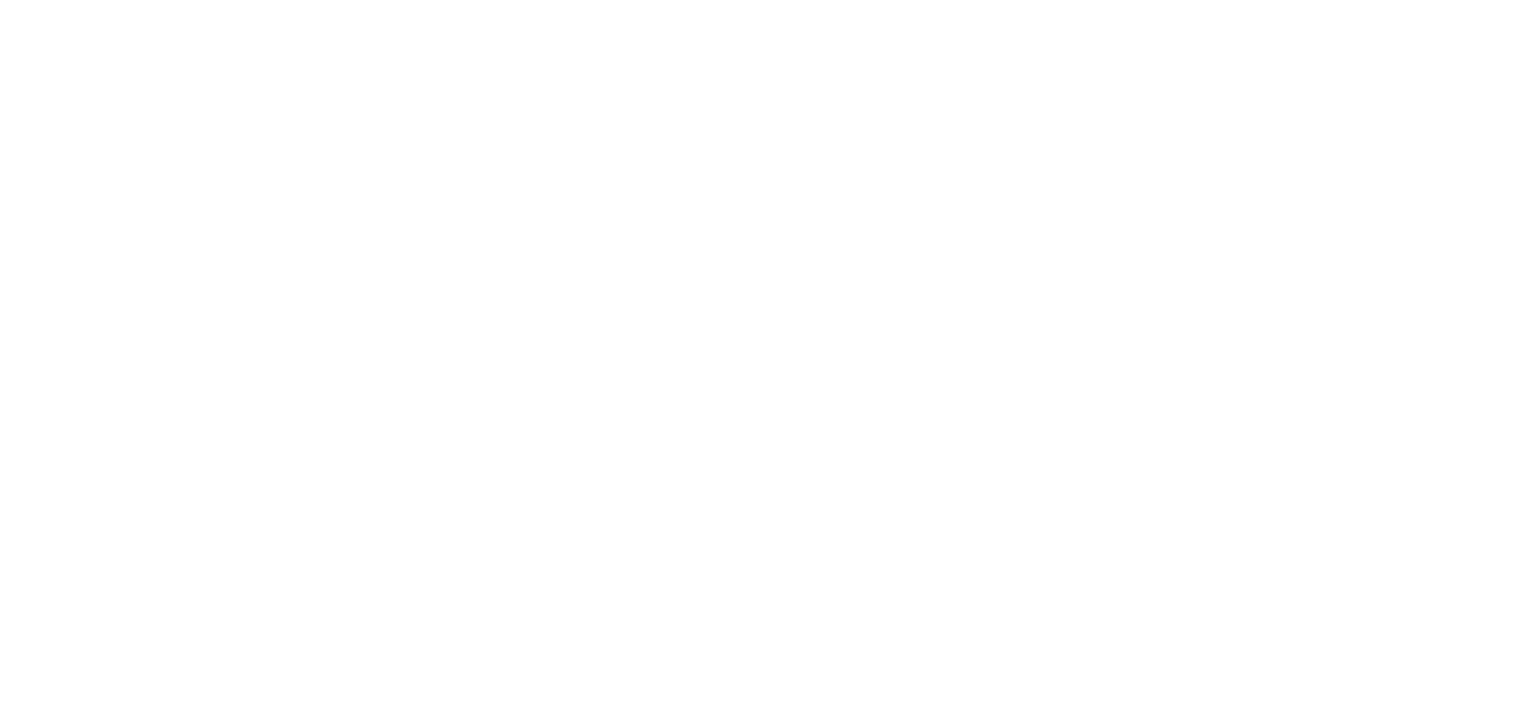 scroll, scrollTop: 0, scrollLeft: 0, axis: both 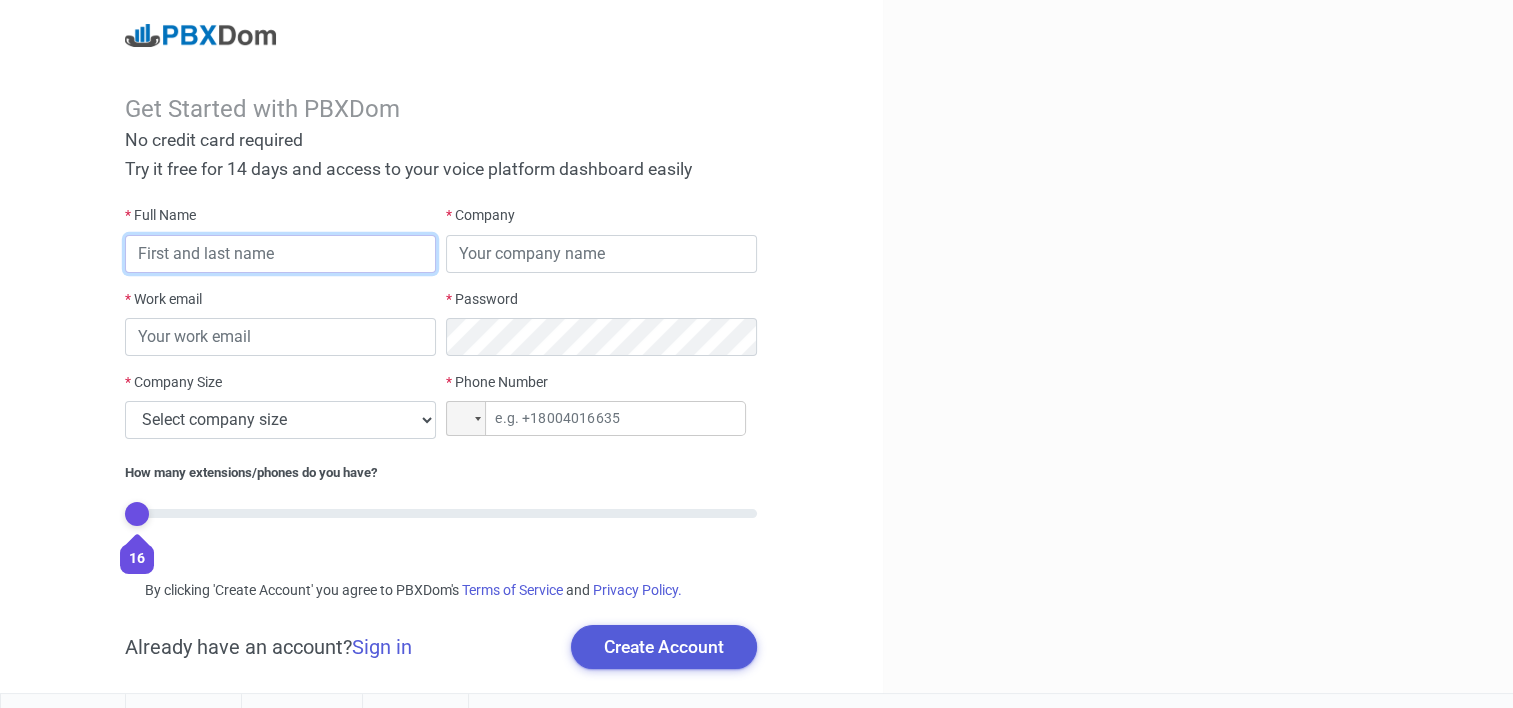 click at bounding box center [280, 254] 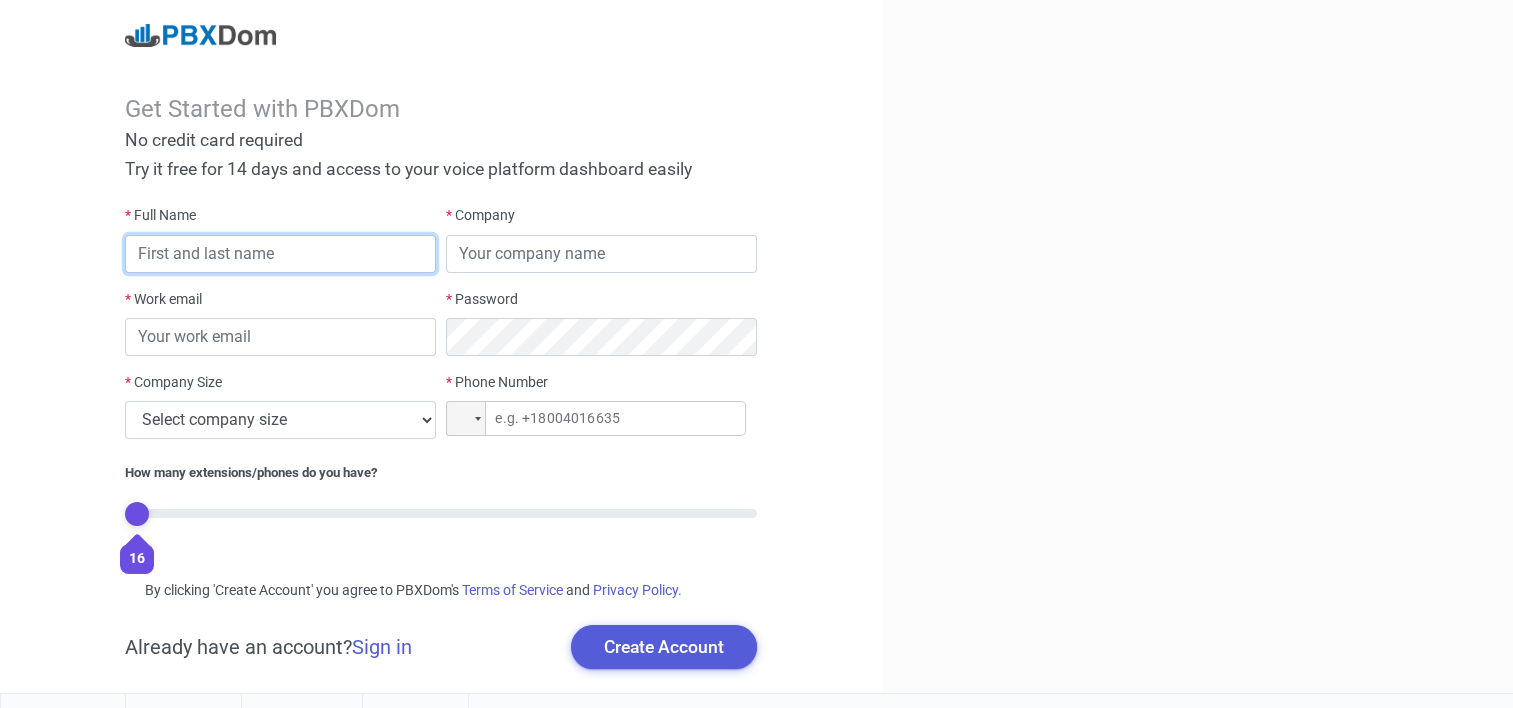 type on "[NAME]" 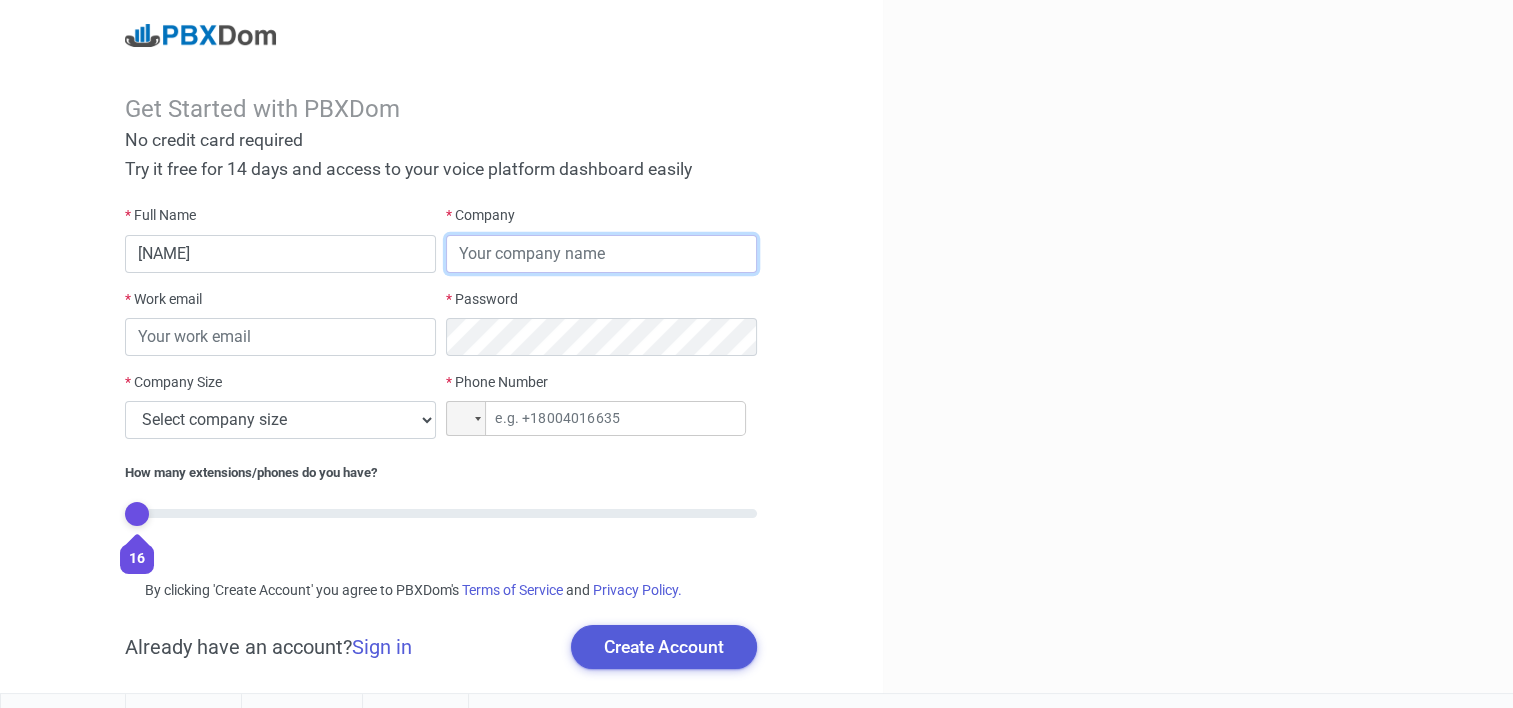 type on "[PHONE]" 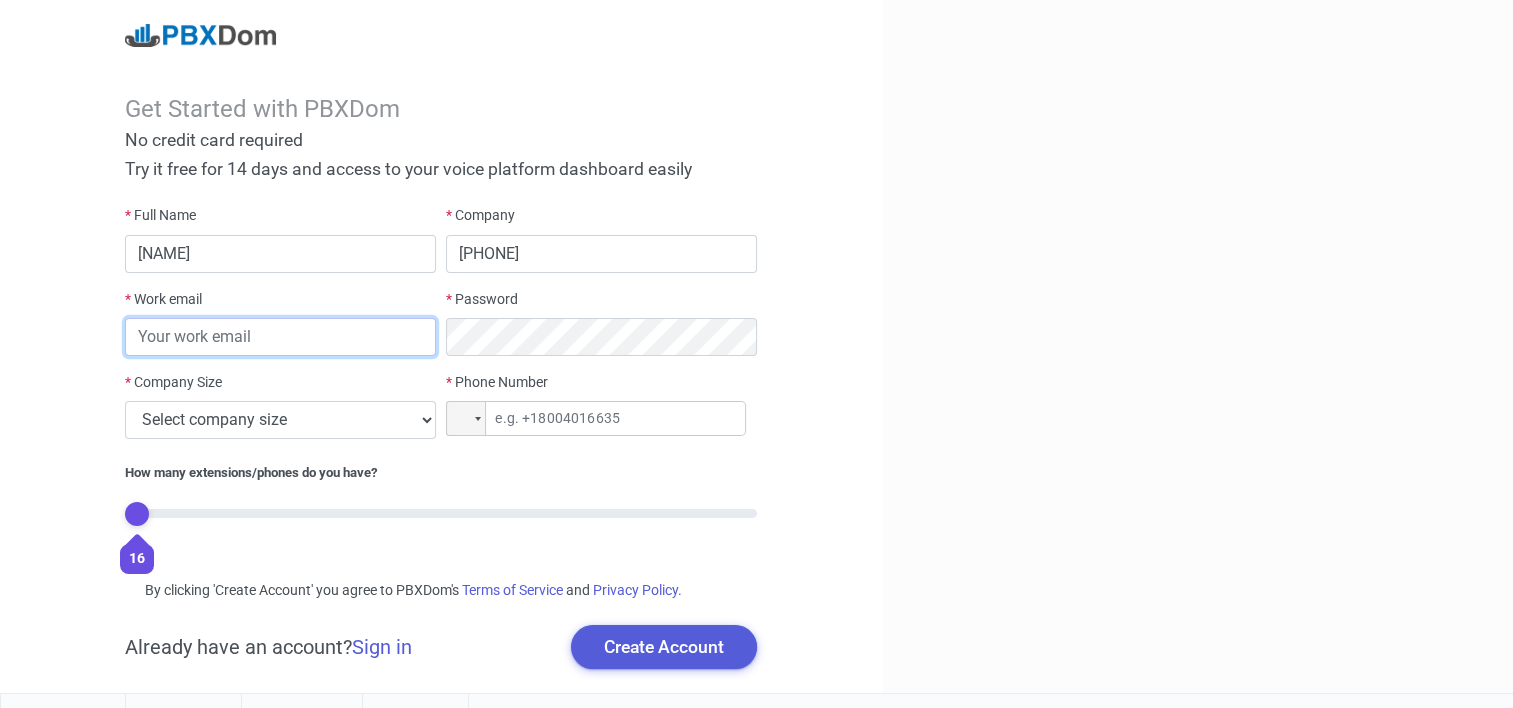 type on "admin@example.com" 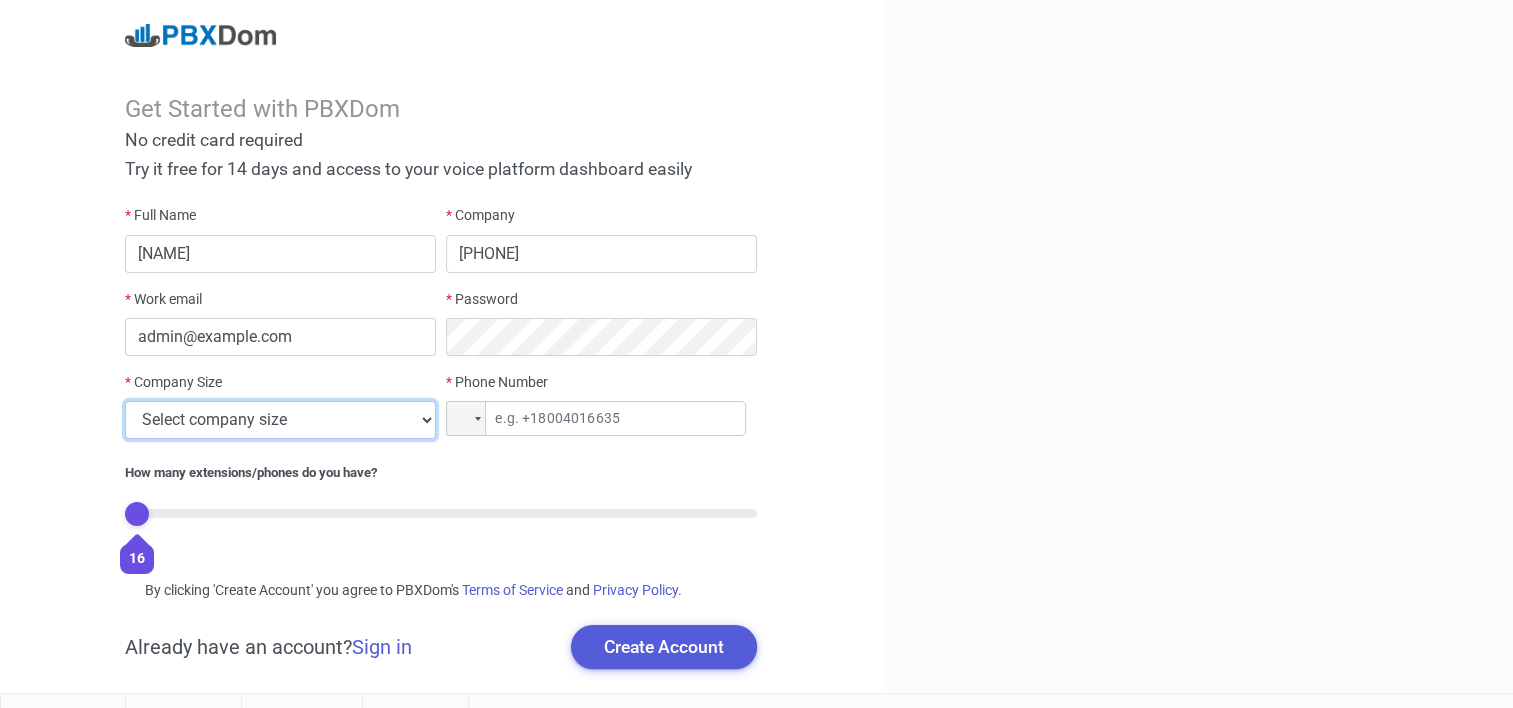 click on "Select company size  1 - 9  employees 10 - 49  employees 50 - 199  employees 200 - 499  employees 500 - 999  employees 1000+  employees" at bounding box center [280, 420] 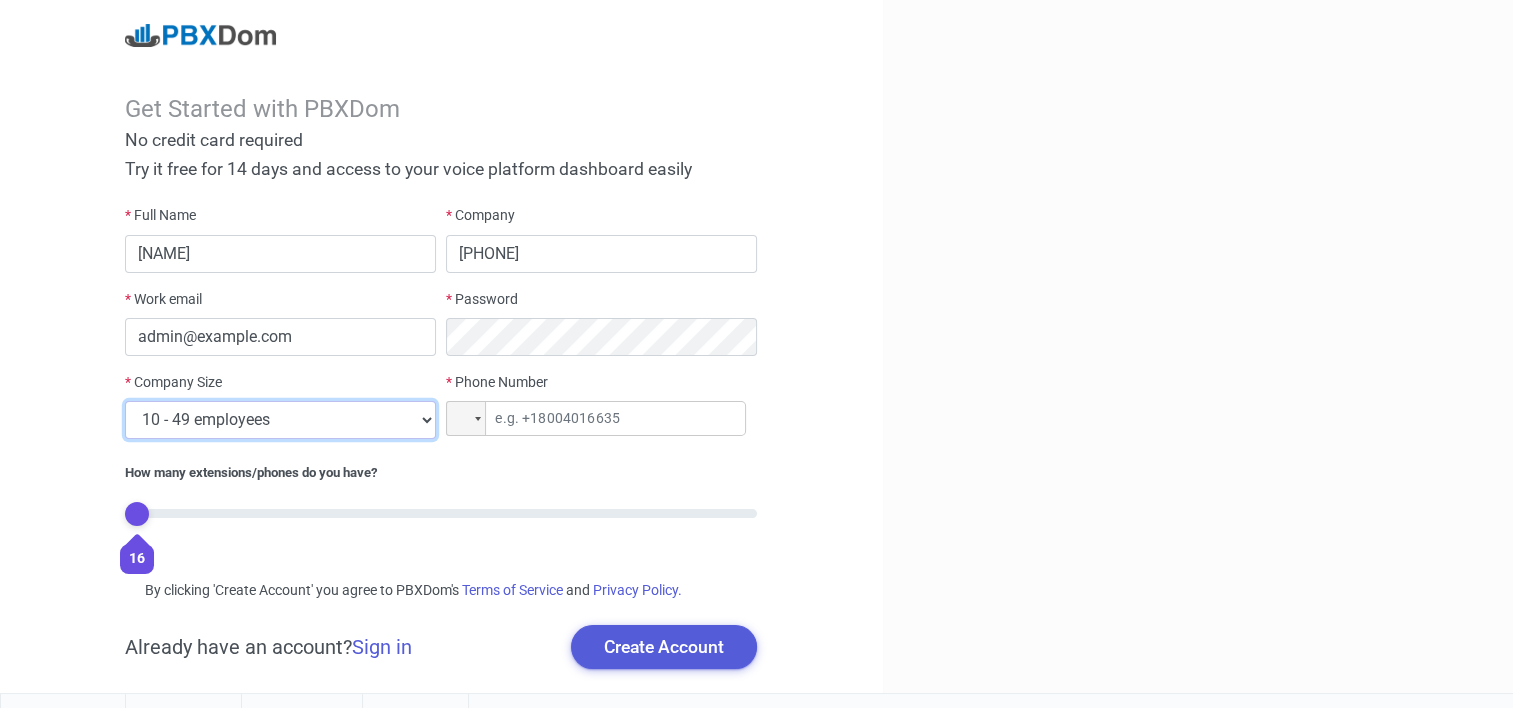 click on "Select company size  1 - 9  employees 10 - 49  employees 50 - 199  employees 200 - 499  employees 500 - 999  employees 1000+  employees" at bounding box center [280, 420] 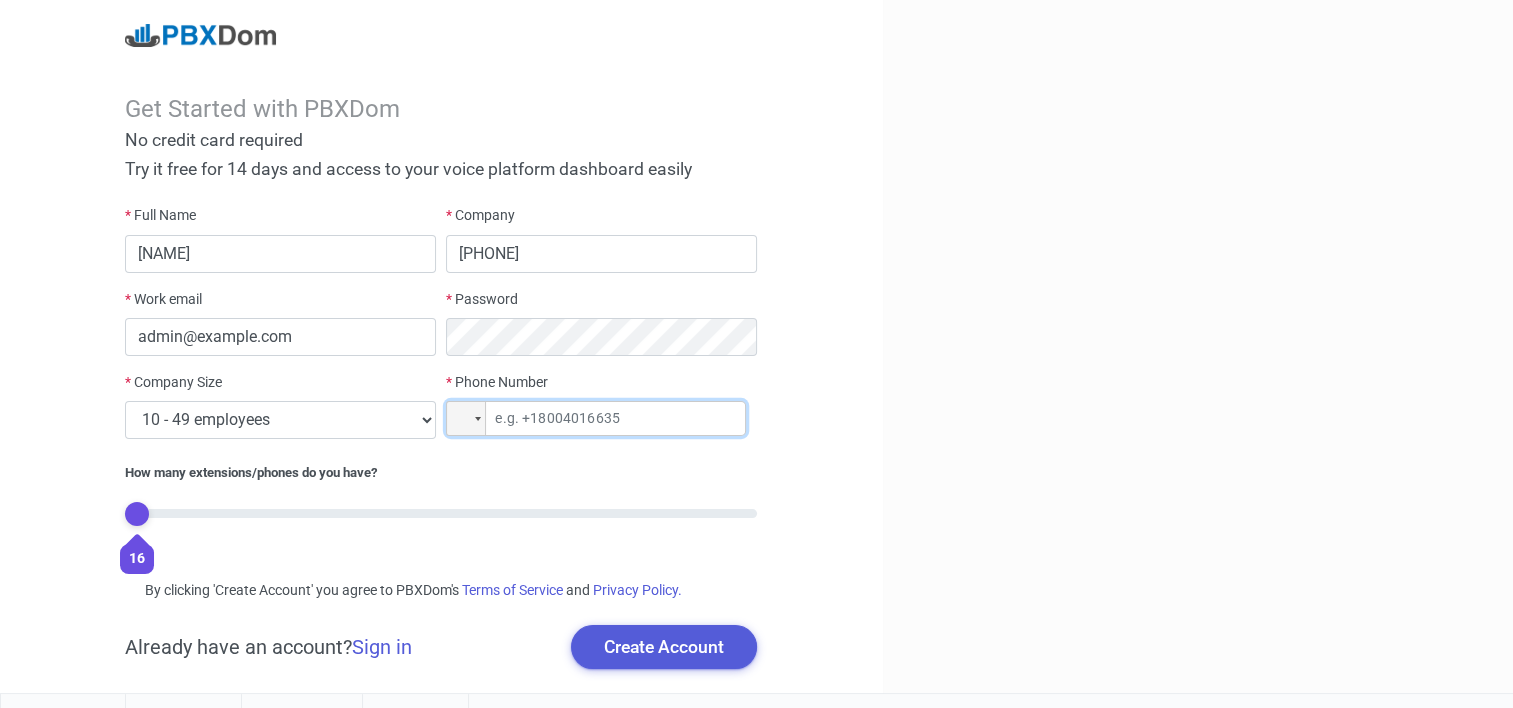 click at bounding box center (596, 418) 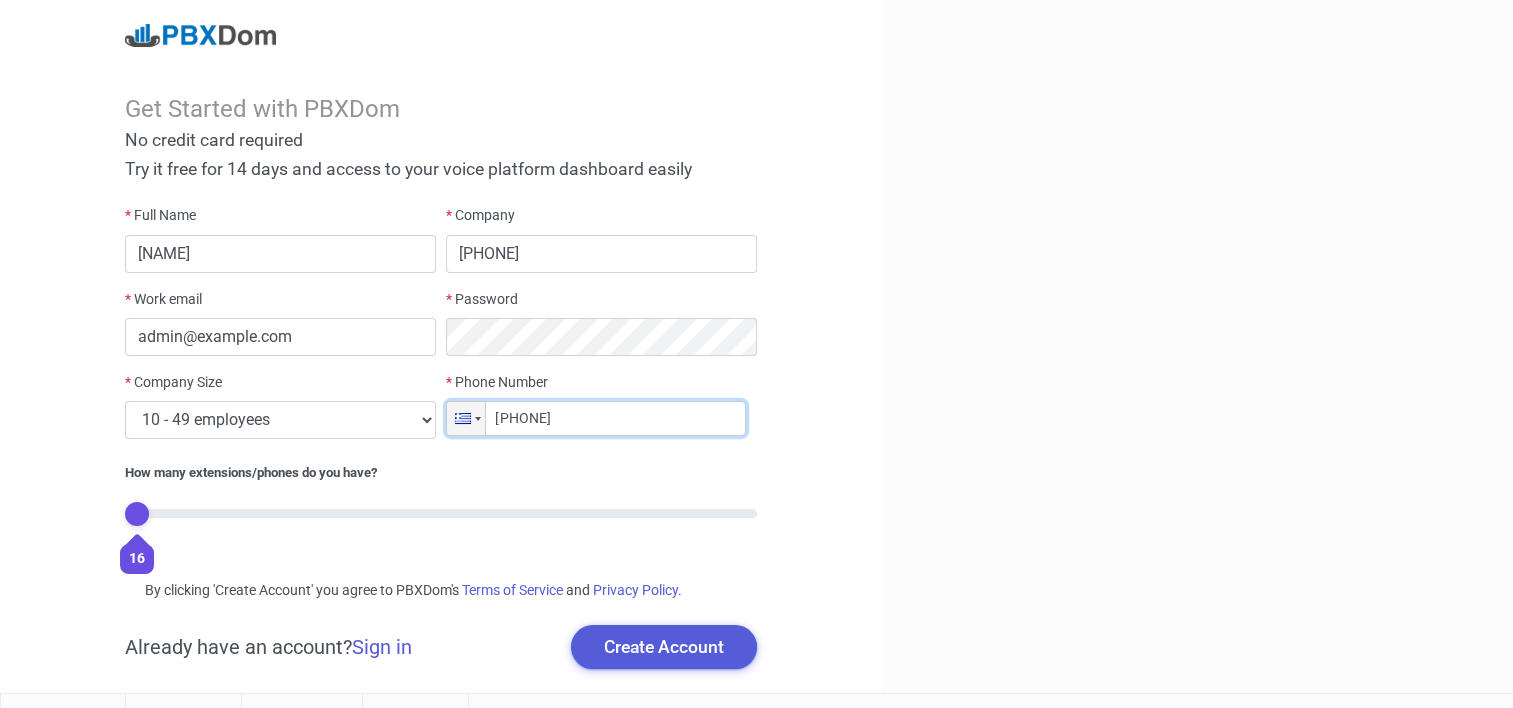 type on "[PHONE]" 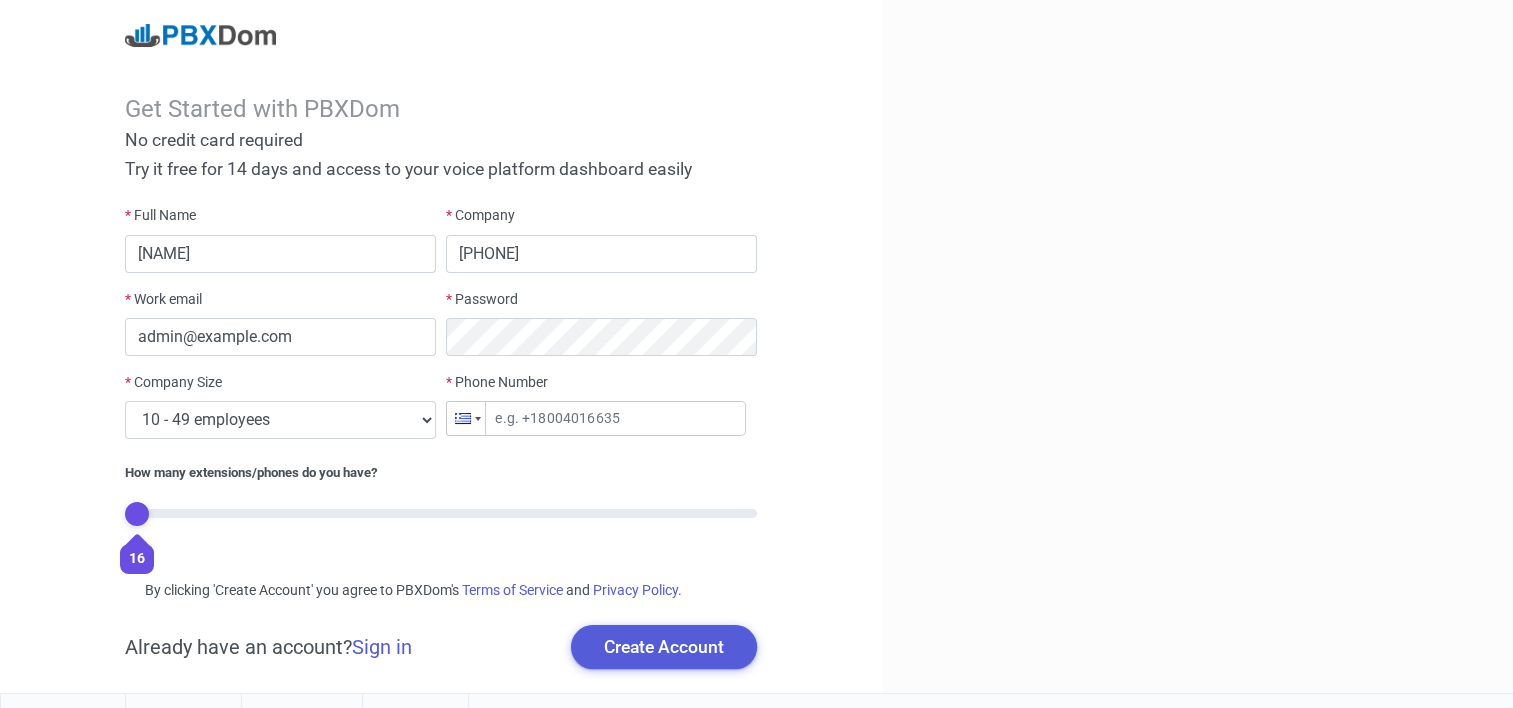 click at bounding box center (466, 418) 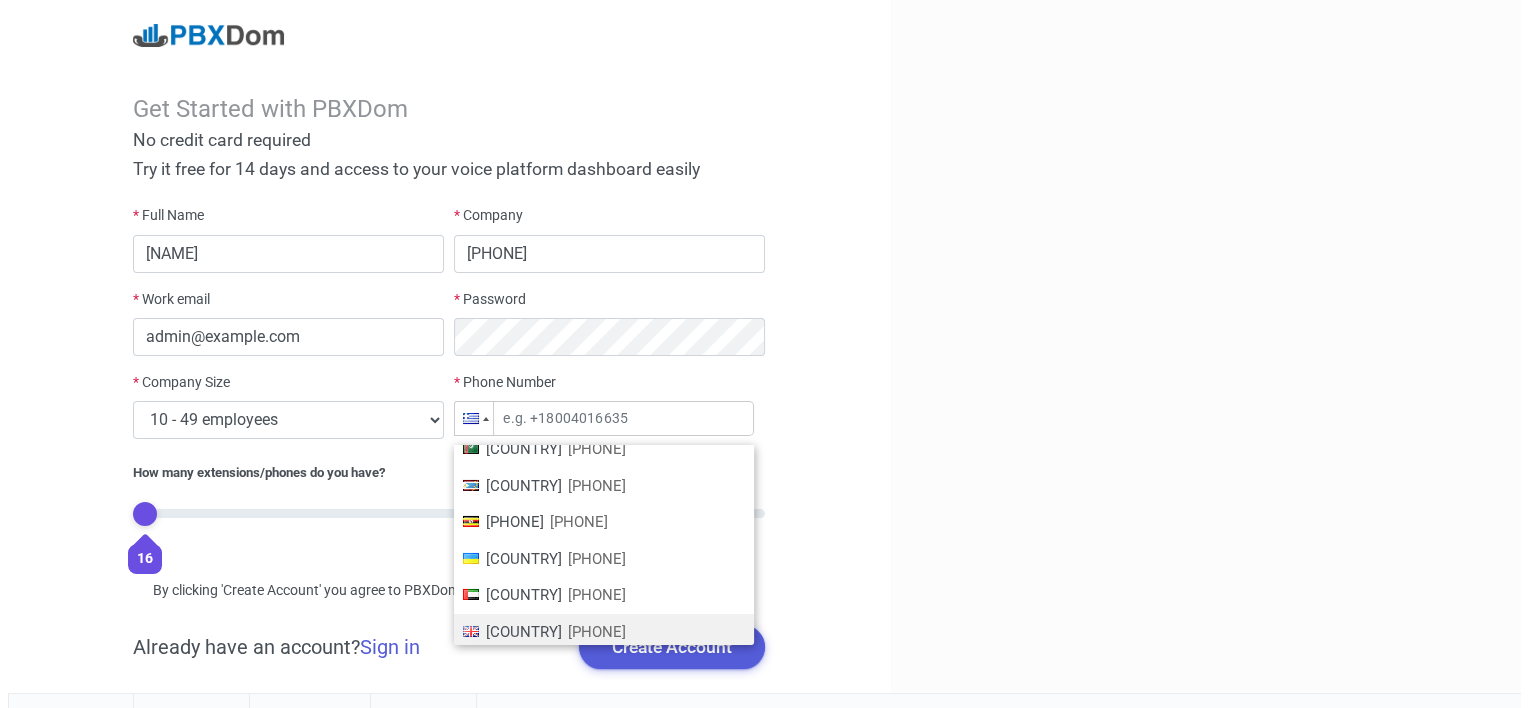 scroll, scrollTop: 7240, scrollLeft: 0, axis: vertical 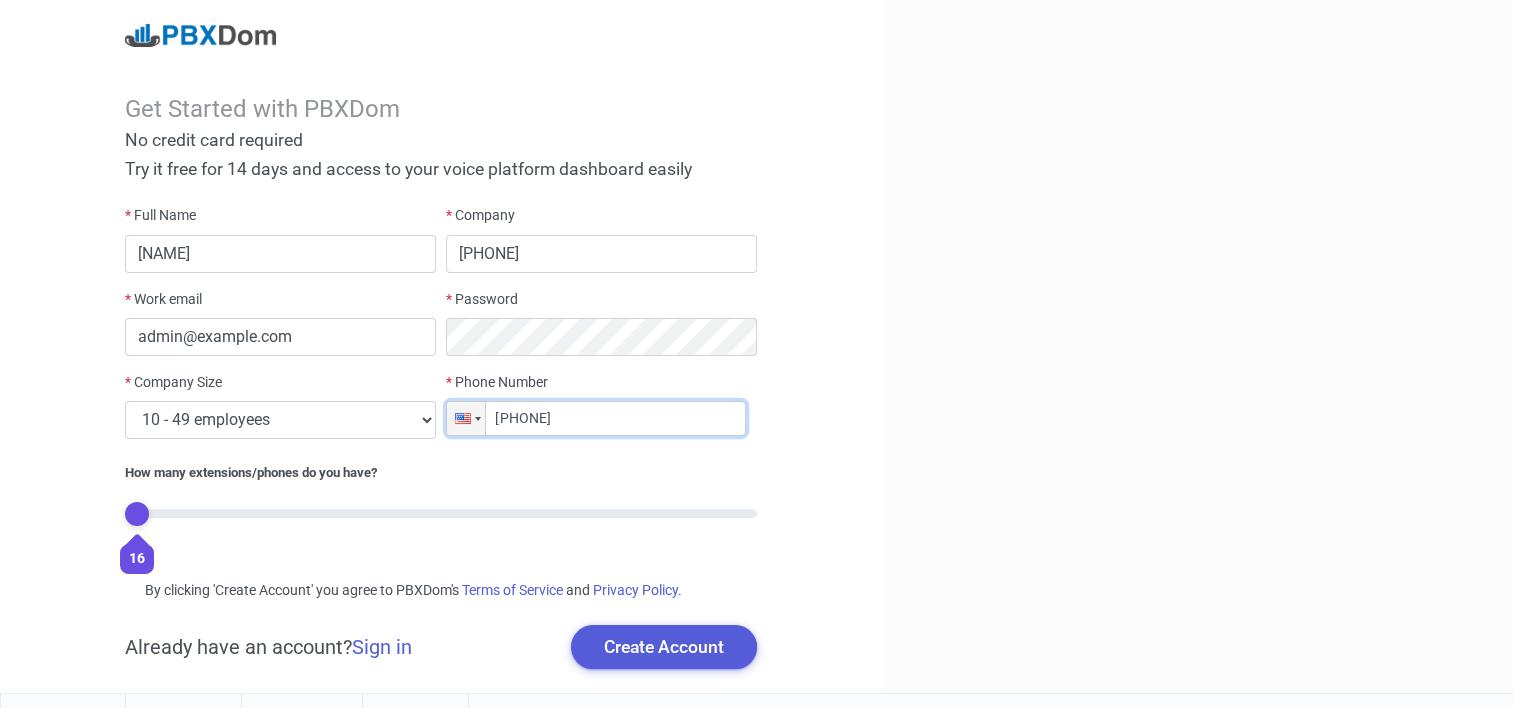 type on "[PHONE]" 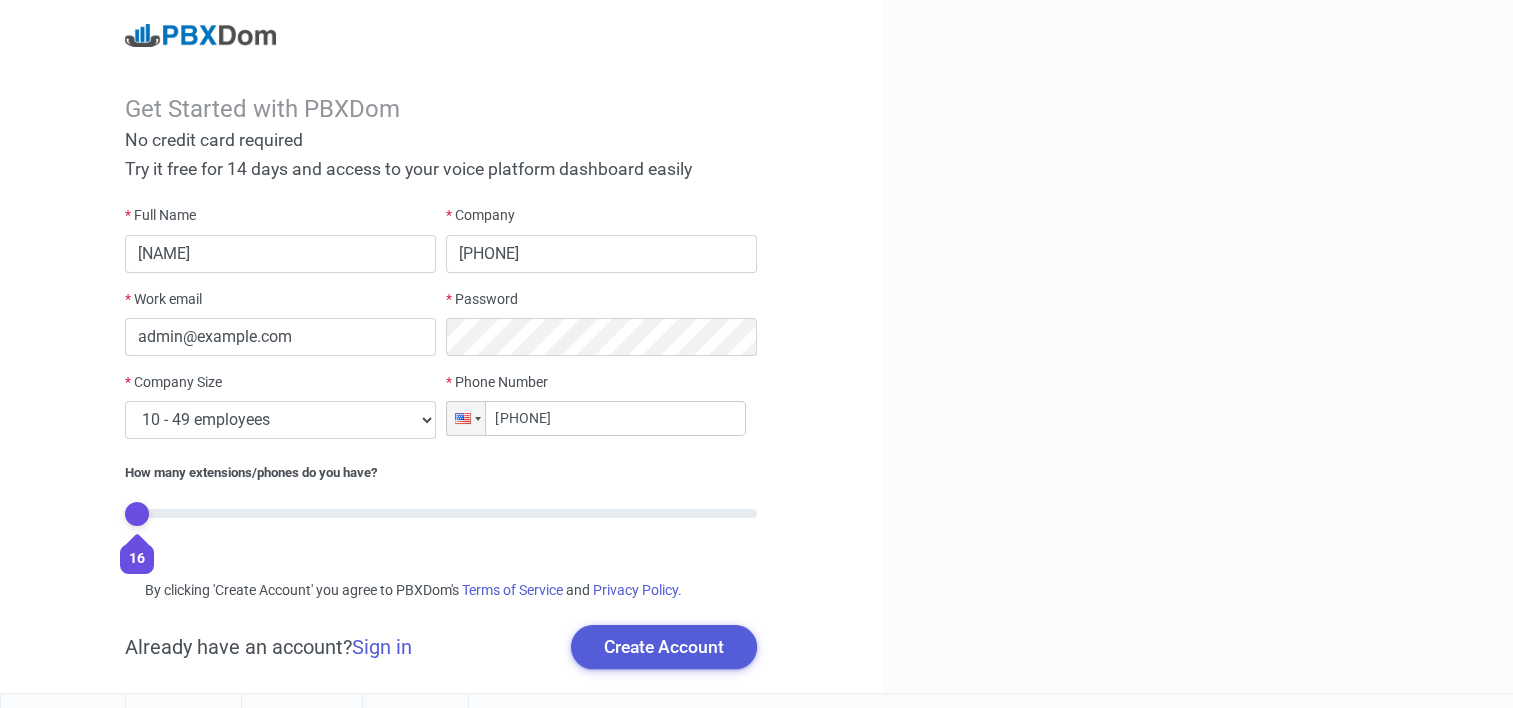 click on "How many extensions/phones do you have? 16 Monthly Yearly (Get two months for free) $ 39 / month By clicking 'Create Account' you agree to PBXDom's    Terms of Service   and   Privacy Policy. Already have an account?  Sign in Create Account" at bounding box center (441, 346) 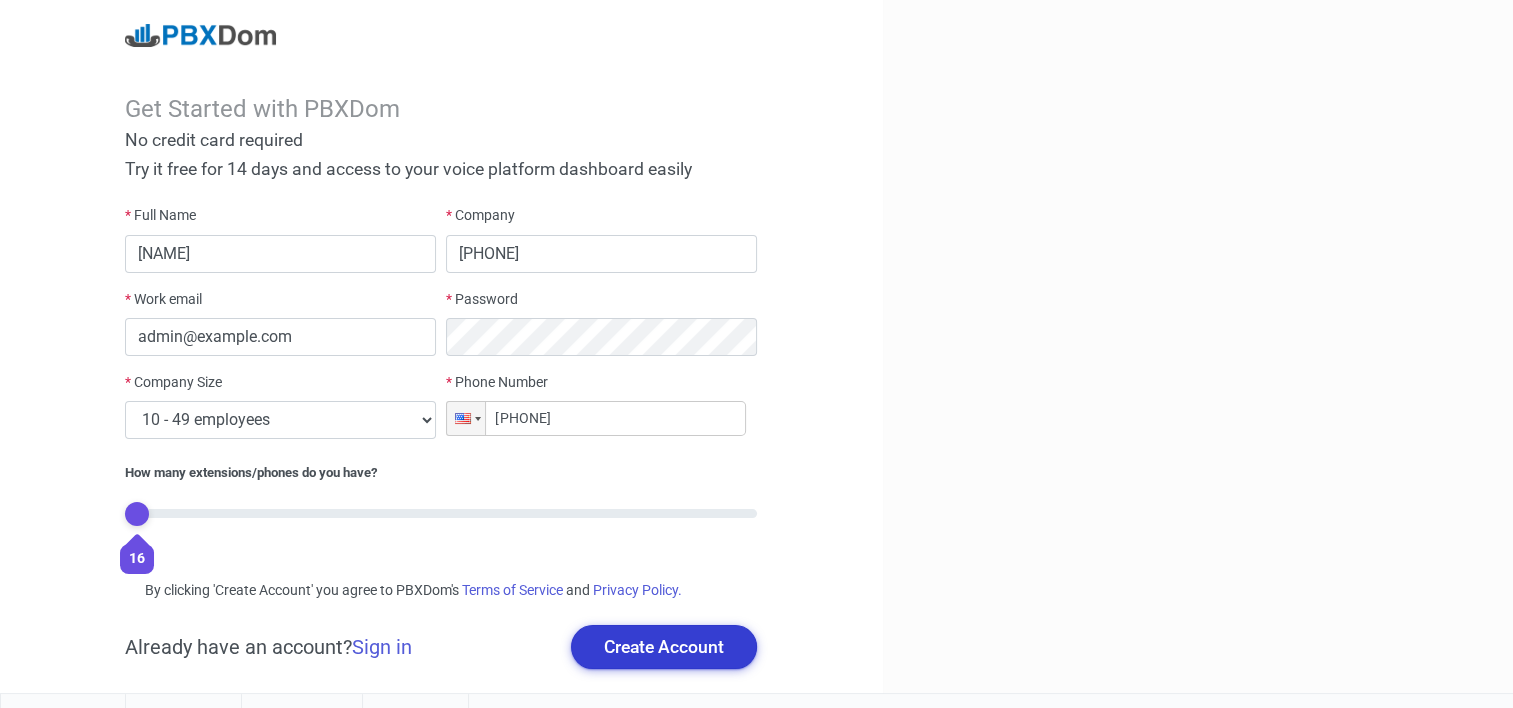 click on "Create Account" at bounding box center [664, 647] 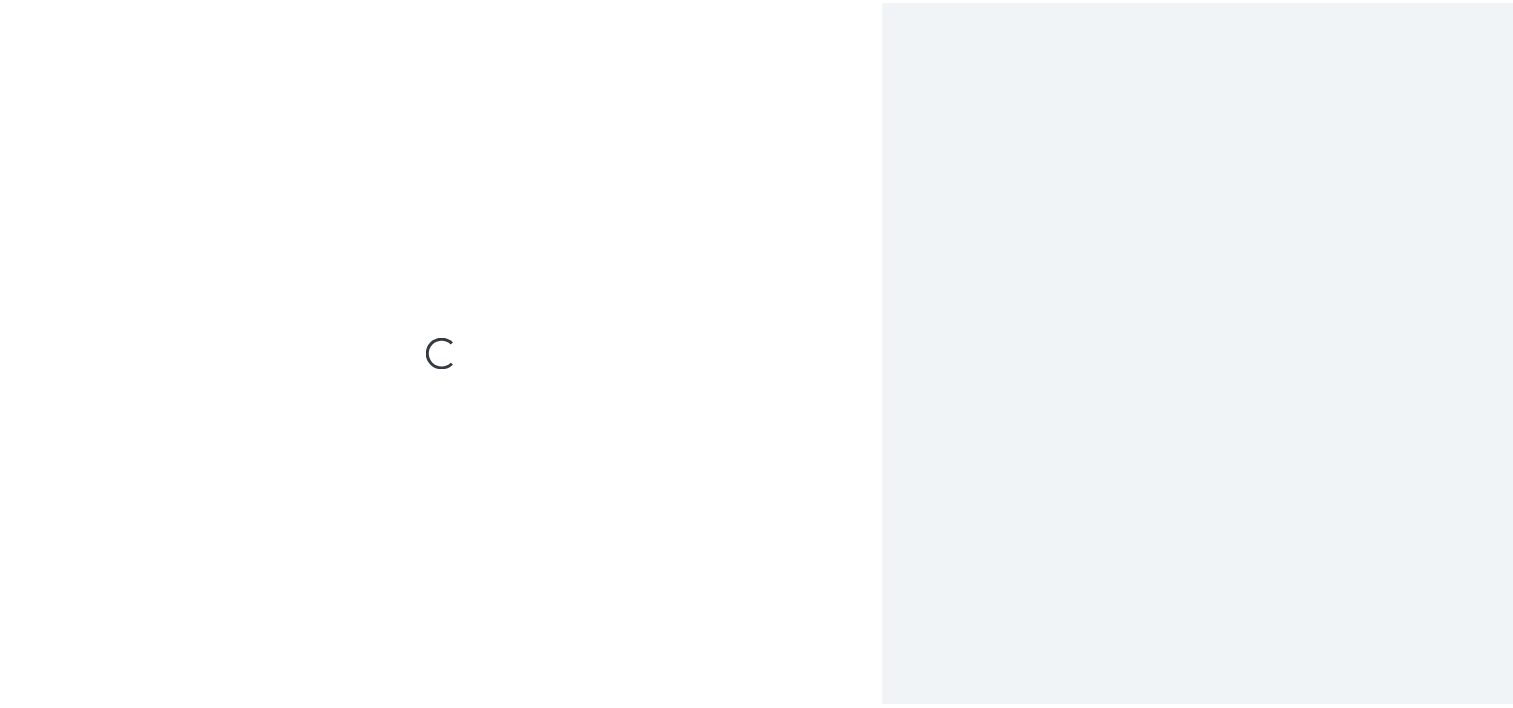 scroll, scrollTop: 0, scrollLeft: 0, axis: both 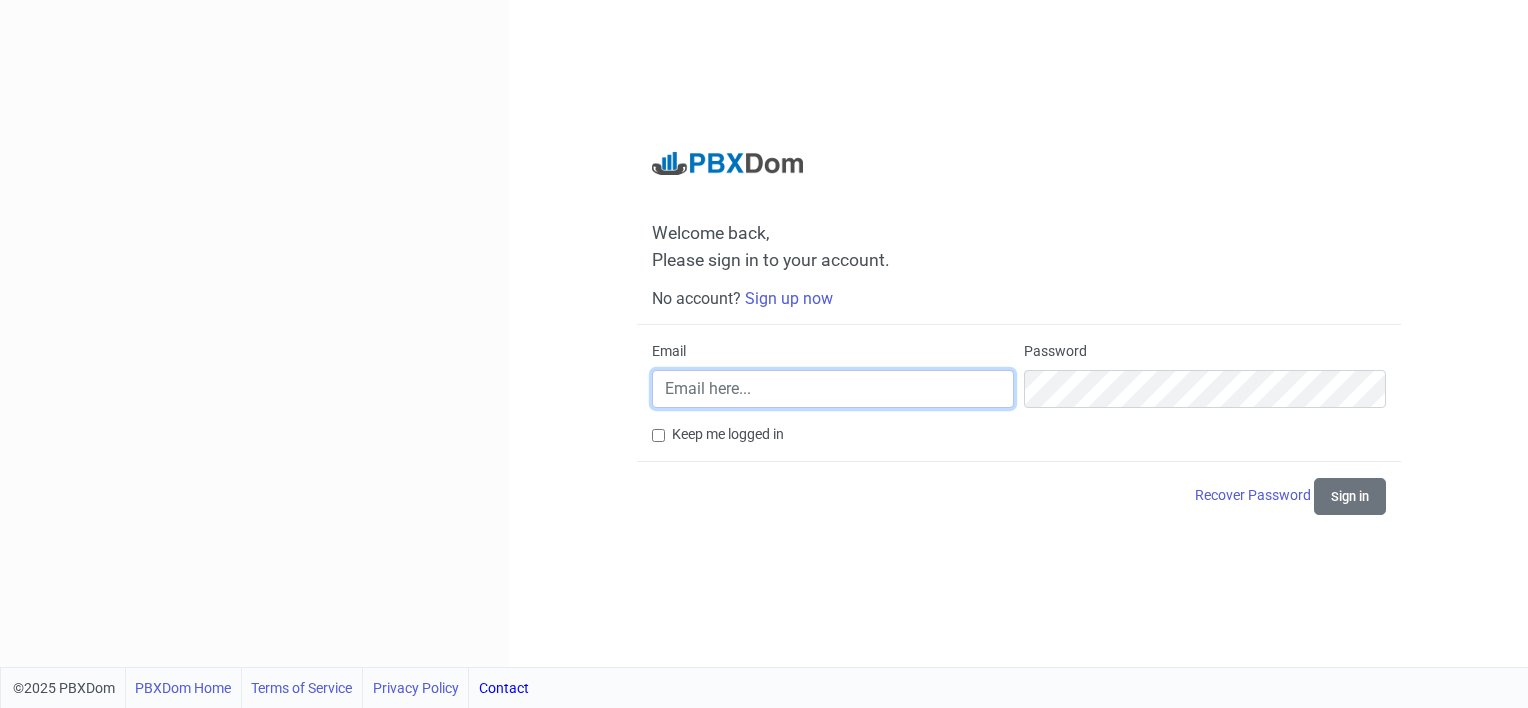 type on "[EMAIL]" 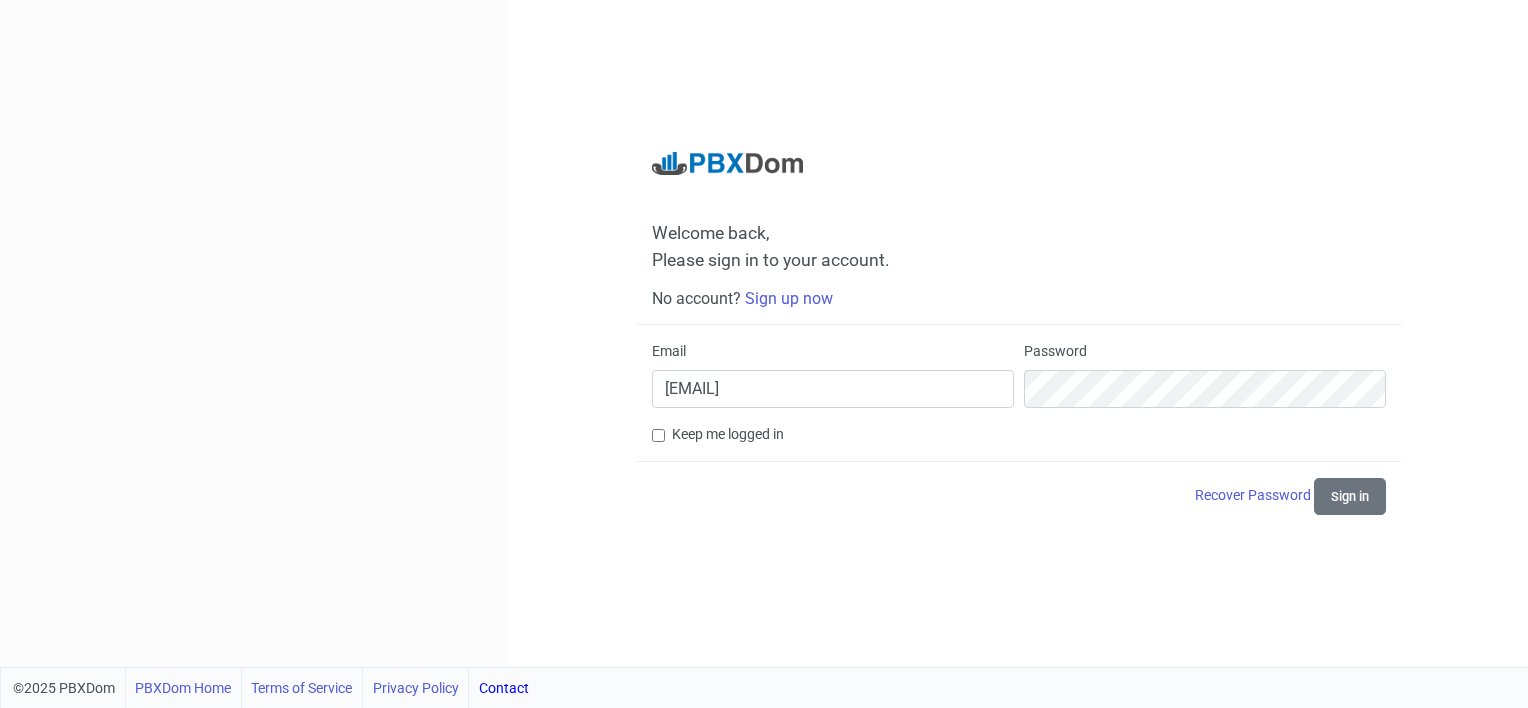 click on "Keep me logged in" at bounding box center [728, 434] 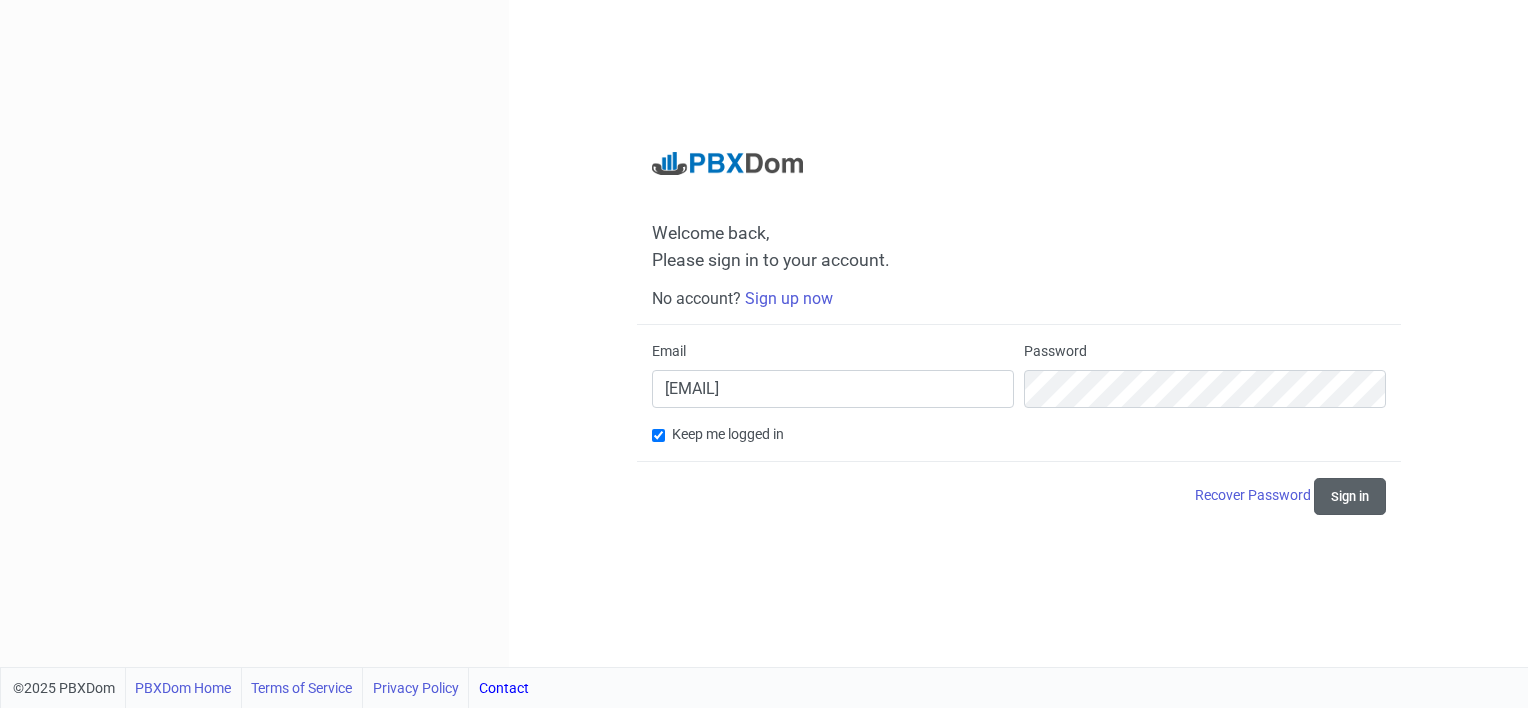 click on "Sign in" at bounding box center [1350, 496] 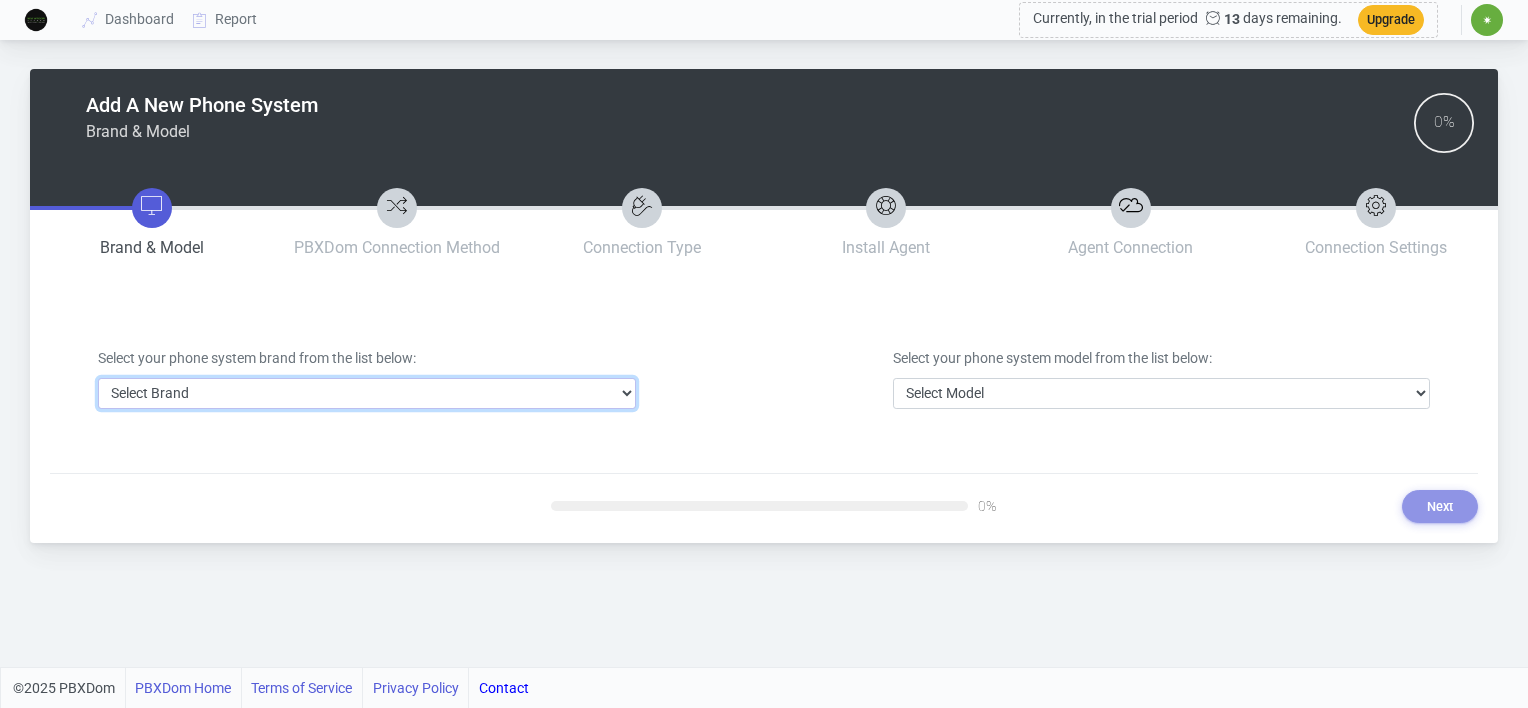 click on "Select Brand 3CX Avaya Cisco FreePBX/Asterisk Mitel Panasonic Yeastar" at bounding box center (367, 393) 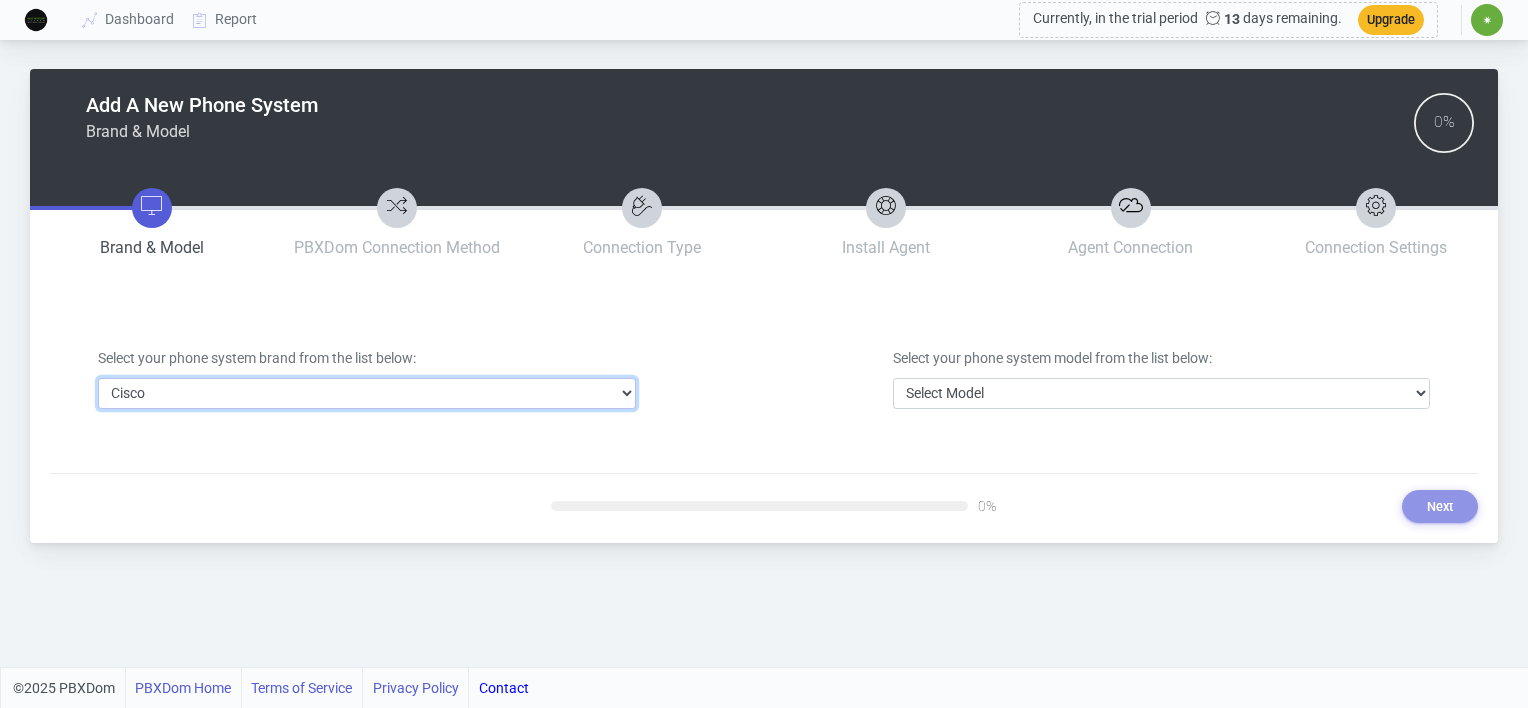 click on "Select Brand 3CX Avaya Cisco FreePBX/Asterisk Mitel Panasonic Yeastar" at bounding box center (367, 393) 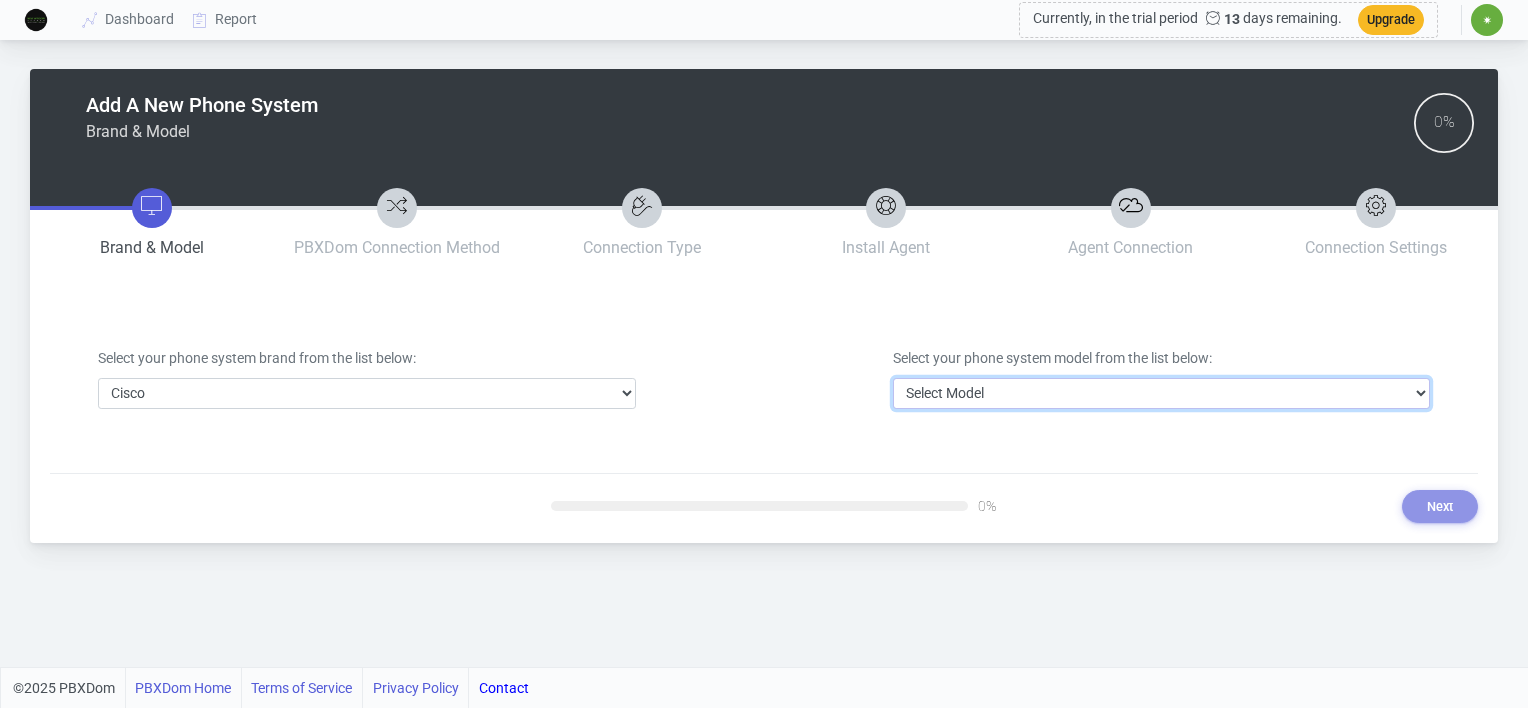 click on "Select Model Business Edition 4000 or older Business Edition 6000/7000 CUCM below version 5 CUCM version 5 or newer CUCME/UC500" at bounding box center (1162, 393) 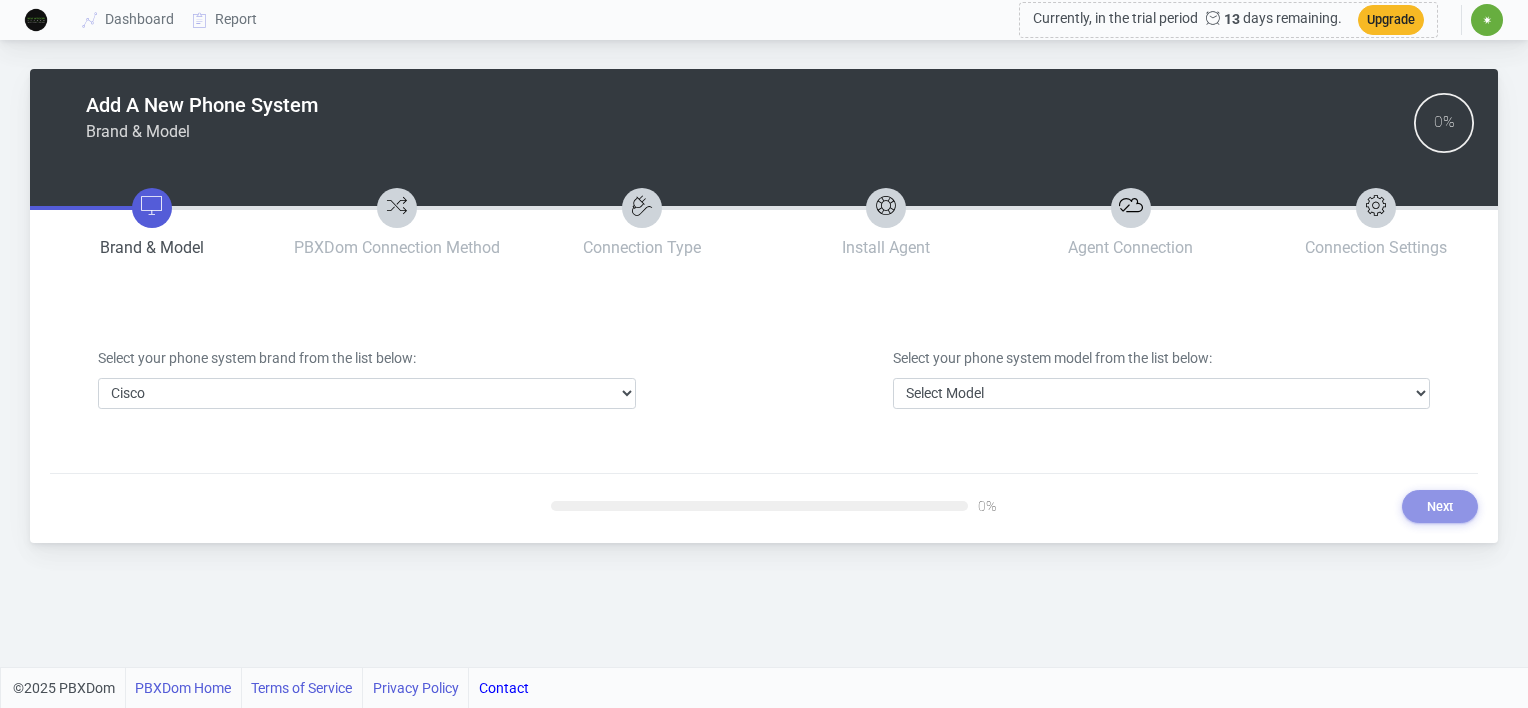 click at bounding box center (764, 378) 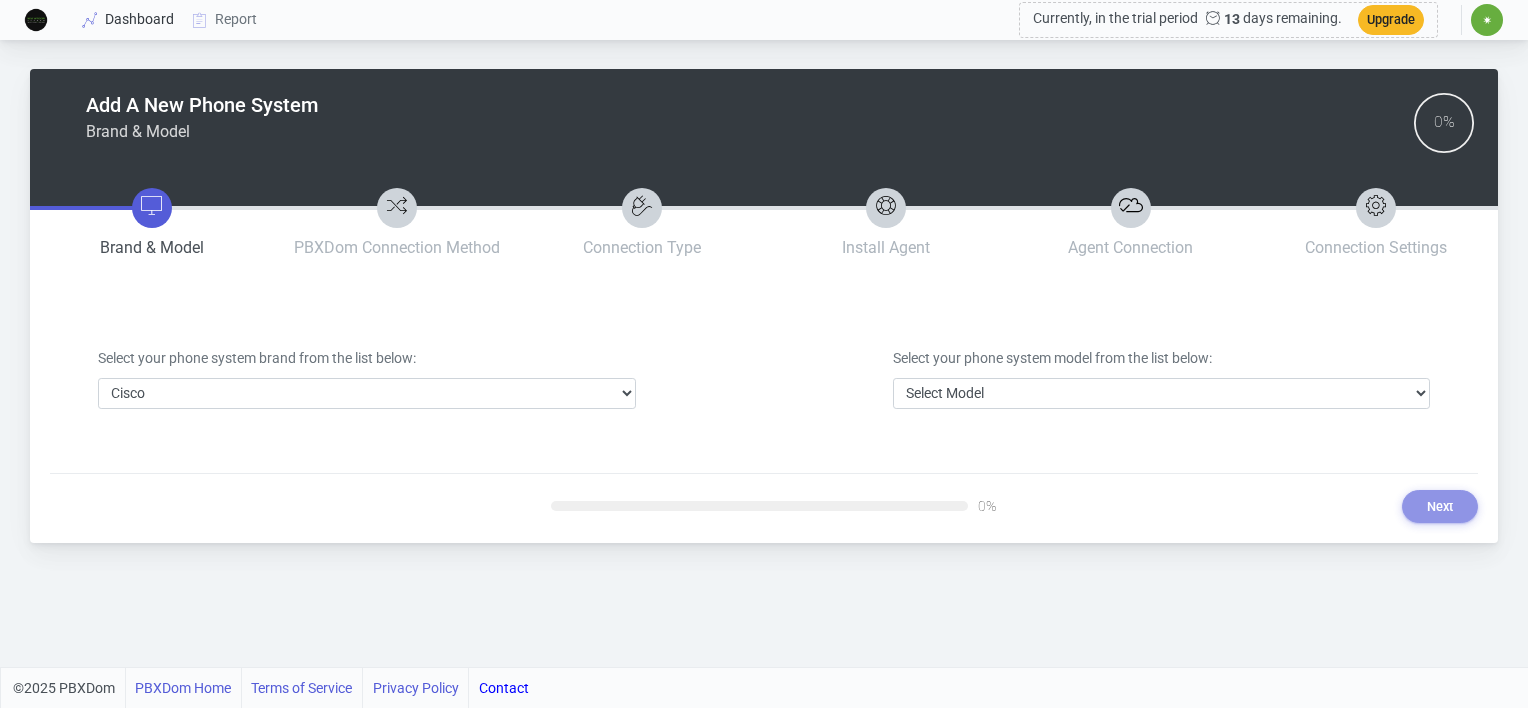 click on "Dashboard" at bounding box center [129, 19] 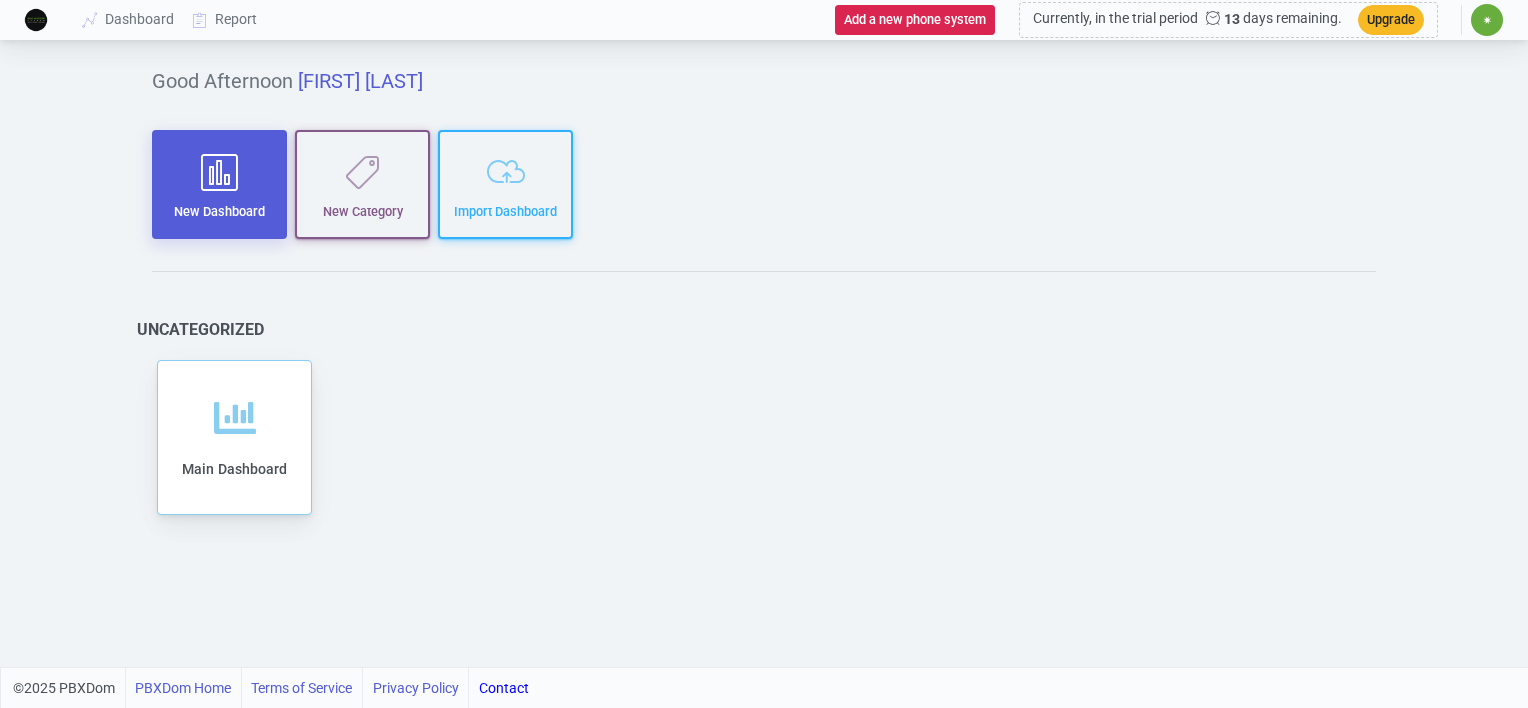 click at bounding box center (219, 172) 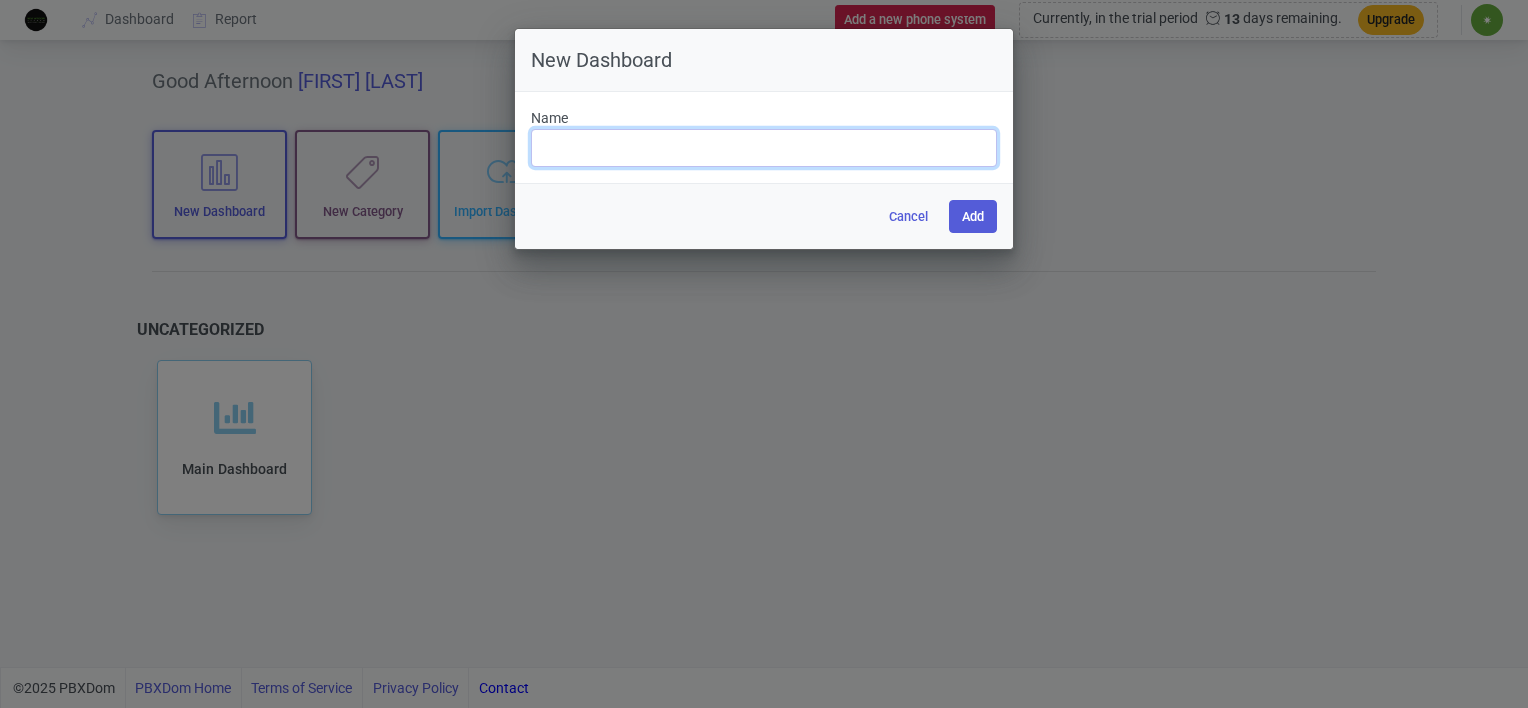 click at bounding box center [764, 148] 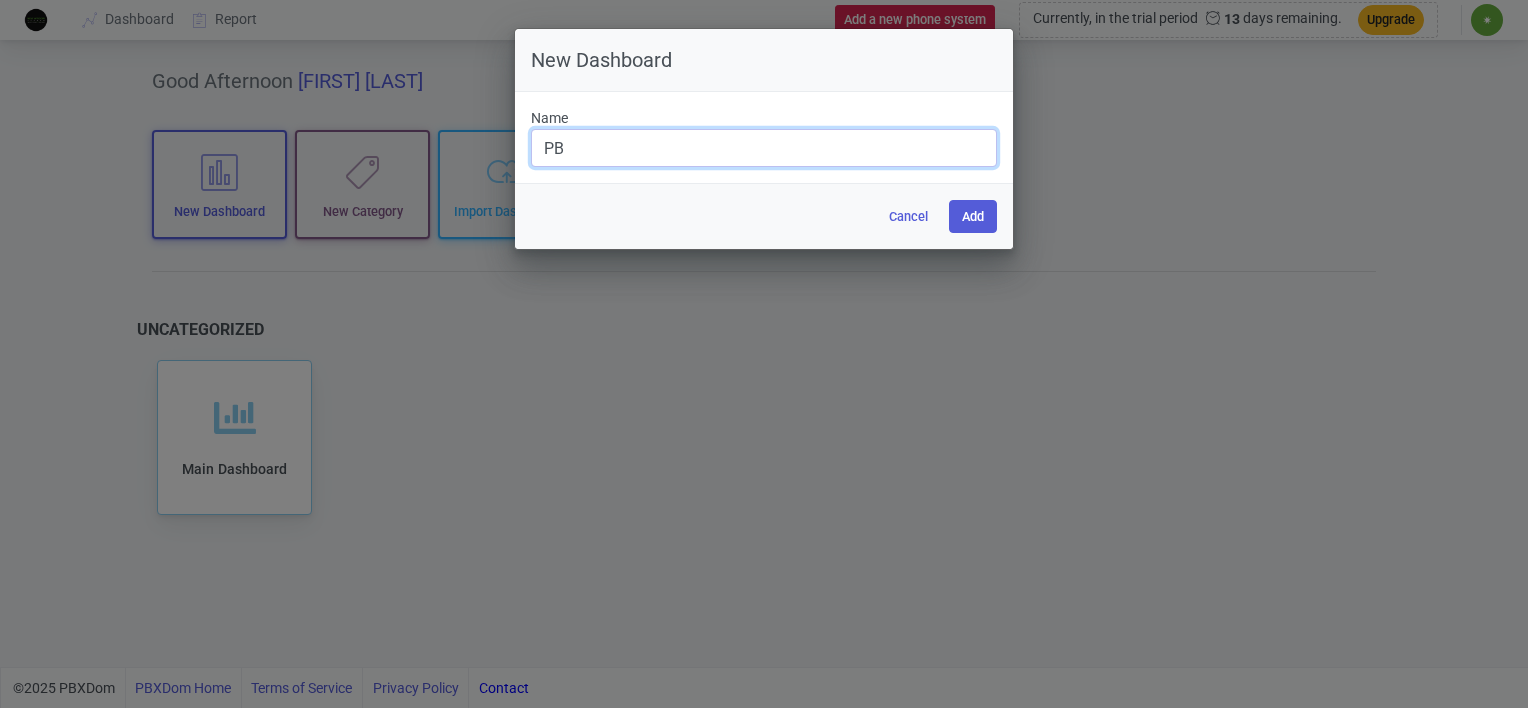 type on "P" 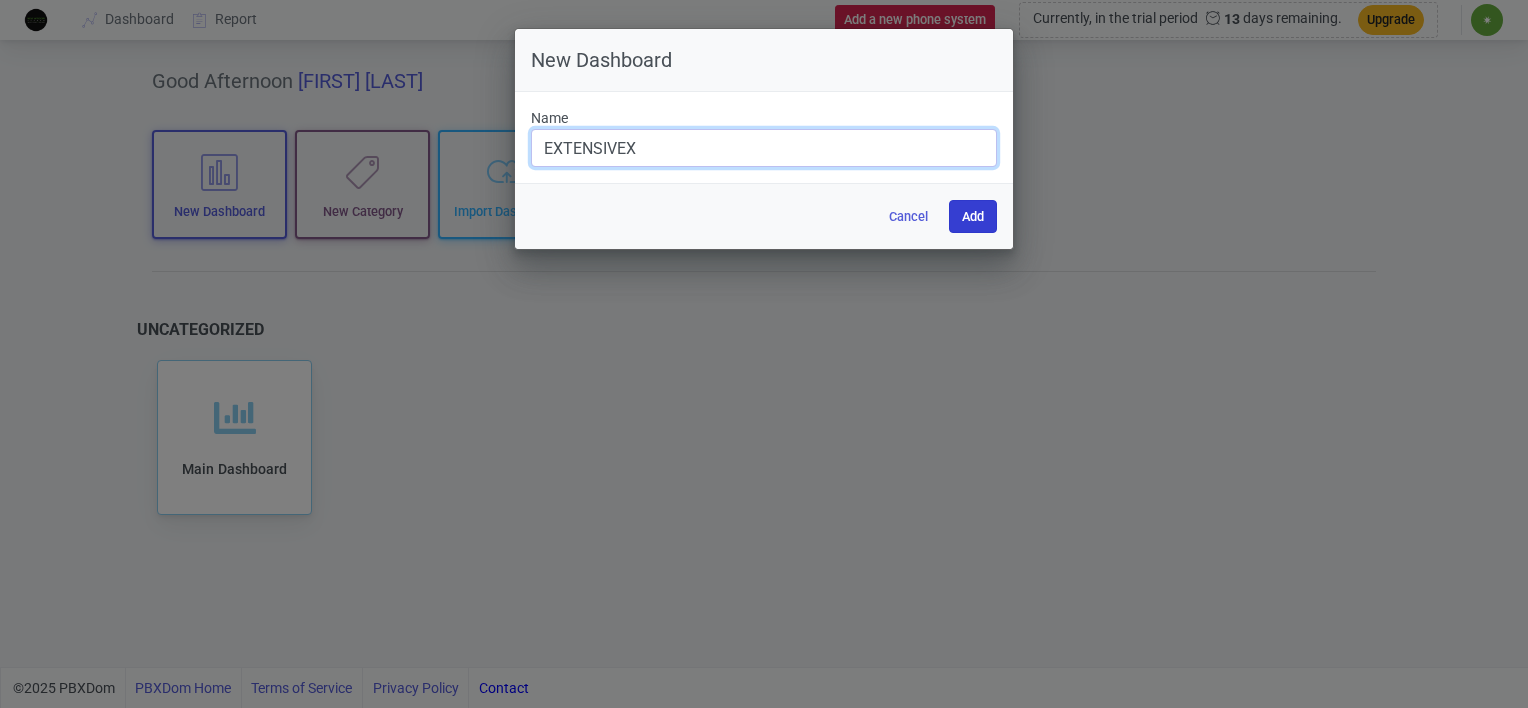type on "EXTENSIVEX" 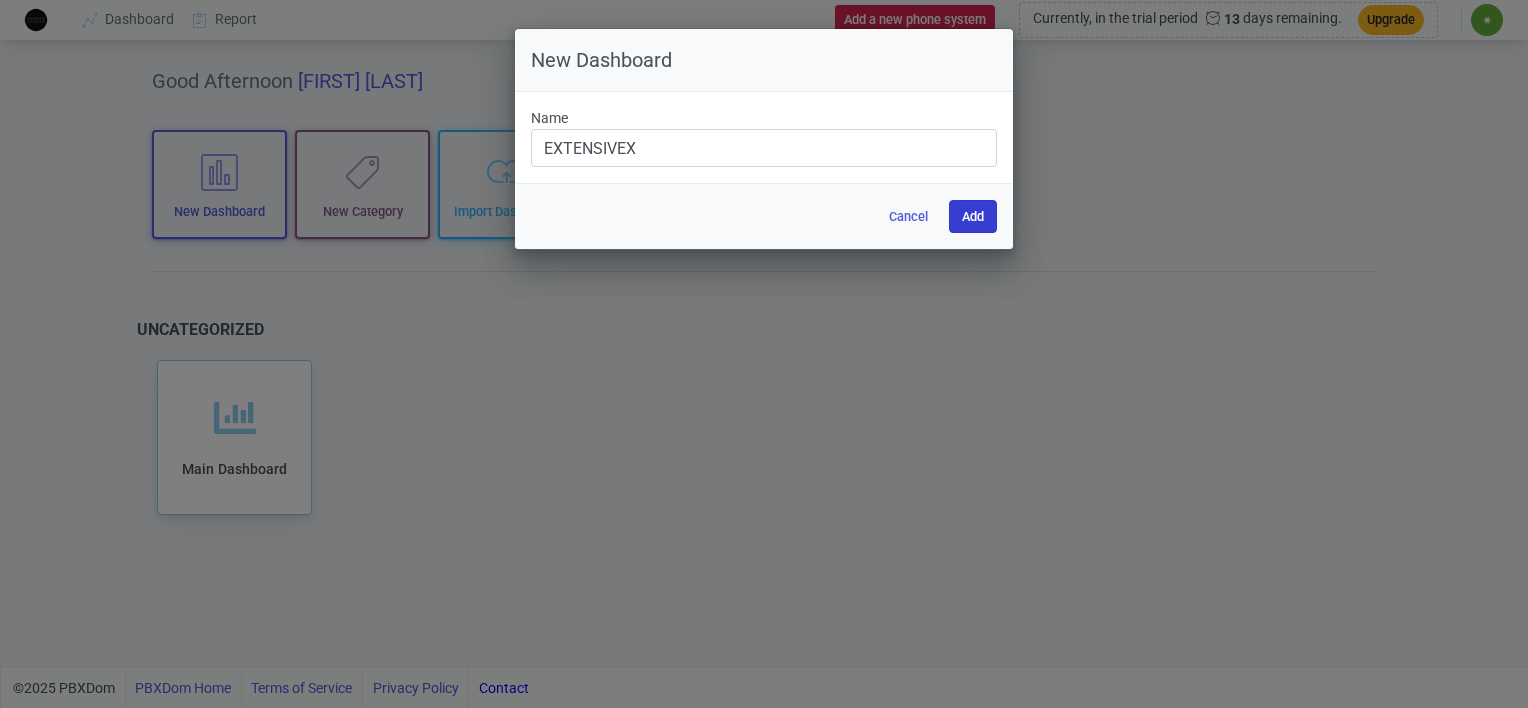 click on "Add" at bounding box center [973, 216] 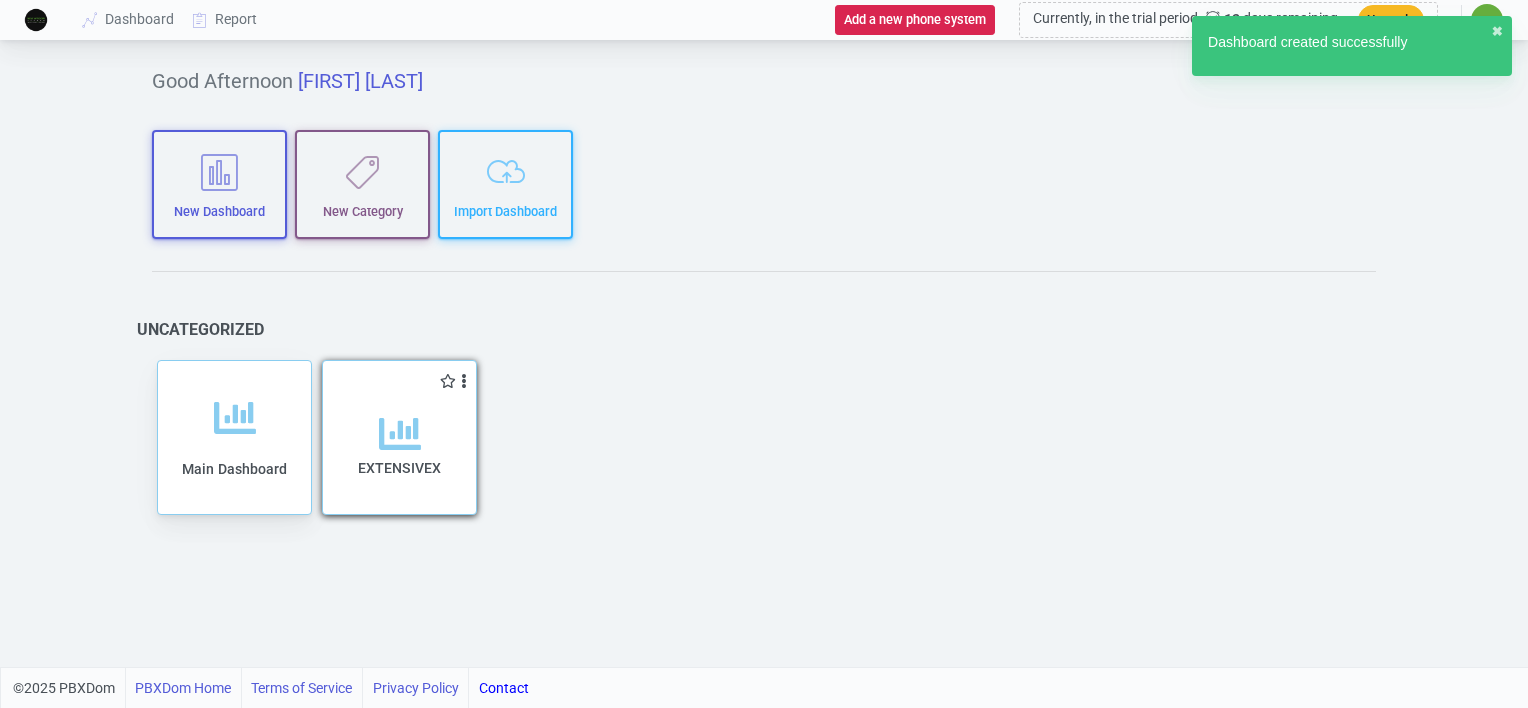 click at bounding box center [400, 434] 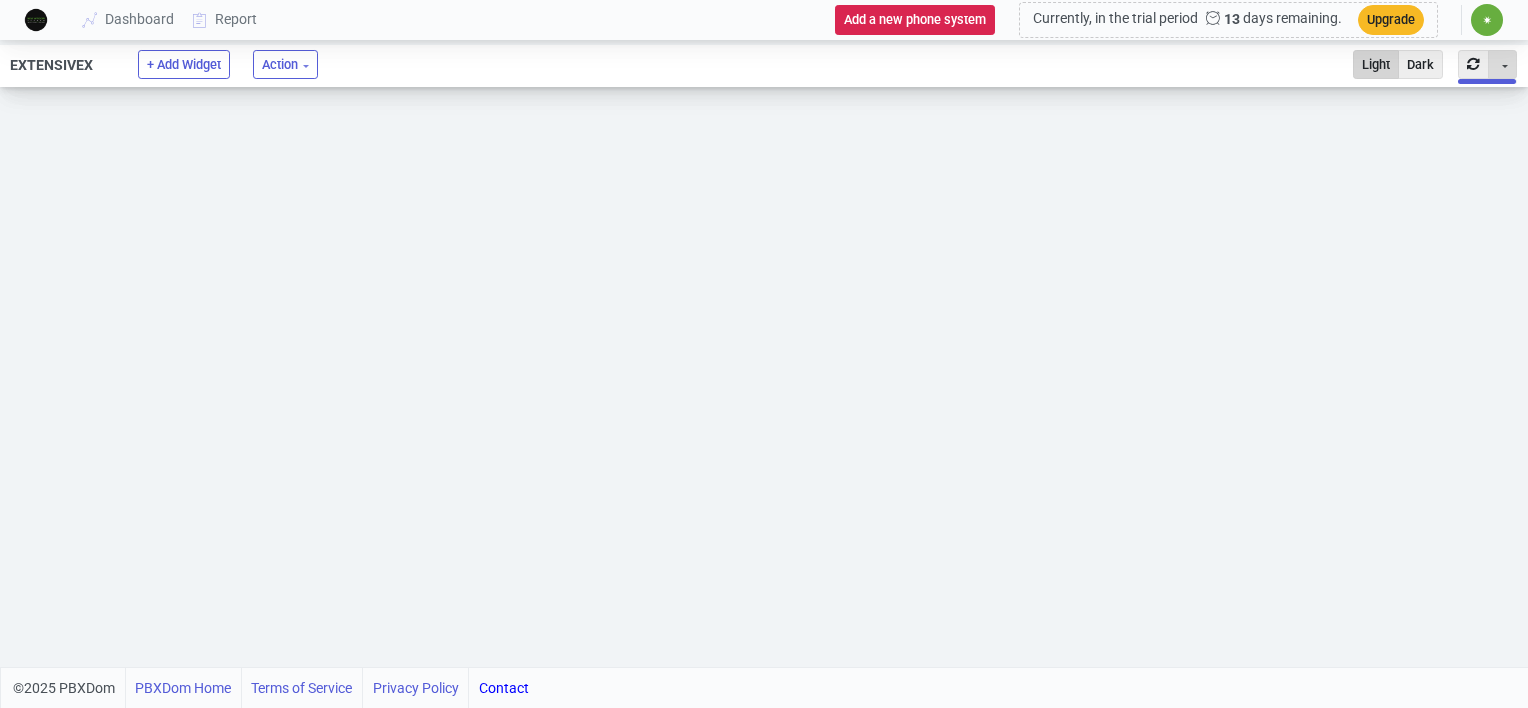 click on "Toggle Dropdown" at bounding box center [1502, 64] 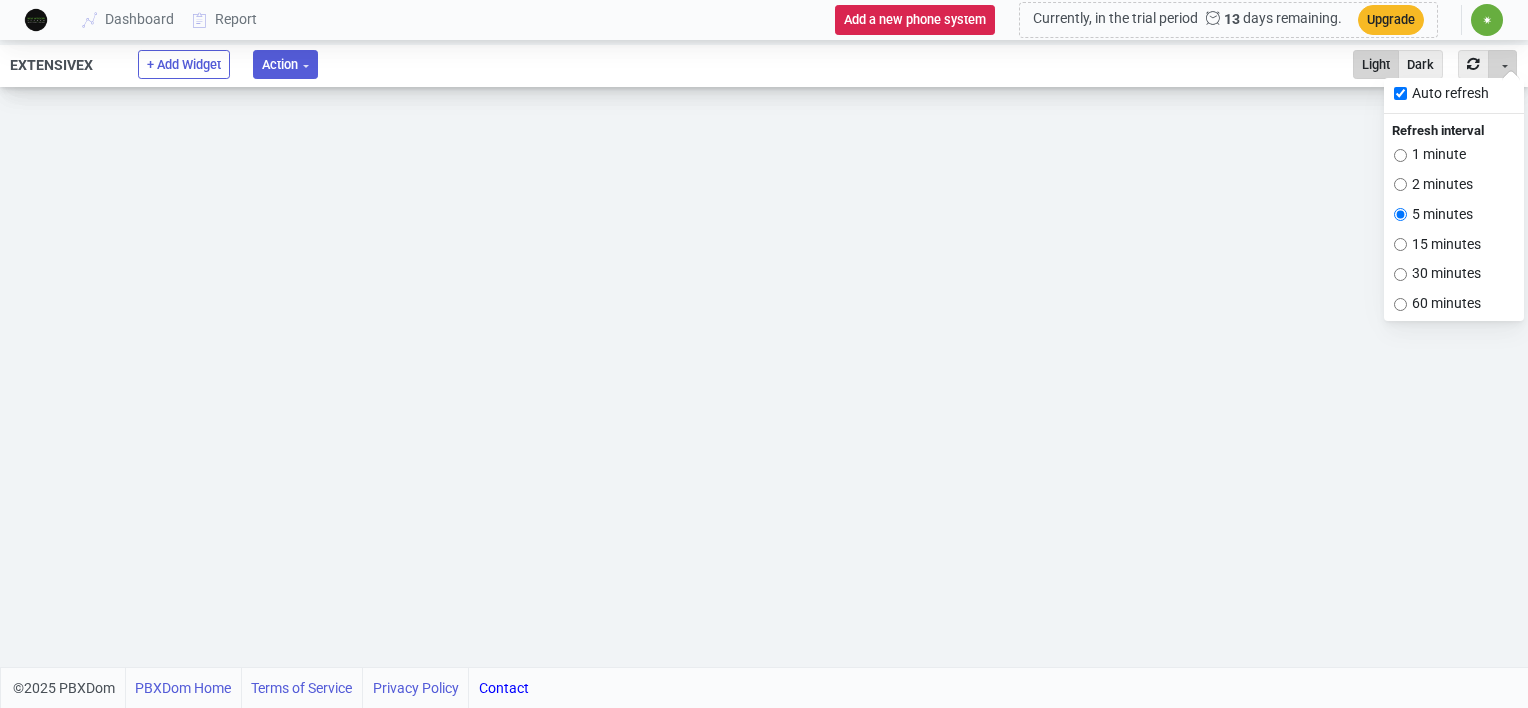 click on "Action" at bounding box center (285, 64) 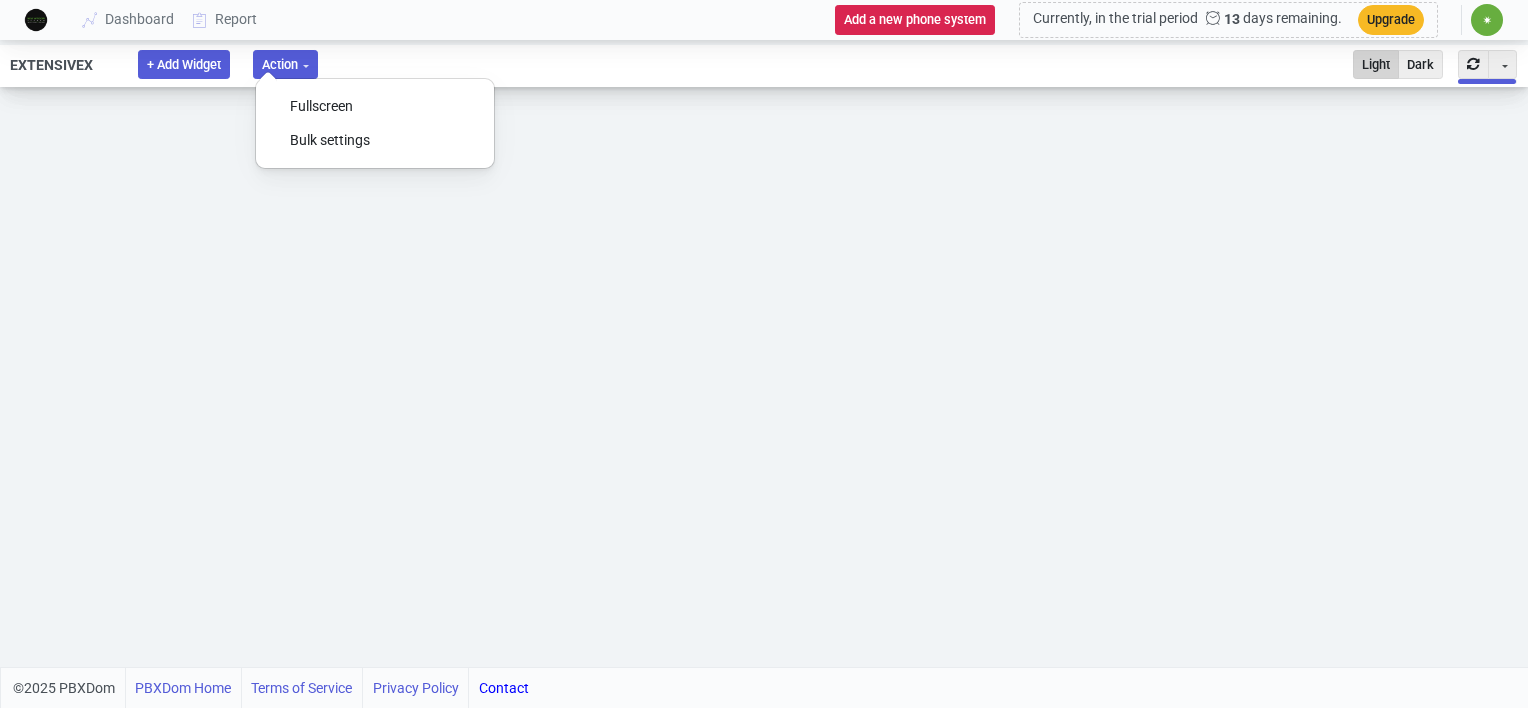 click on "+ Add Widget" at bounding box center (184, 64) 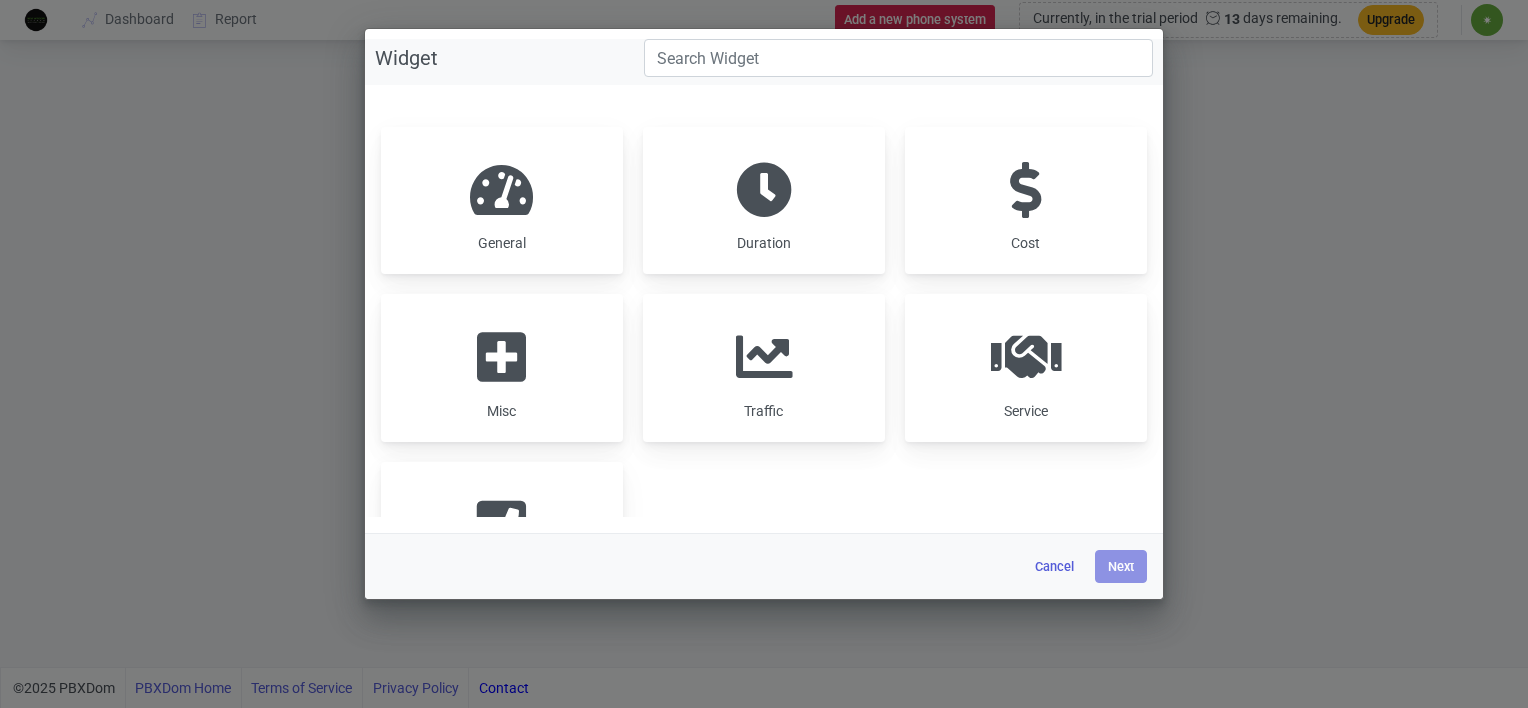 click at bounding box center [501, 190] 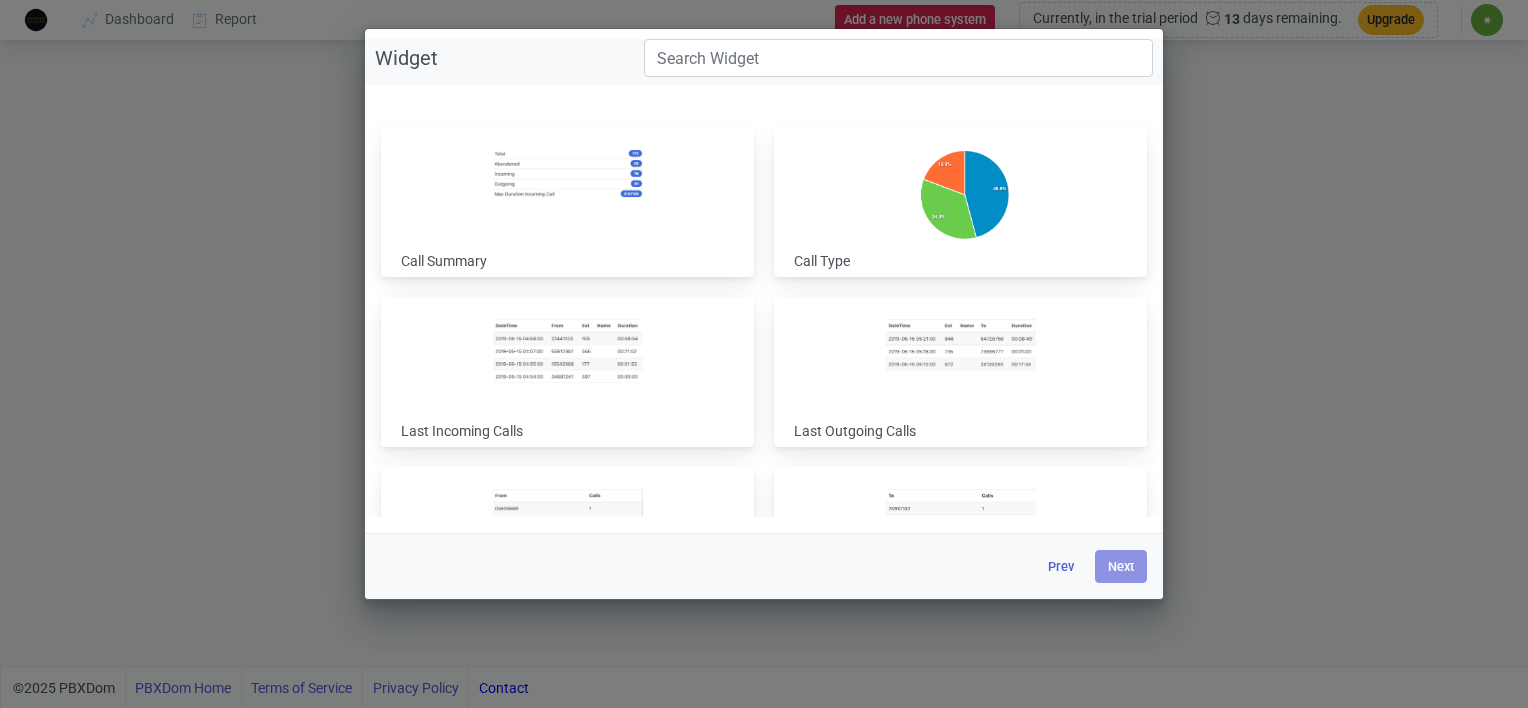click on "Widget Call Summary Call Type Last Incoming Calls Last Outgoing Calls Frequent Caller Numbers Frequent Dialed Numbers Last Abandoned Calls Abandoned Calls Count Abandoned Calls Percent Incoming Calls Count Incoming Calls Percent Outgoing Calls Count Outgoing Calls Percent Total Calls Count Abandoned Calls Gauge  Incoming Calls Gauge Outgoing Calls Gauge Last Internal Calls Missed Calls Gauge Count - Customizable levels Missed Calls Gauge Percentage- Customizable levels User Performance Custom Report Prev Next" at bounding box center [764, 354] 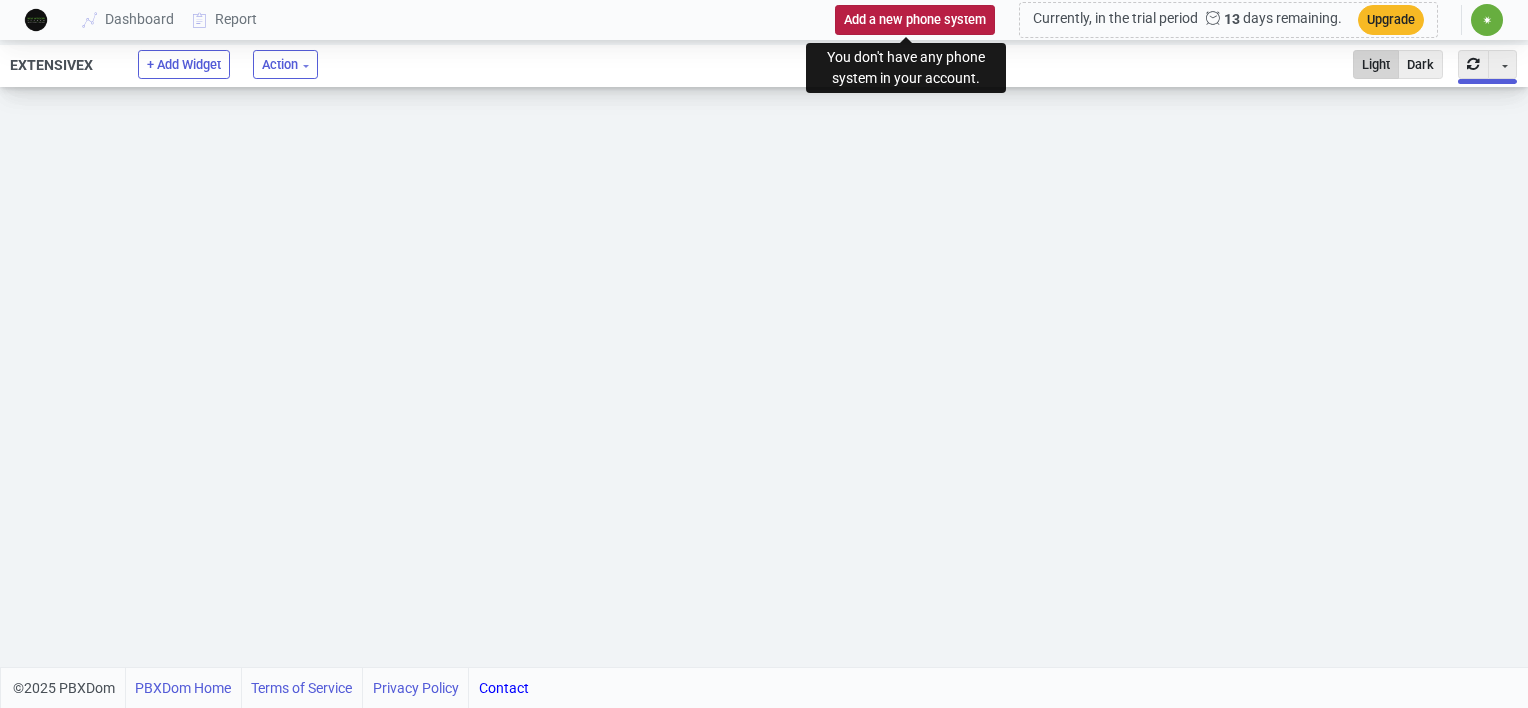 click on "Add a new phone system" at bounding box center [915, 19] 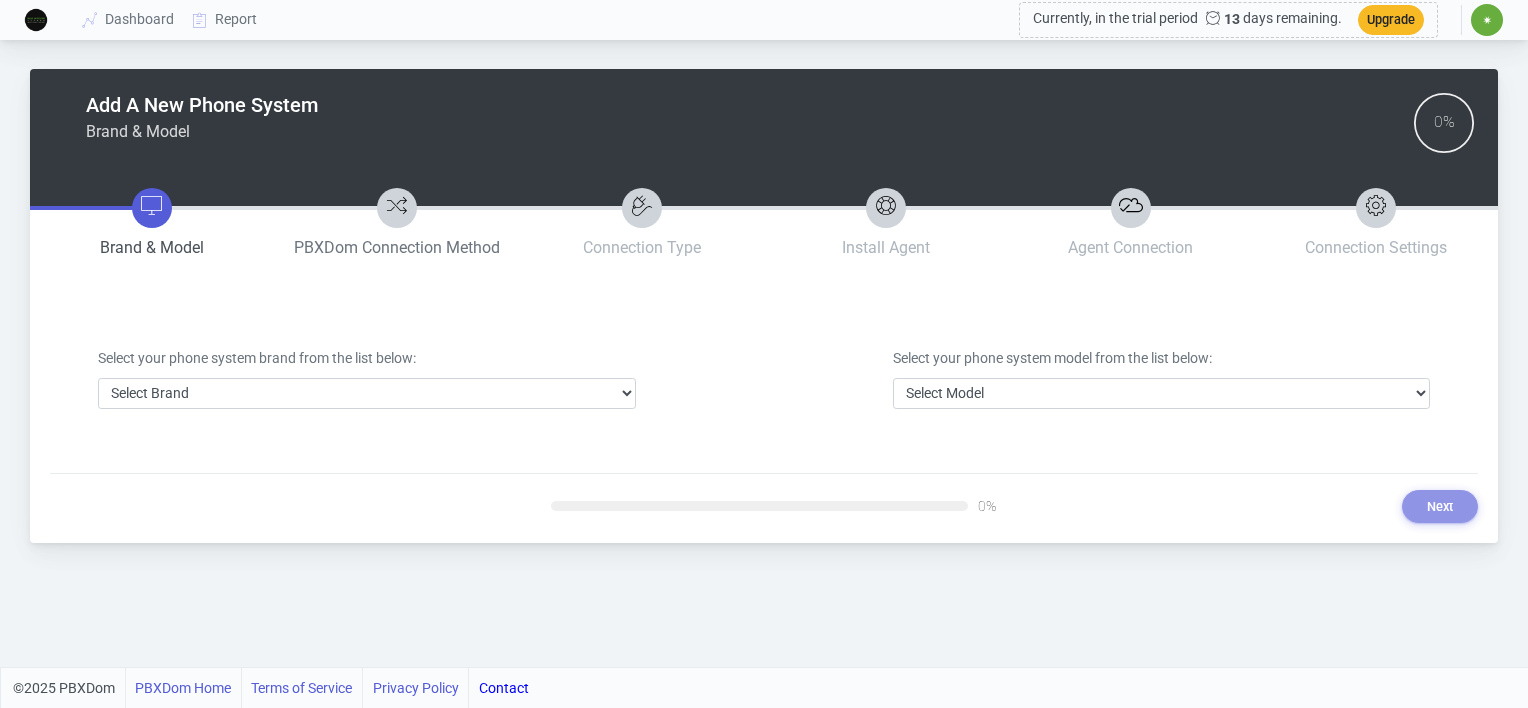 click on "PBXDom Connection Method" at bounding box center (397, 247) 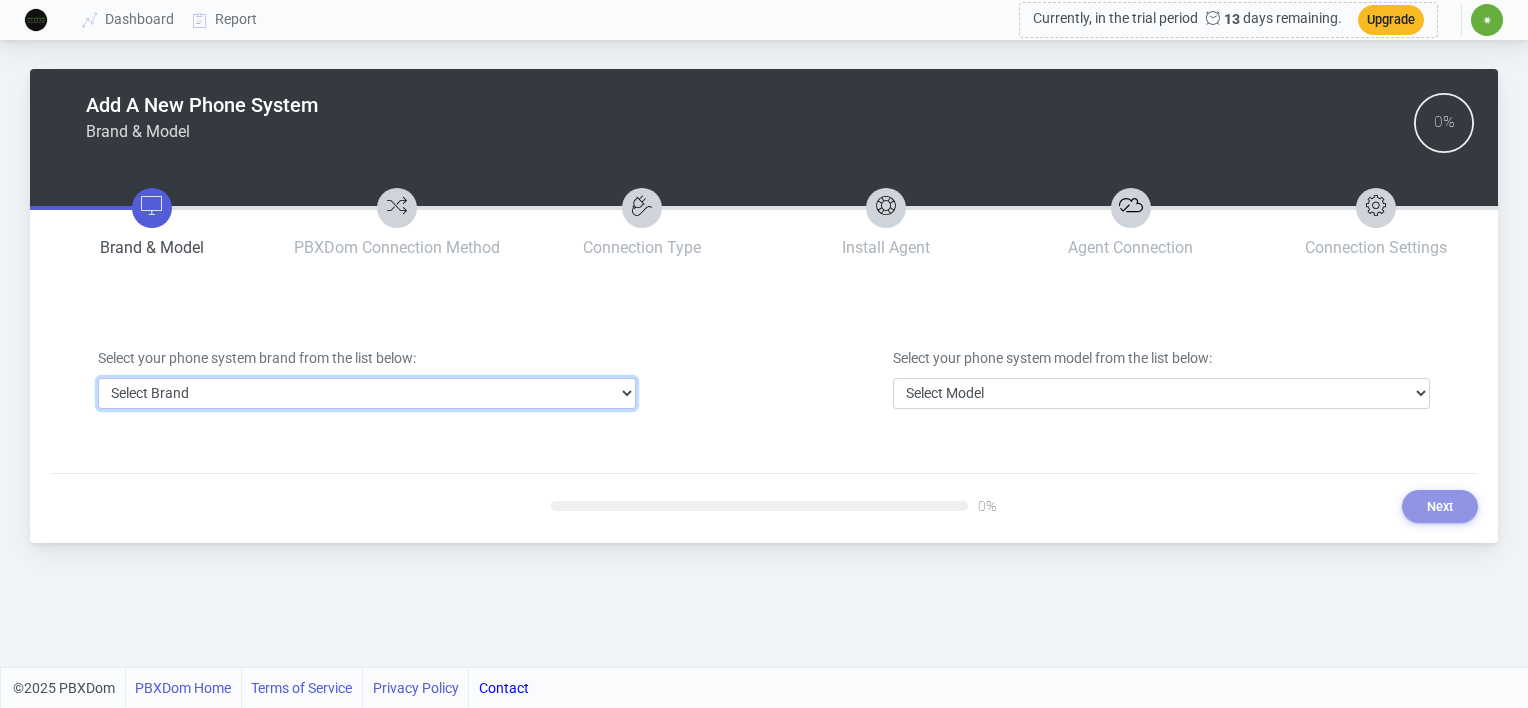 click on "Select Brand 3CX Avaya Cisco FreePBX/Asterisk Mitel Panasonic Yeastar" at bounding box center (367, 393) 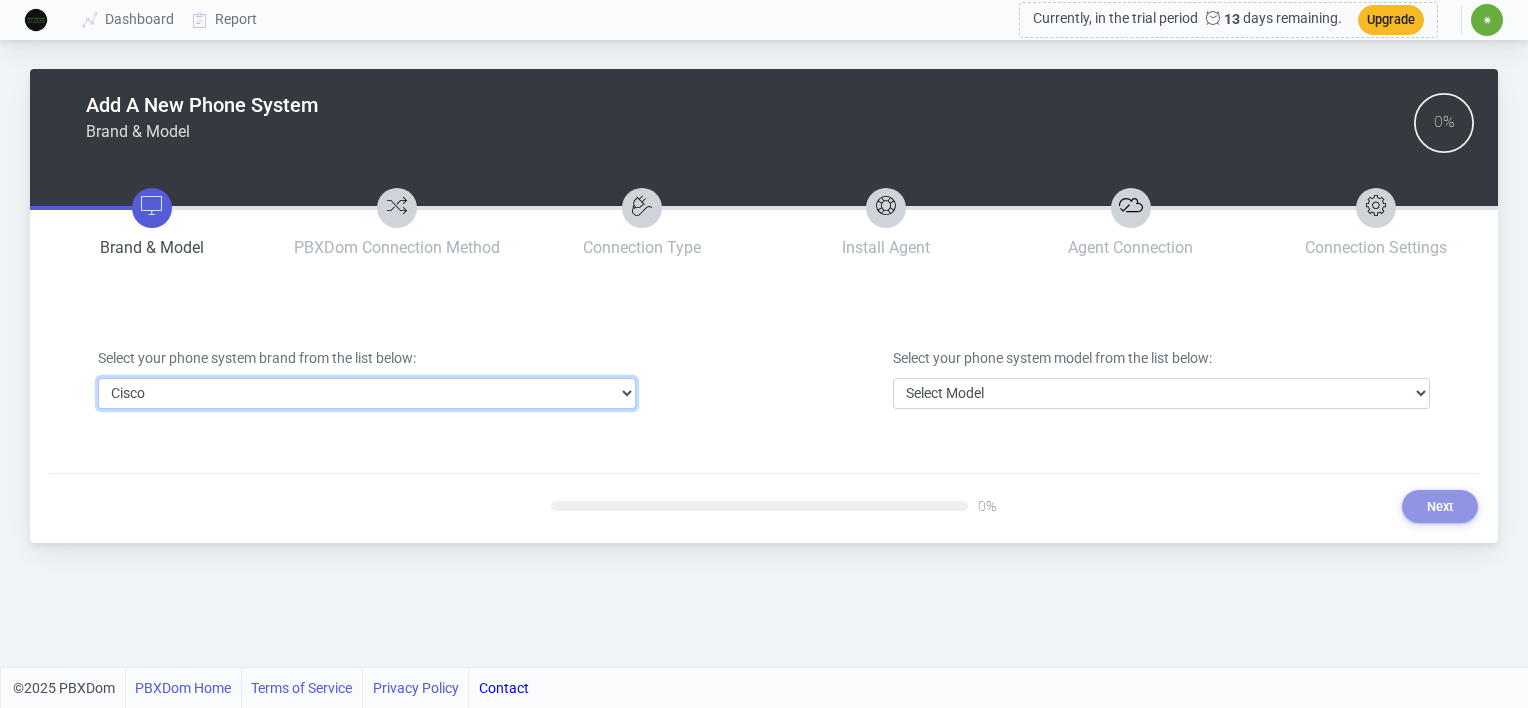 click on "Select Brand 3CX Avaya Cisco FreePBX/Asterisk Mitel Panasonic Yeastar" at bounding box center (367, 393) 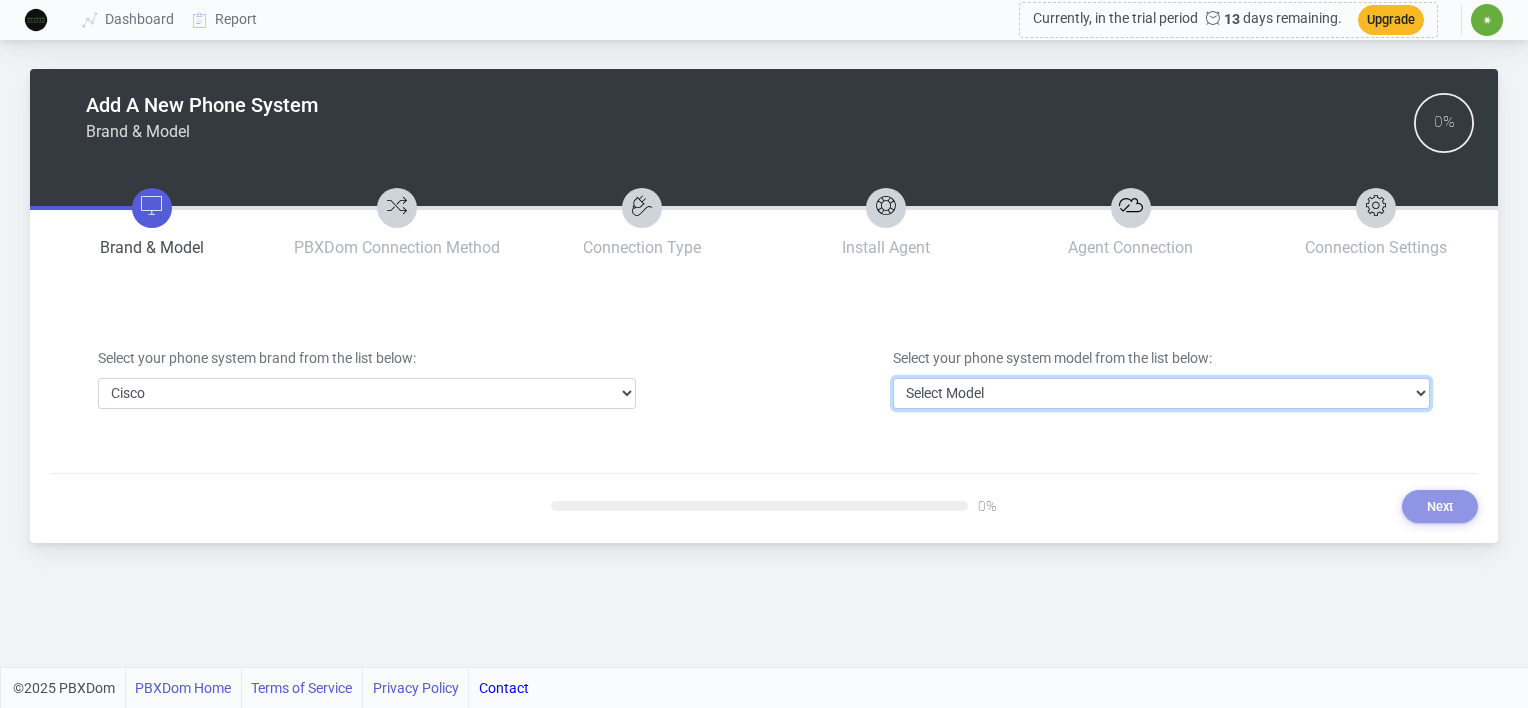 click on "Select Model Business Edition 4000 or older Business Edition 6000/7000 CUCM below version 5 CUCM version 5 or newer CUCME/UC500" at bounding box center [1162, 393] 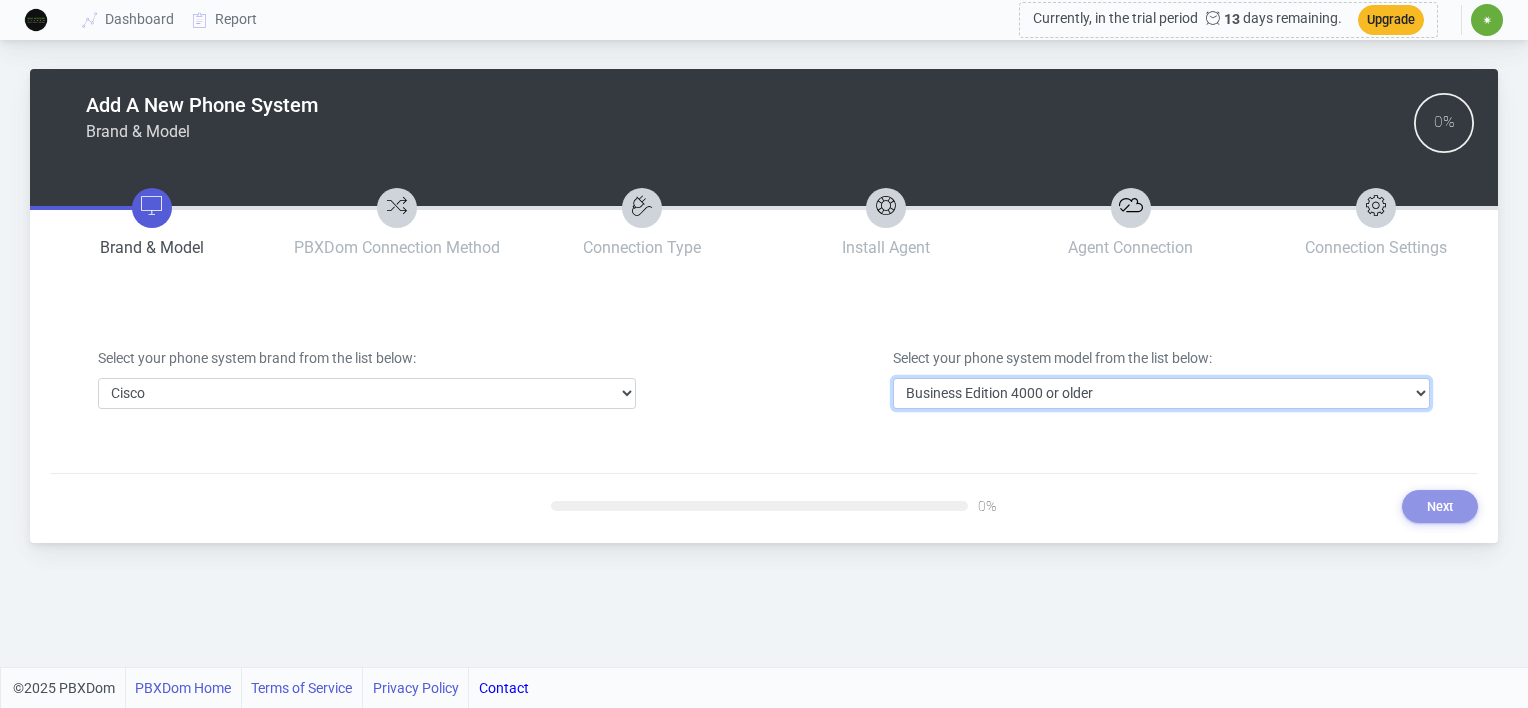 click on "Select Model Business Edition 4000 or older Business Edition 6000/7000 CUCM below version 5 CUCM version 5 or newer CUCME/UC500" at bounding box center (1162, 393) 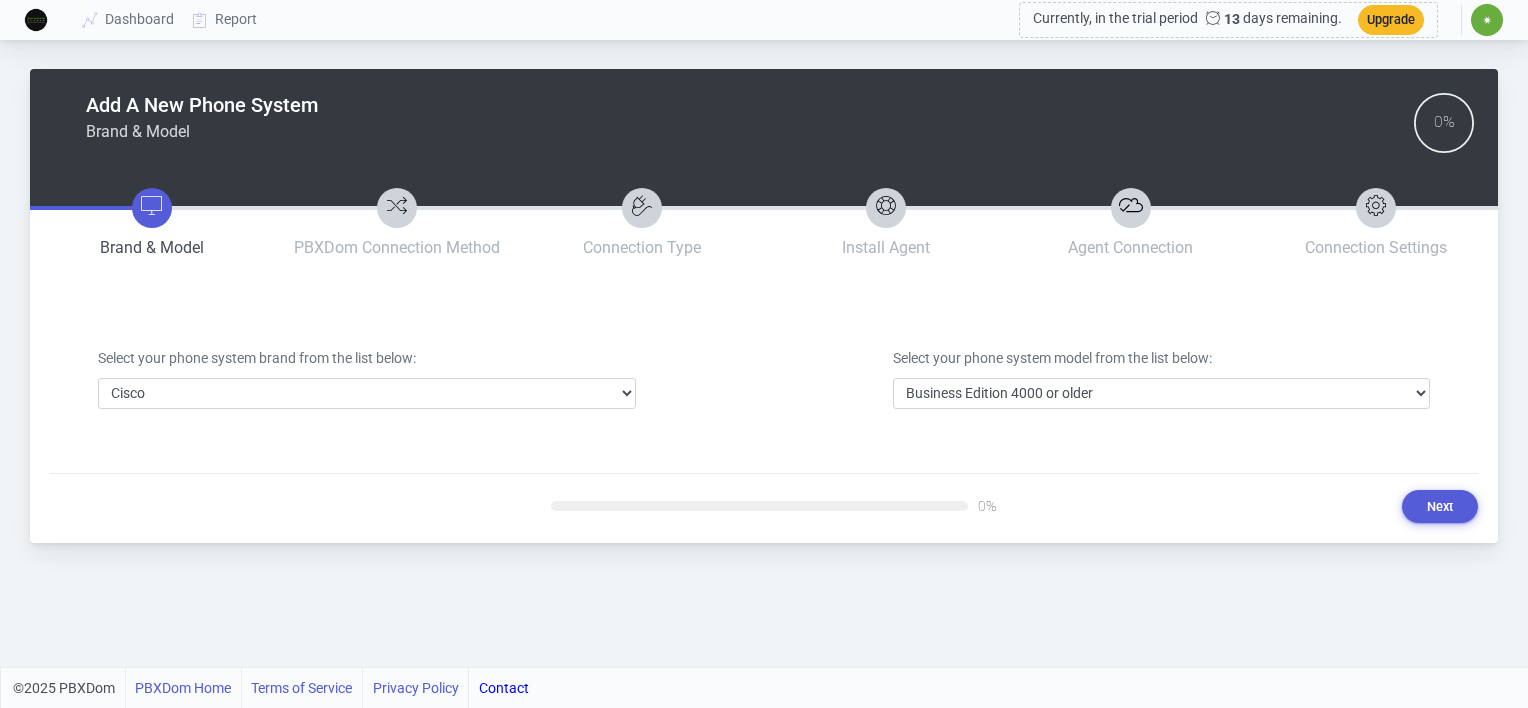 click on "Previous 0% Next" at bounding box center (764, 506) 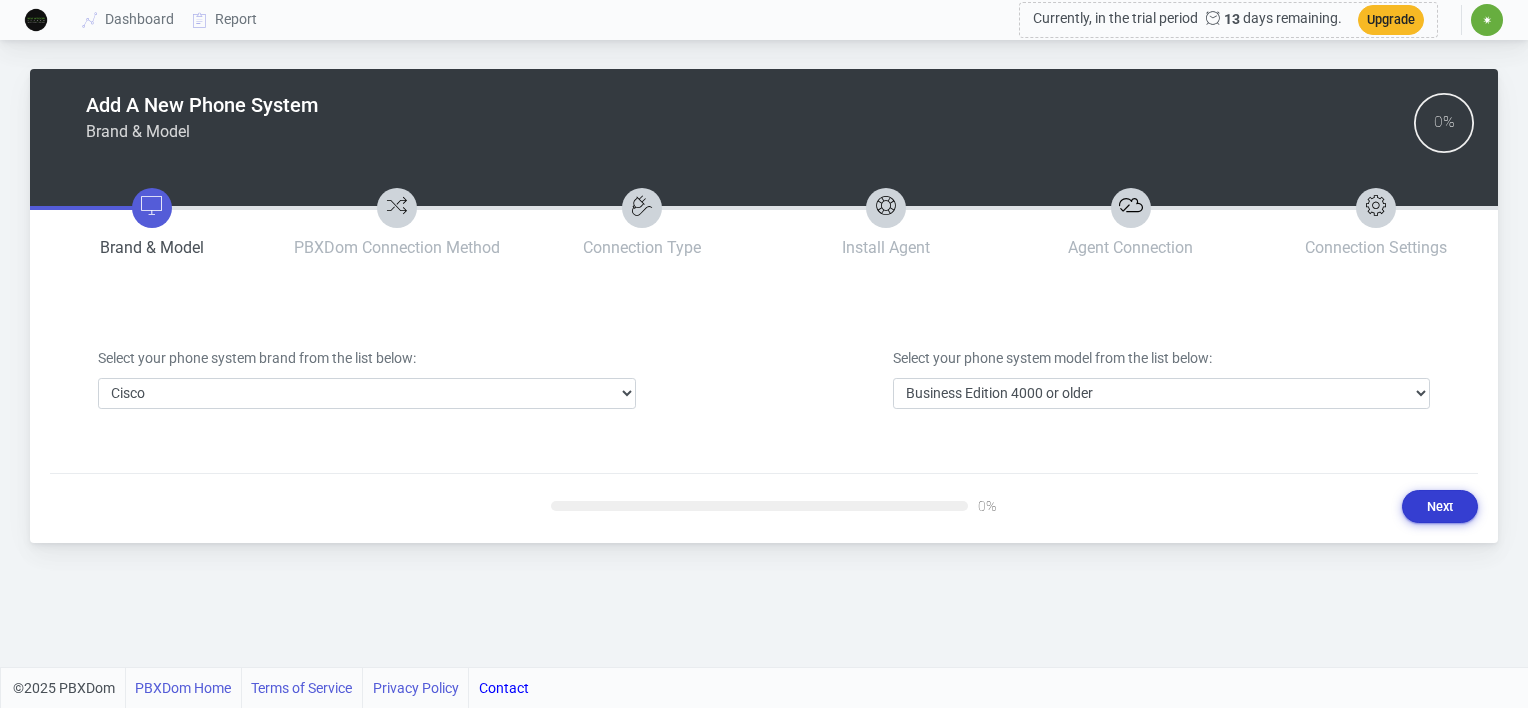 click on "Next" at bounding box center (1440, 506) 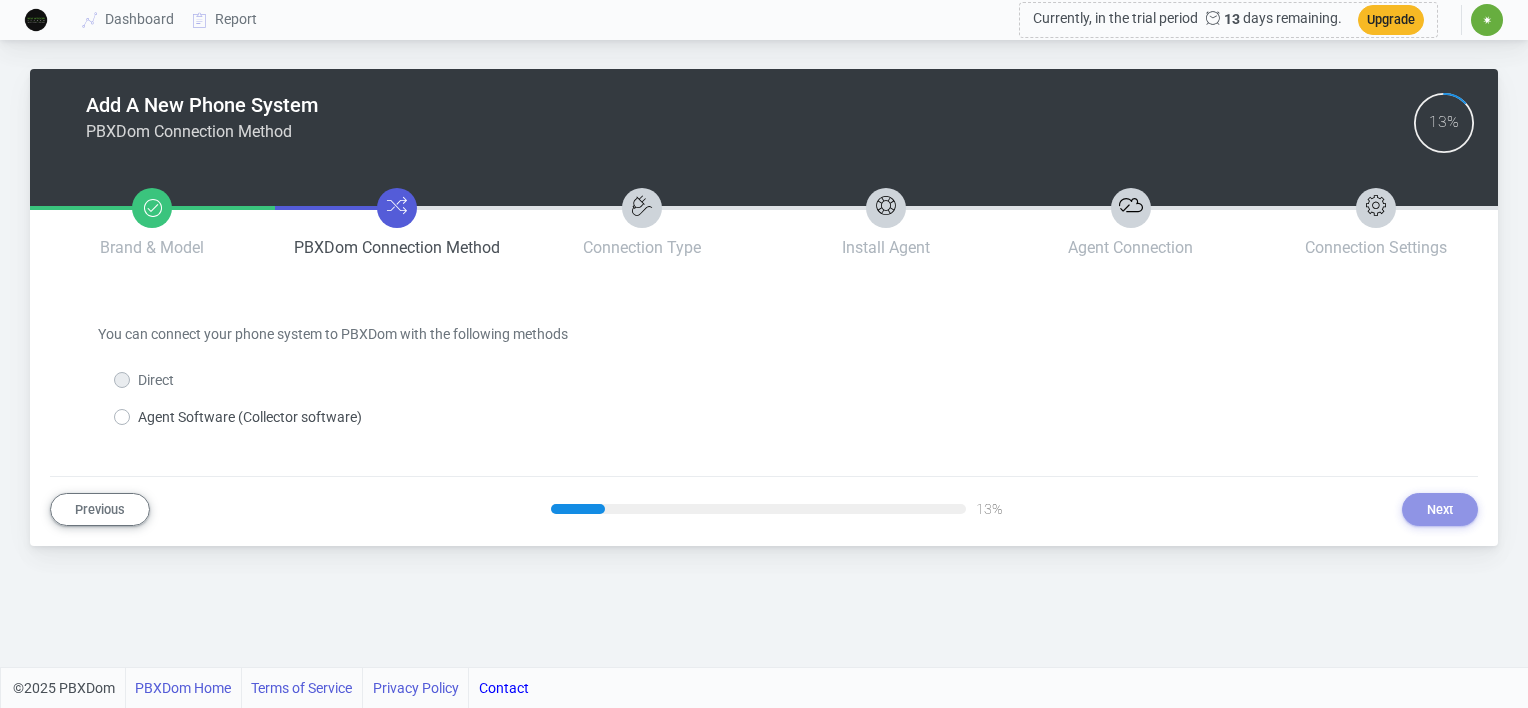 click on "Direct" at bounding box center [156, 380] 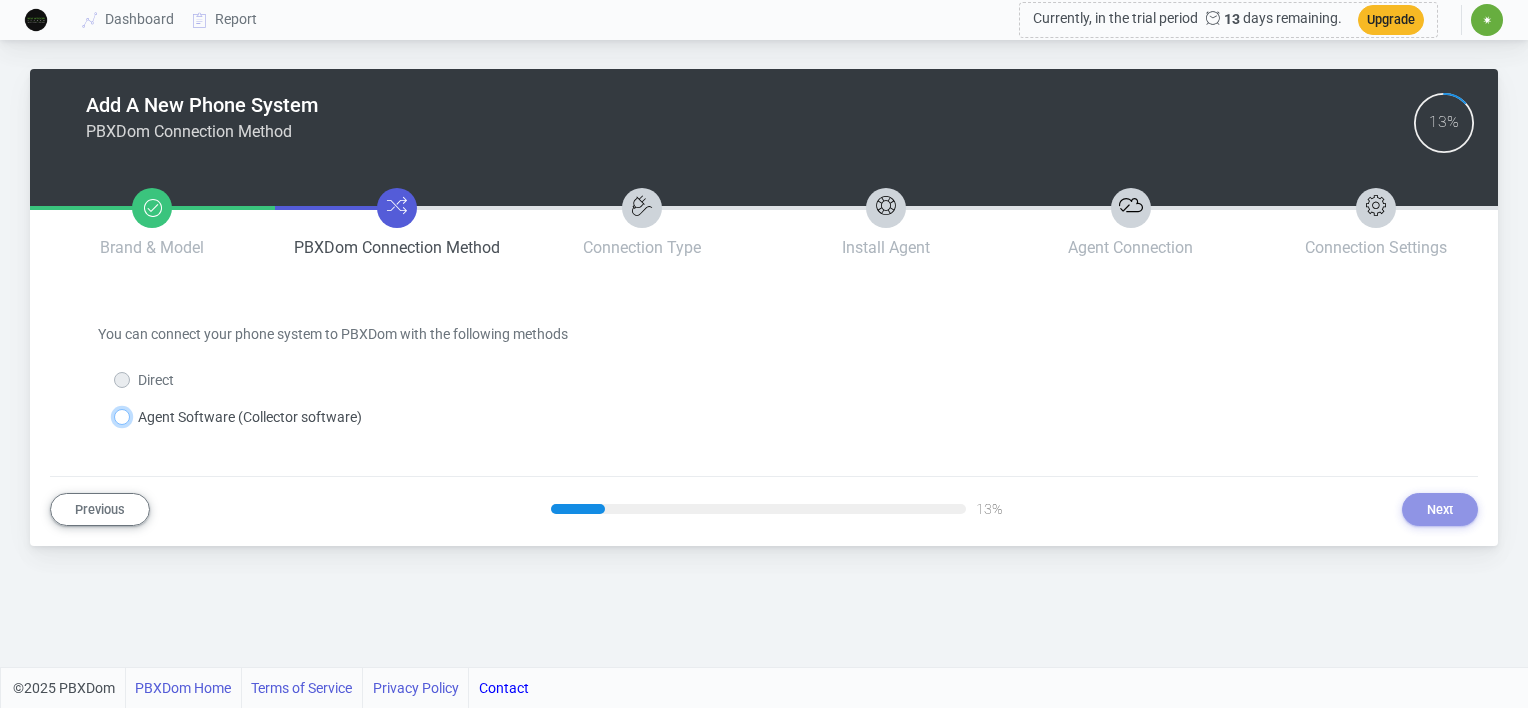 click on "Agent Software (Collector software)" at bounding box center [144, 413] 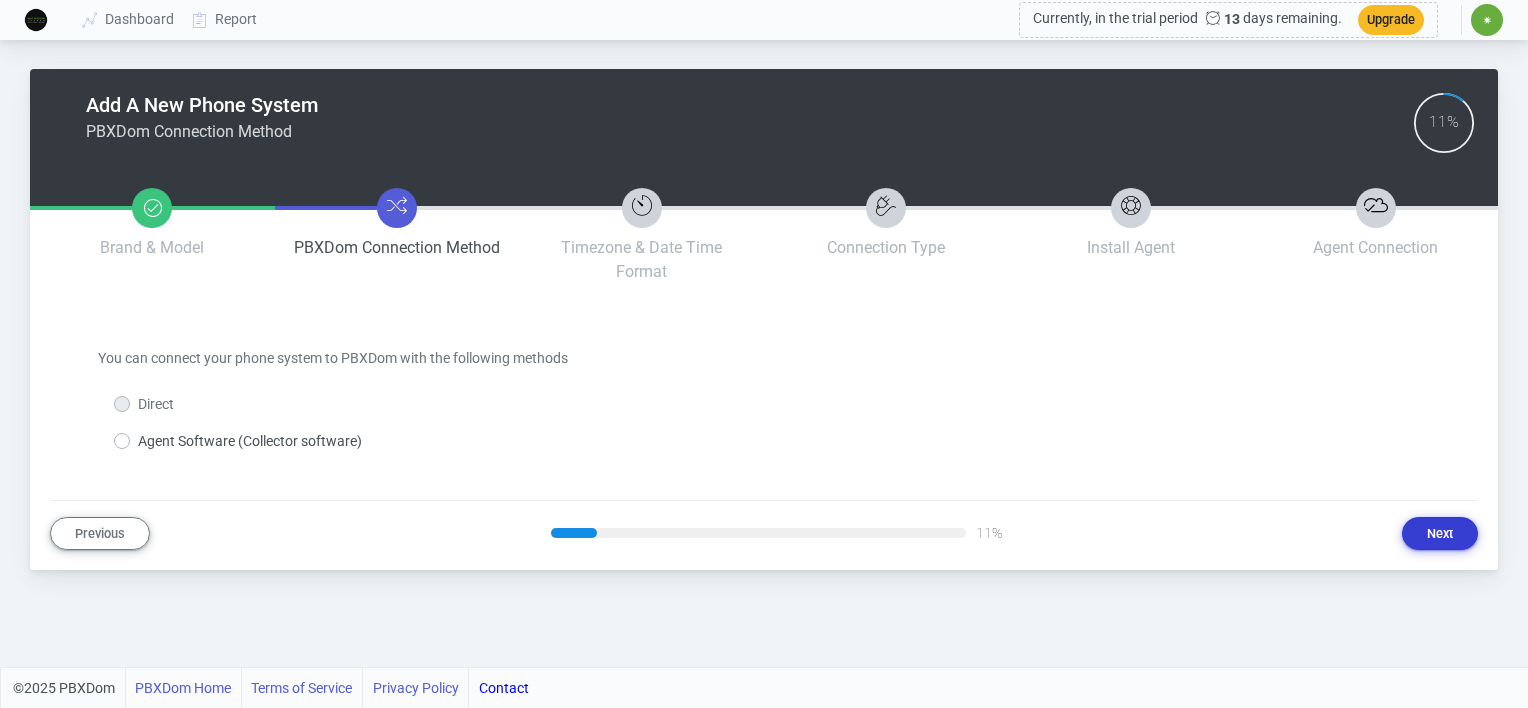 click on "Next" at bounding box center [1440, 533] 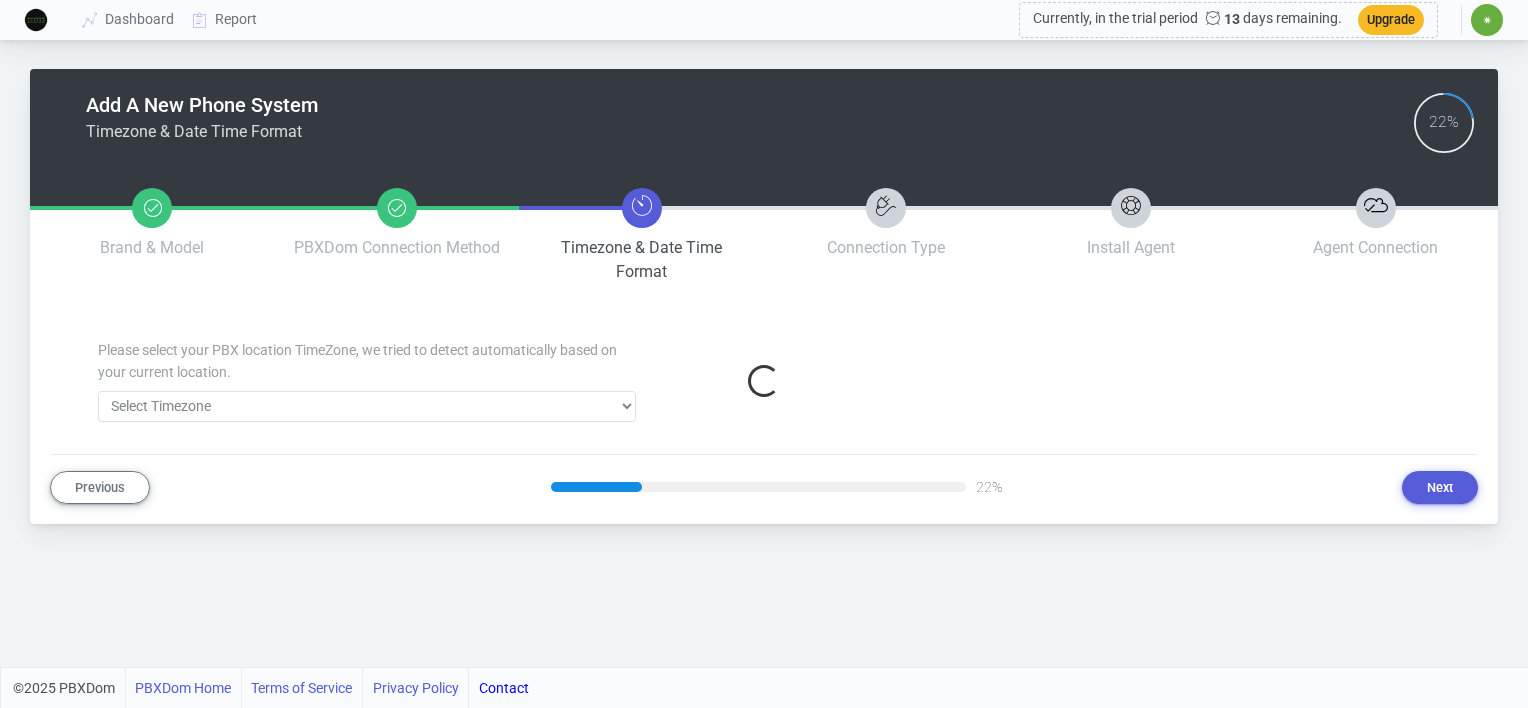 select on "372" 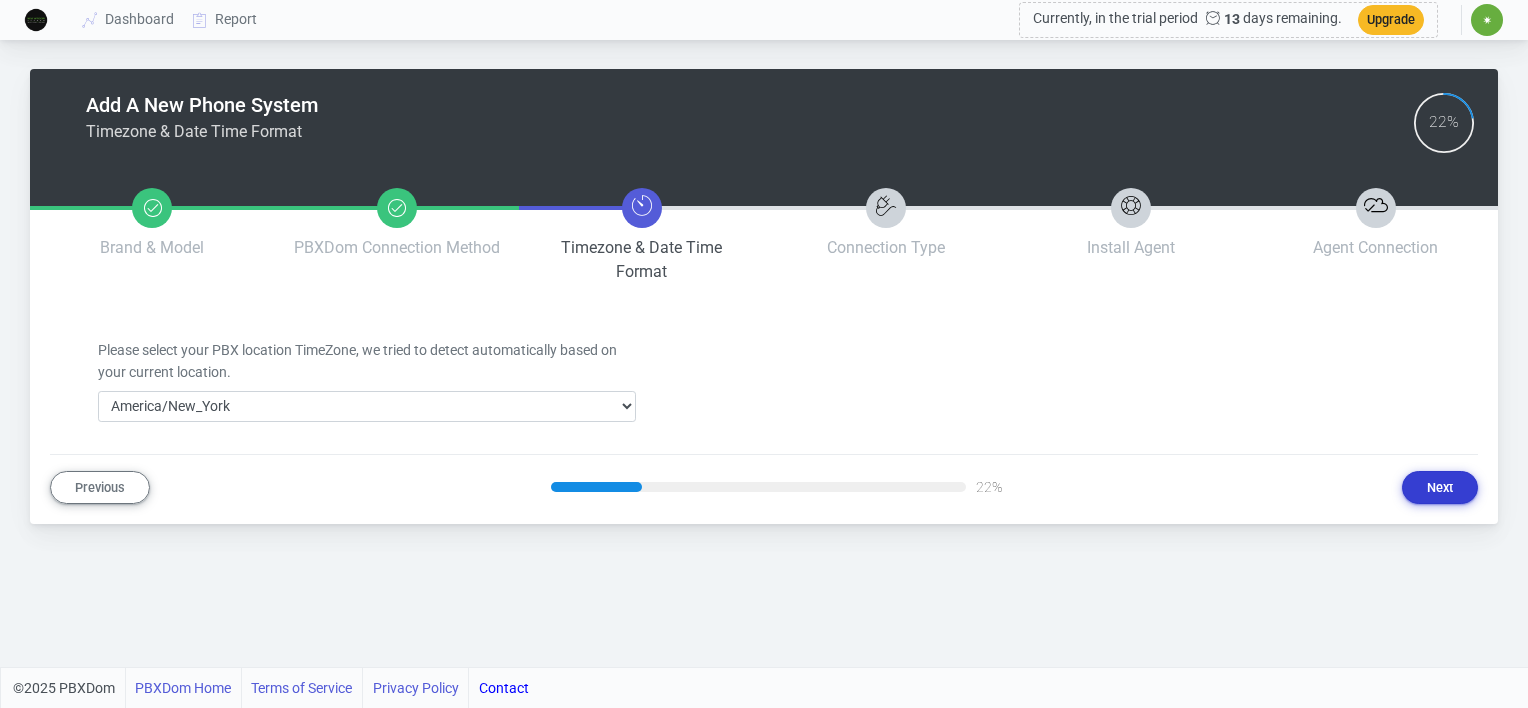 click on "Next" at bounding box center (1440, 487) 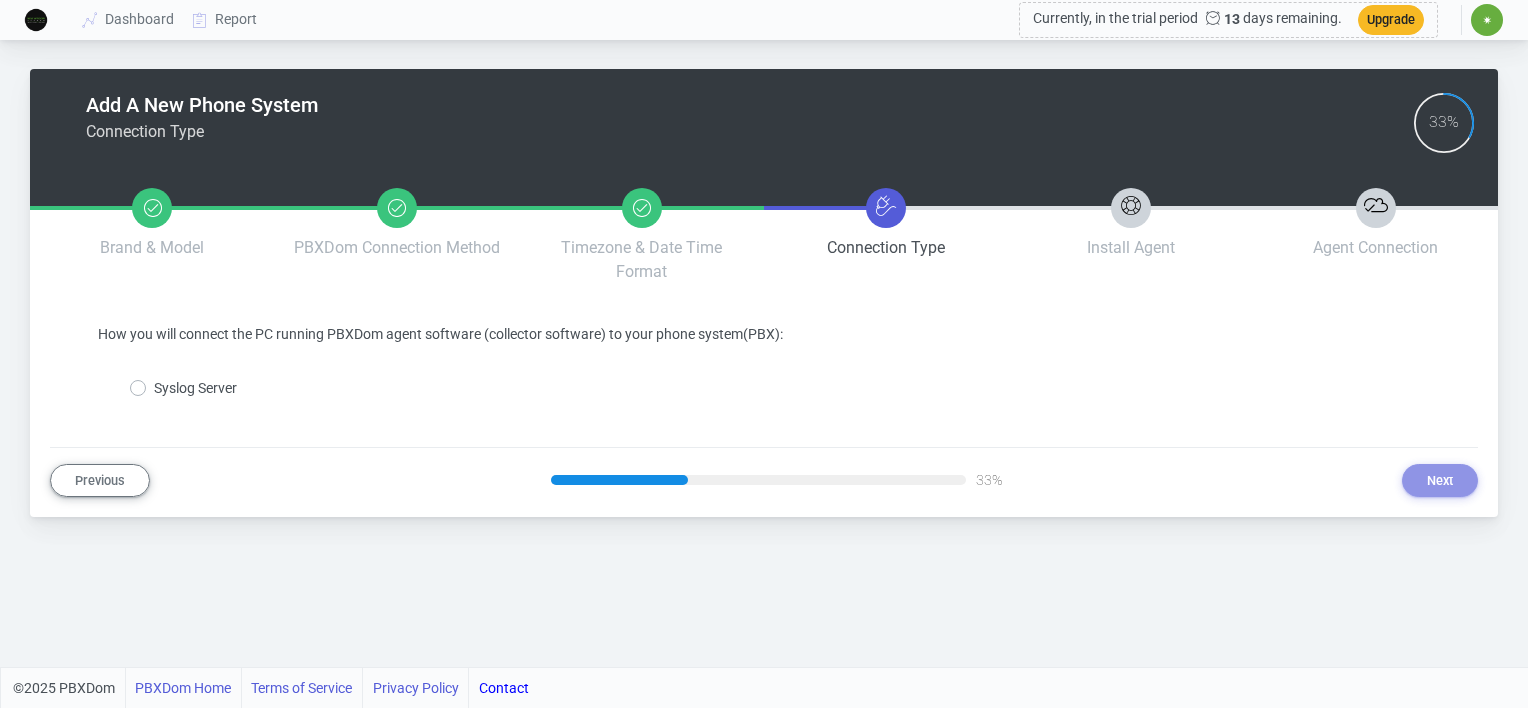 click on "Syslog Server" at bounding box center (195, 388) 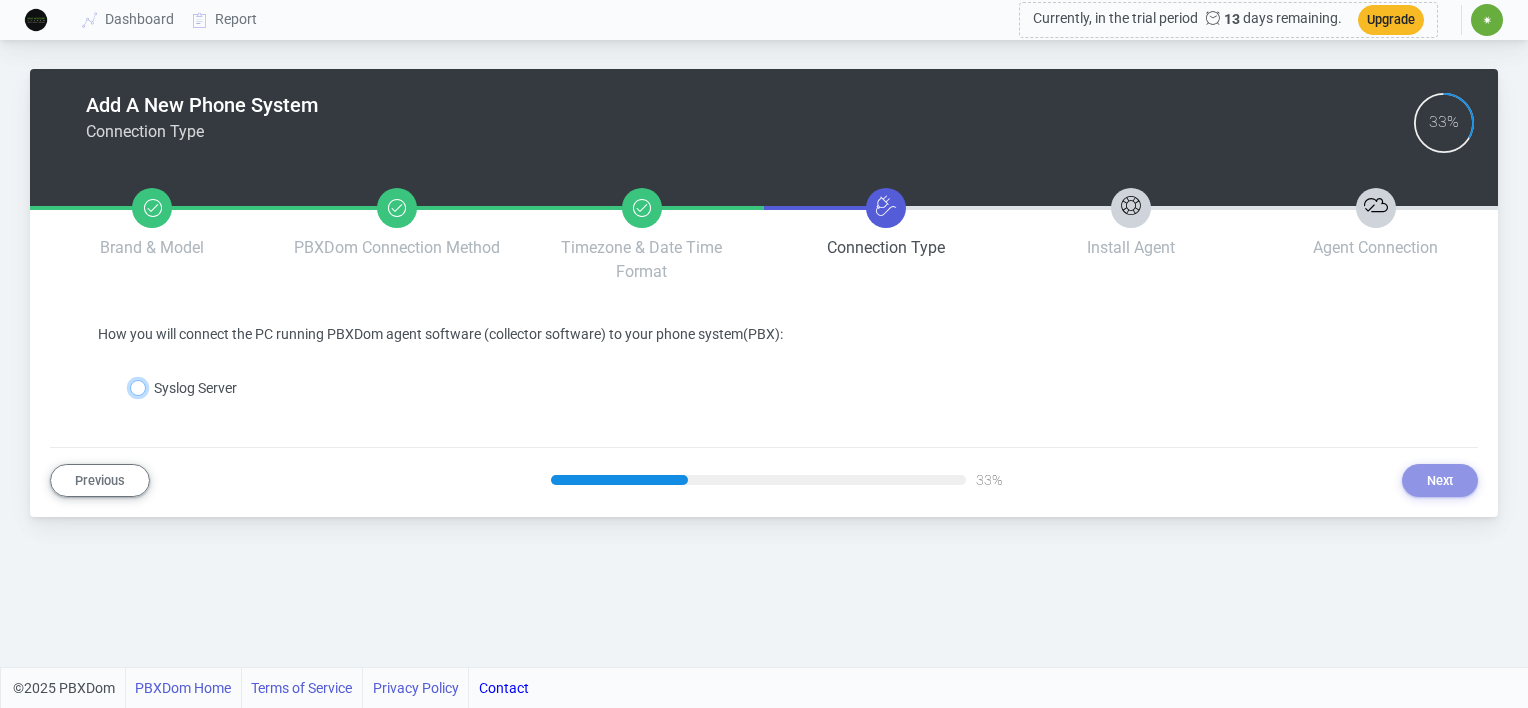 radio on "true" 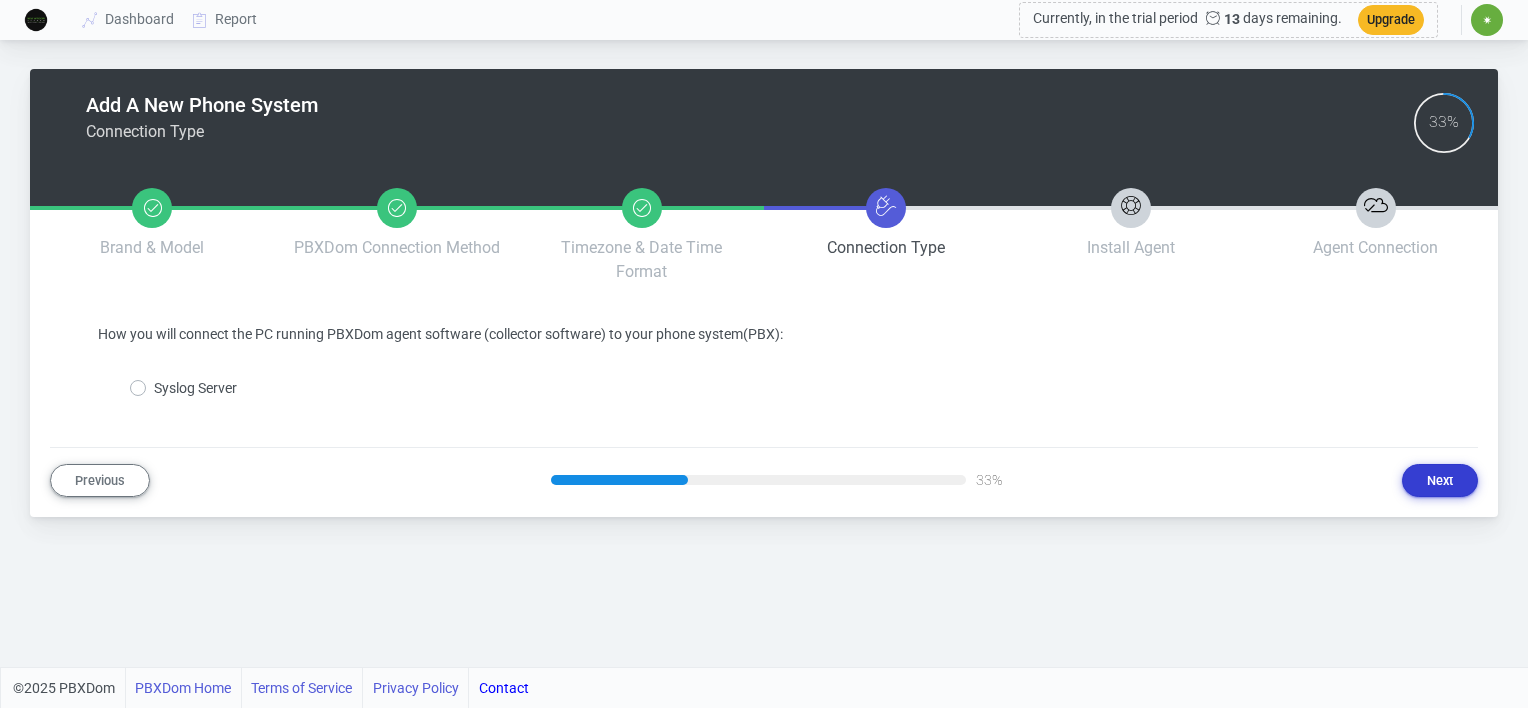 click on "Next" at bounding box center [1440, 480] 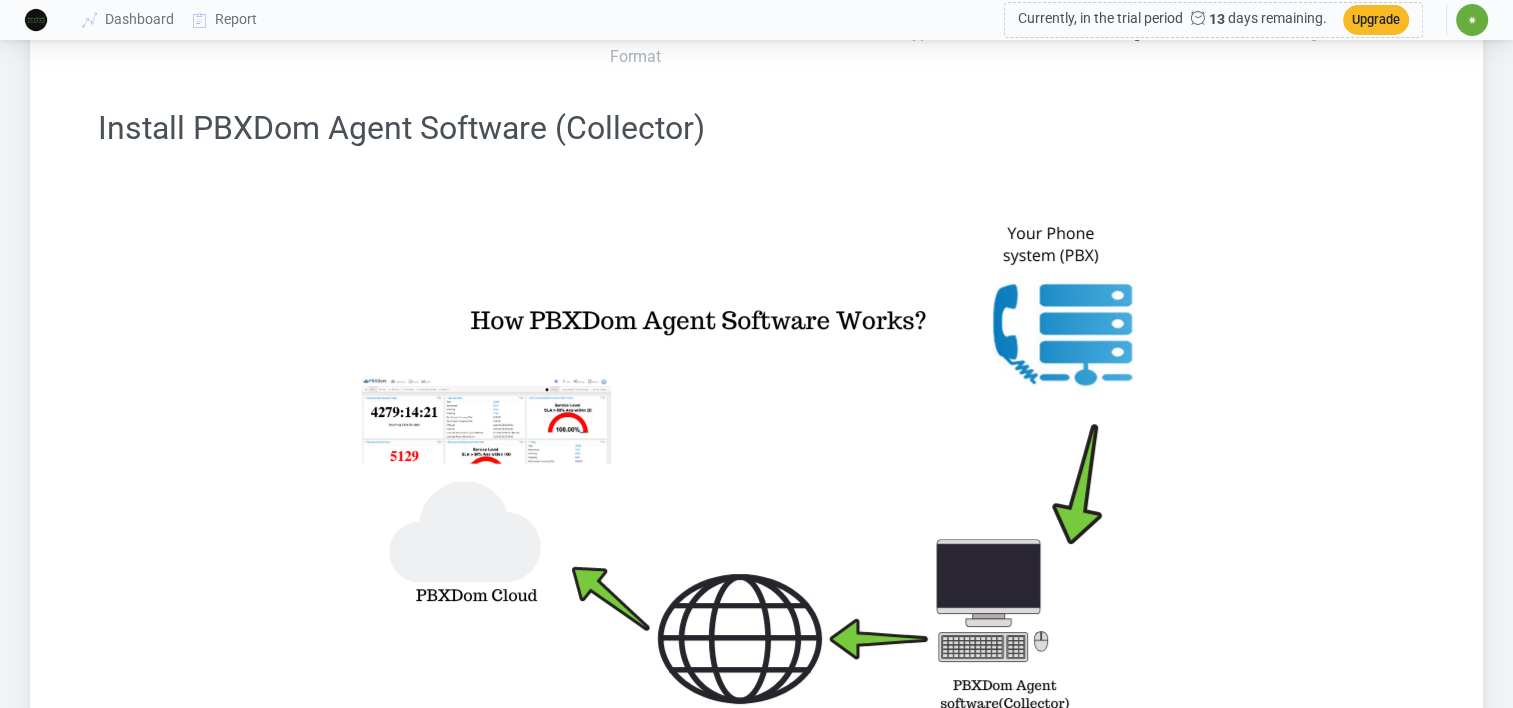 scroll, scrollTop: 214, scrollLeft: 0, axis: vertical 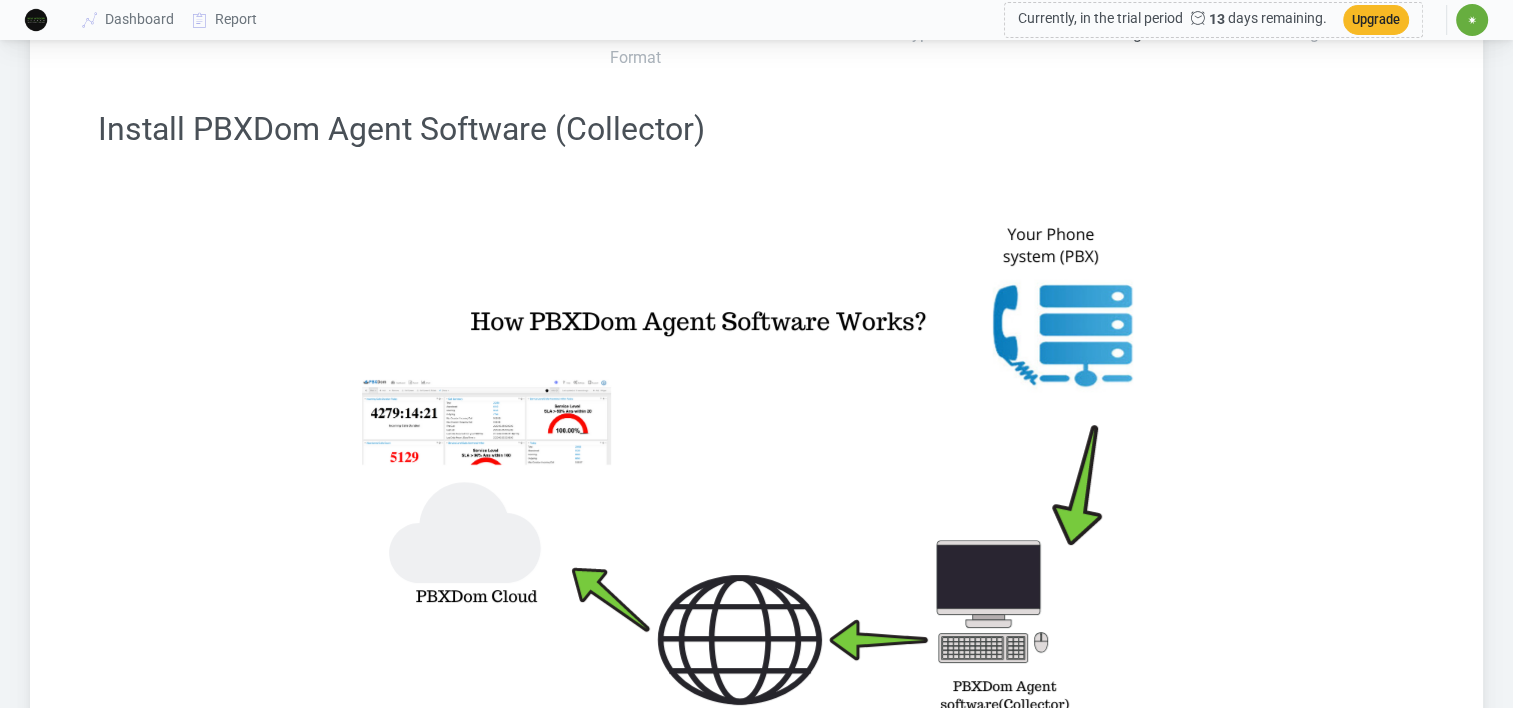 click on "Install PBXDom Agent Software (Collector) How PBXDom agent software works? PBXDom agent software can be installed on any Windows machine, and it will connect to your phone system (PBX) by different methods and protocols depend on your phone system and capabilities. Agent software collects the raw logs from your phone system (PBX), compresses them, and automatically sends them to PBXDom cloud through the Internet and with TCP protocol HTTP, HTTPS (80,  443). PBXDom cloud process the logs data received from agent software and will add the calls data into your PBXDom account; then, you can see your calls information on dashboard or report. The whole process takes a maximum of 5 minutes, and if the internet connection drops,  agent software buffers them automatically and send them when the internet connection up again. Before you begin you will need: Administrator access to the computer on which you will install. Ability to configure the firewall to allow the agent to send data to PBXDom. TCP:  80,443,13,37" at bounding box center (756, 1119) 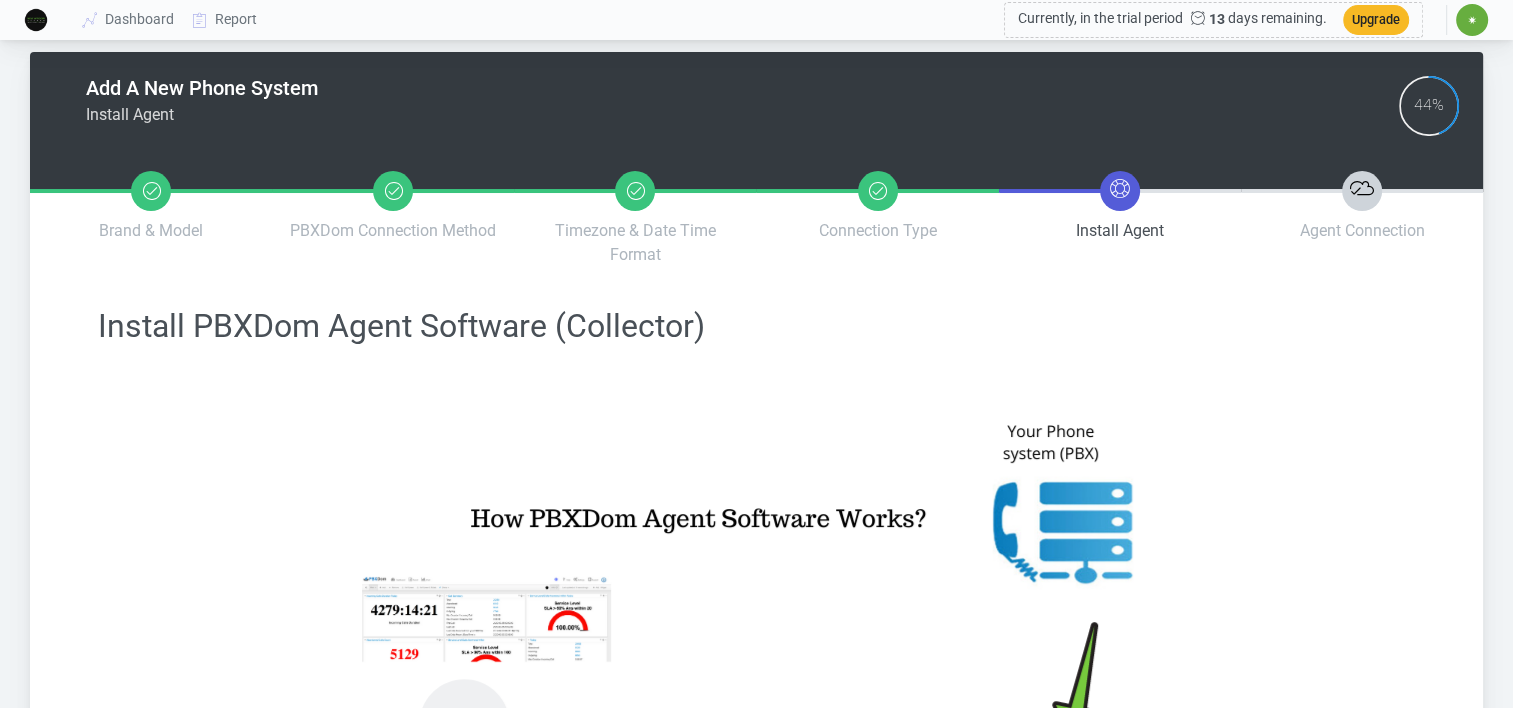 scroll, scrollTop: 0, scrollLeft: 0, axis: both 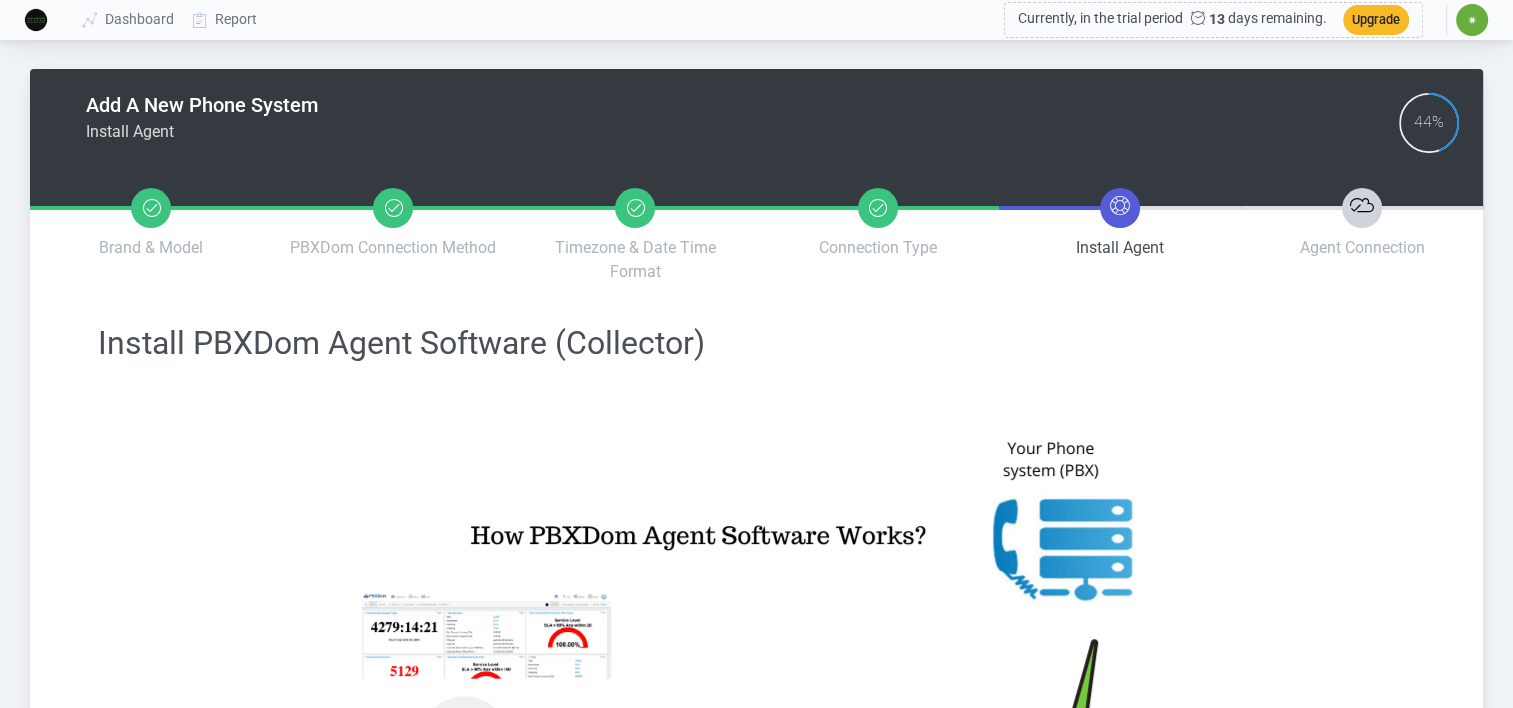 click on "✷" at bounding box center (1472, 20) 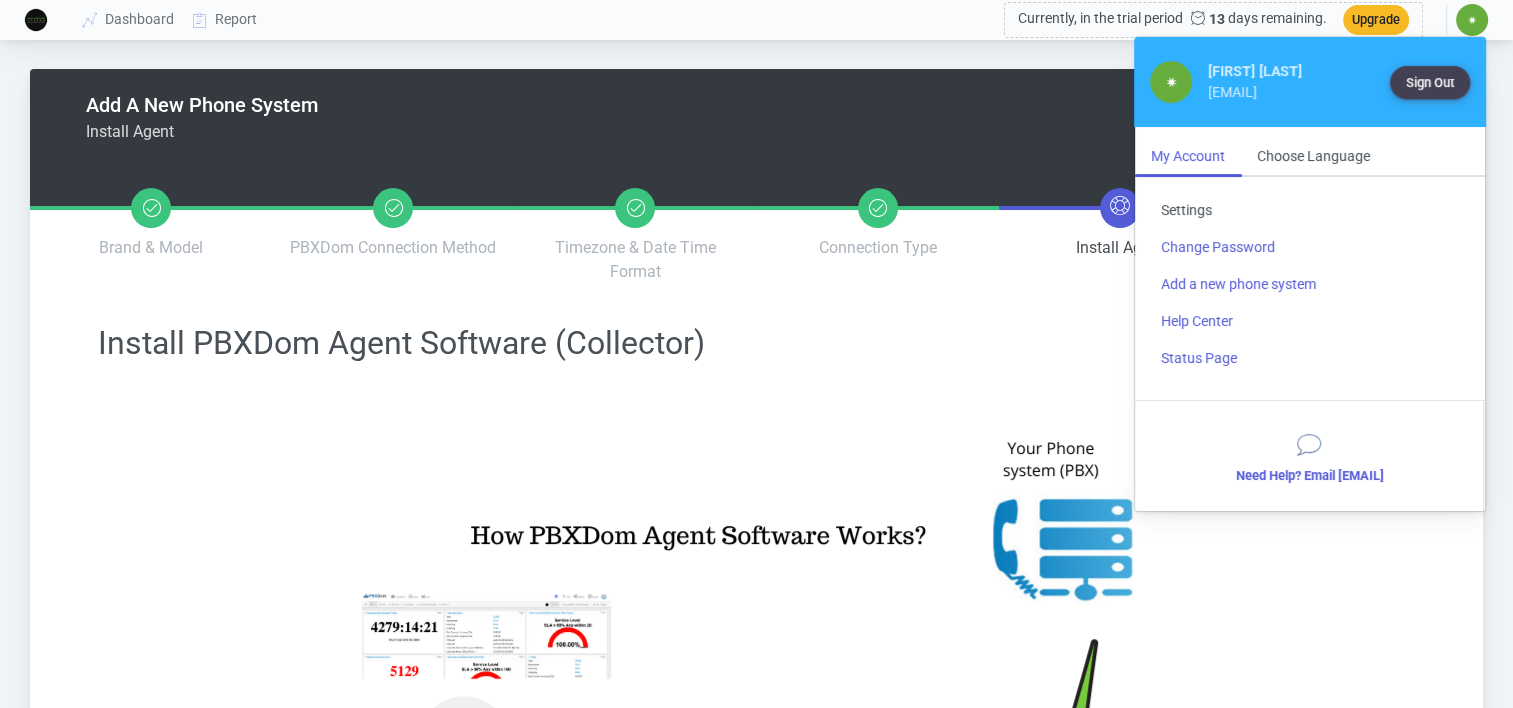 click on "Settings" at bounding box center (1310, 210) 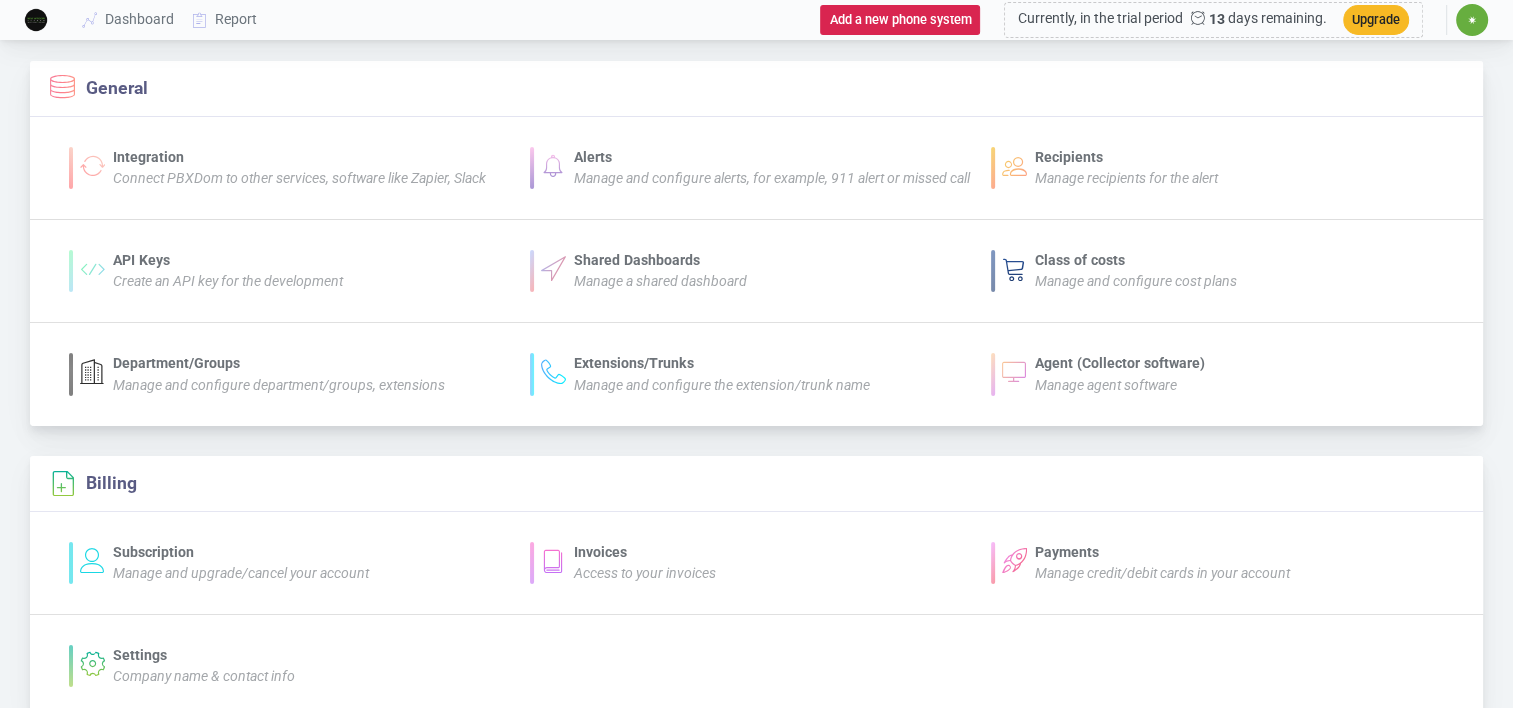 click on "Connect PBXDom to other services, software like Zapier, Slack" at bounding box center [299, 178] 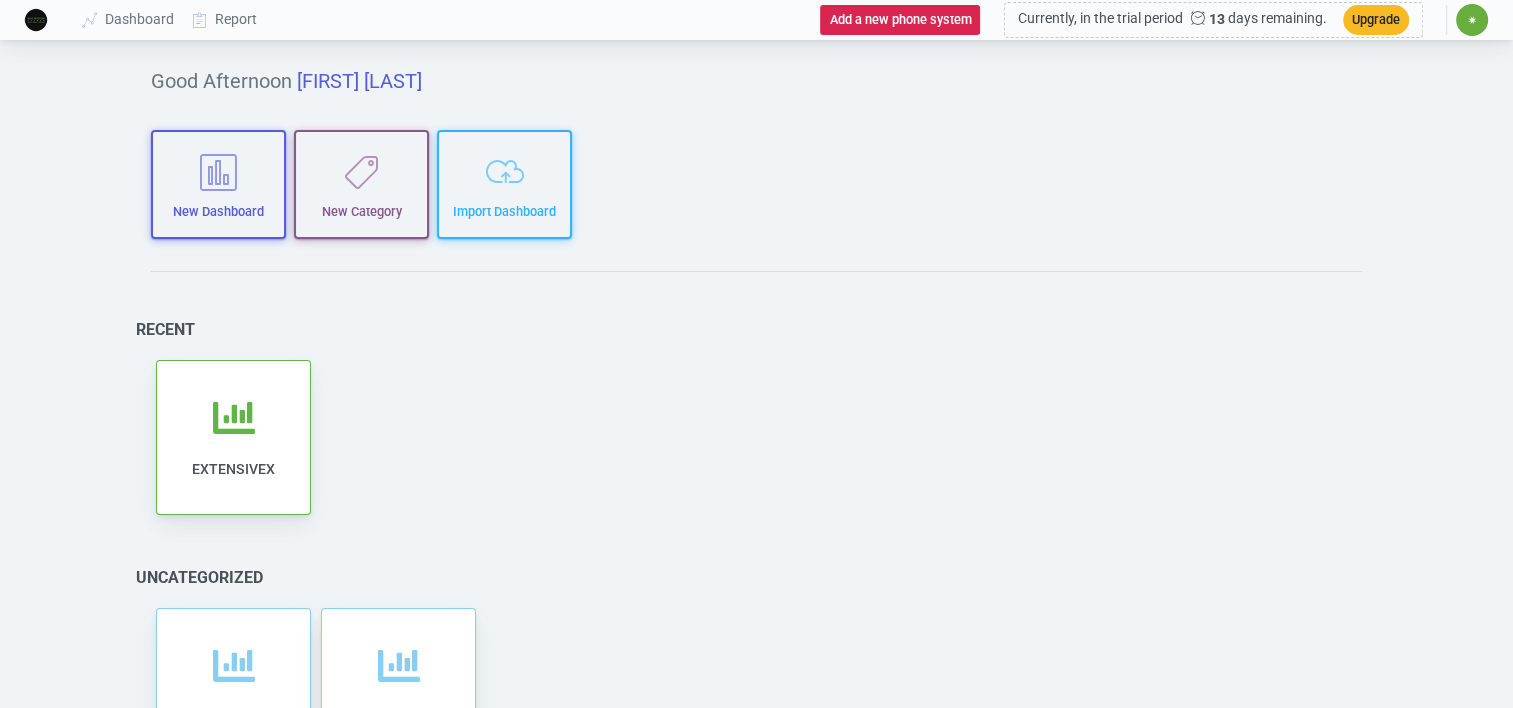 click on "Good Afternoon [FIRST] [LAST] New Dashboard New Category Import Dashboard Recent Add to category Remove from category Edit Clone Export Delete Share EXTENSIVEX Uncategorized Add to category Remove from category Edit Clone Export Delete Share Main Dashboard Add to category Remove from category Edit Clone Export Delete Share EXTENSIVEX" at bounding box center [756, 430] 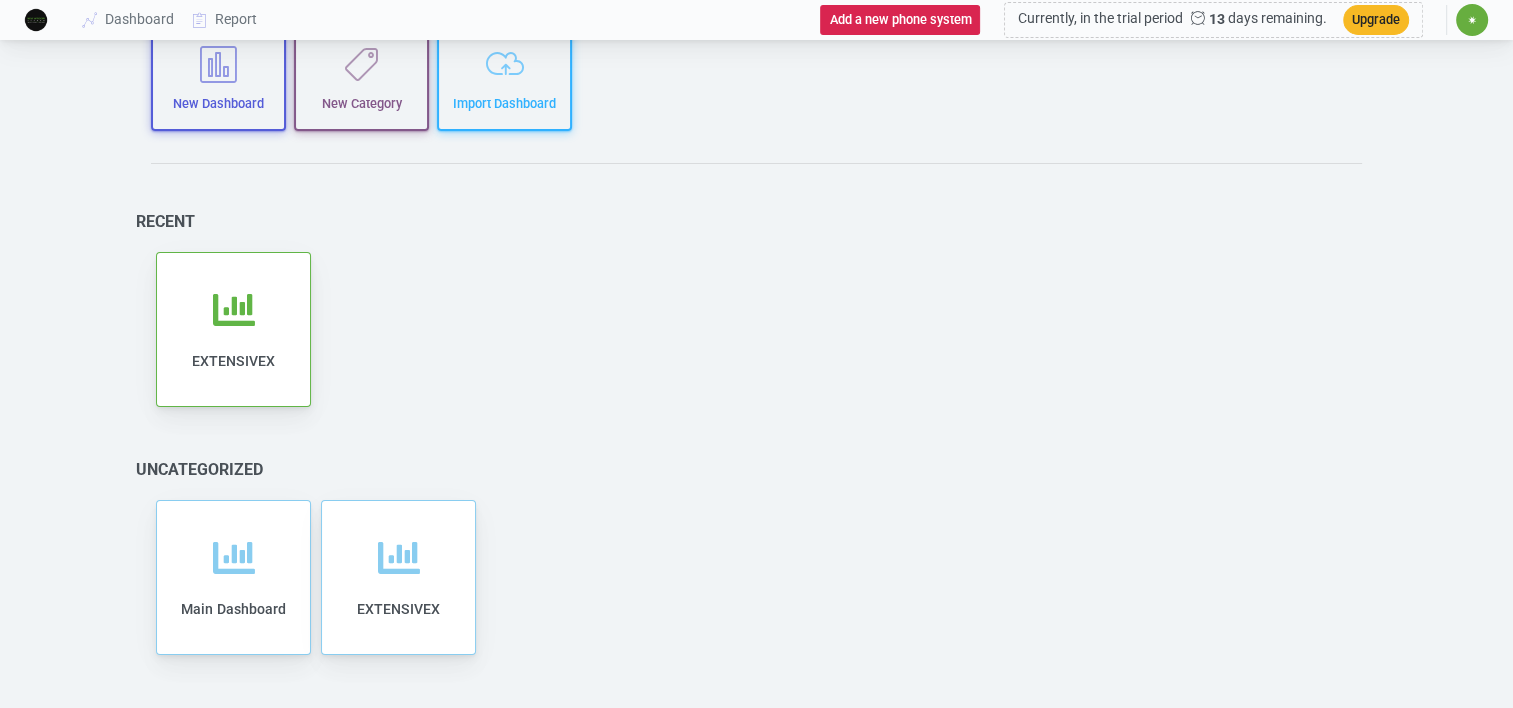 scroll, scrollTop: 0, scrollLeft: 0, axis: both 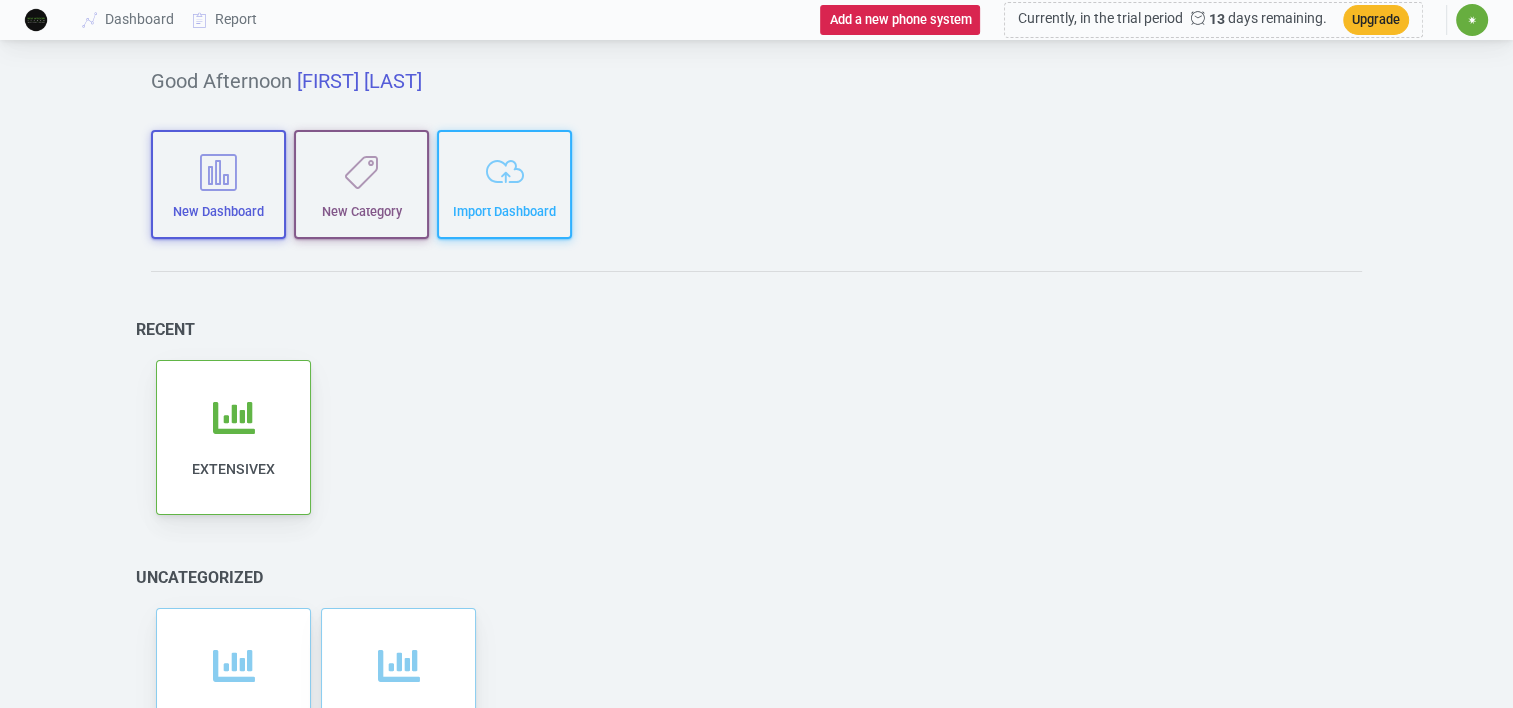 click on "Dashboard Report Add a new phone system Currently, in the trial period 13 days remaining. Upgrade ✷ ✷ [FIRST] [LAST] admin@[EMAIL] Sign Out My Account Choose Language Settings Change Password Add a new phone system Help Center Status Page Need Help? Email hello@pbxdom.com" at bounding box center [781, 20] 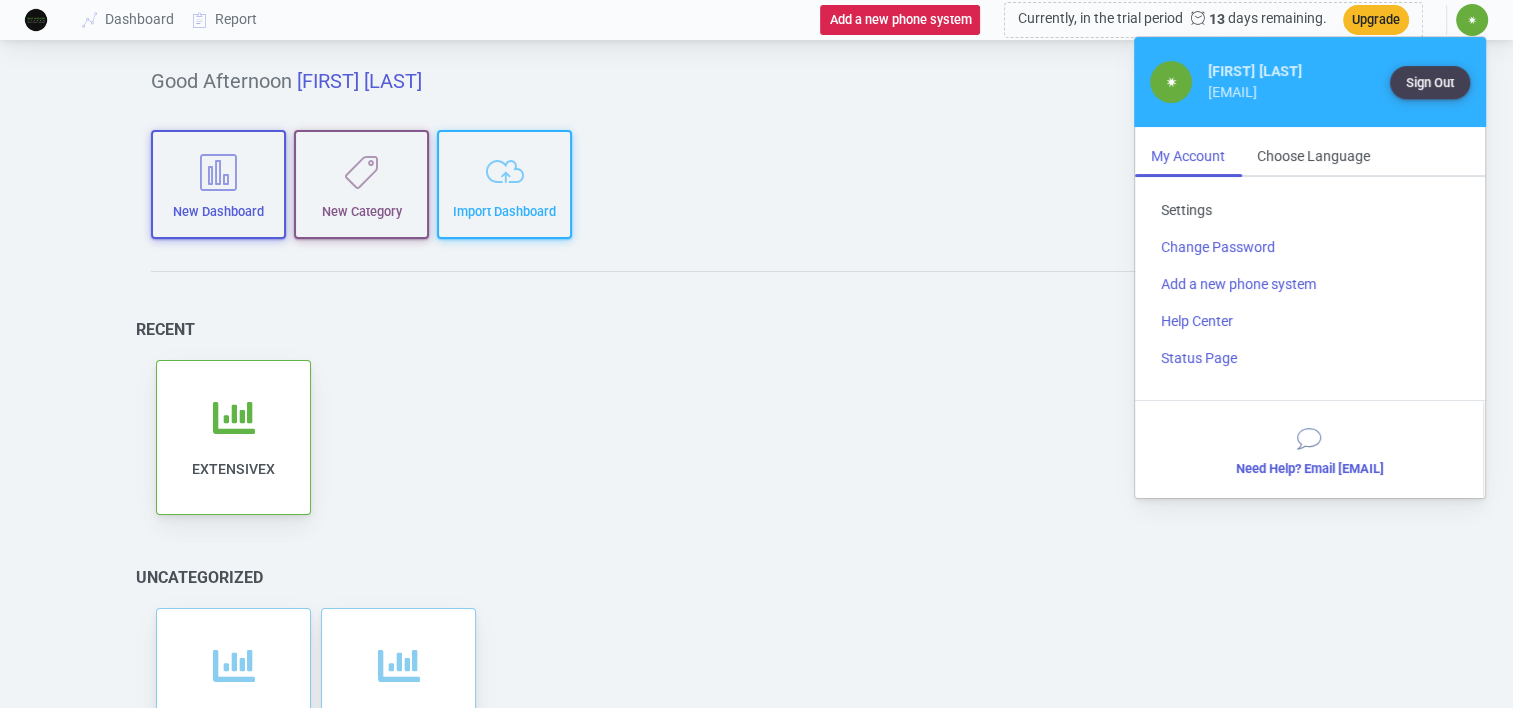 click on "Settings" at bounding box center (1310, 210) 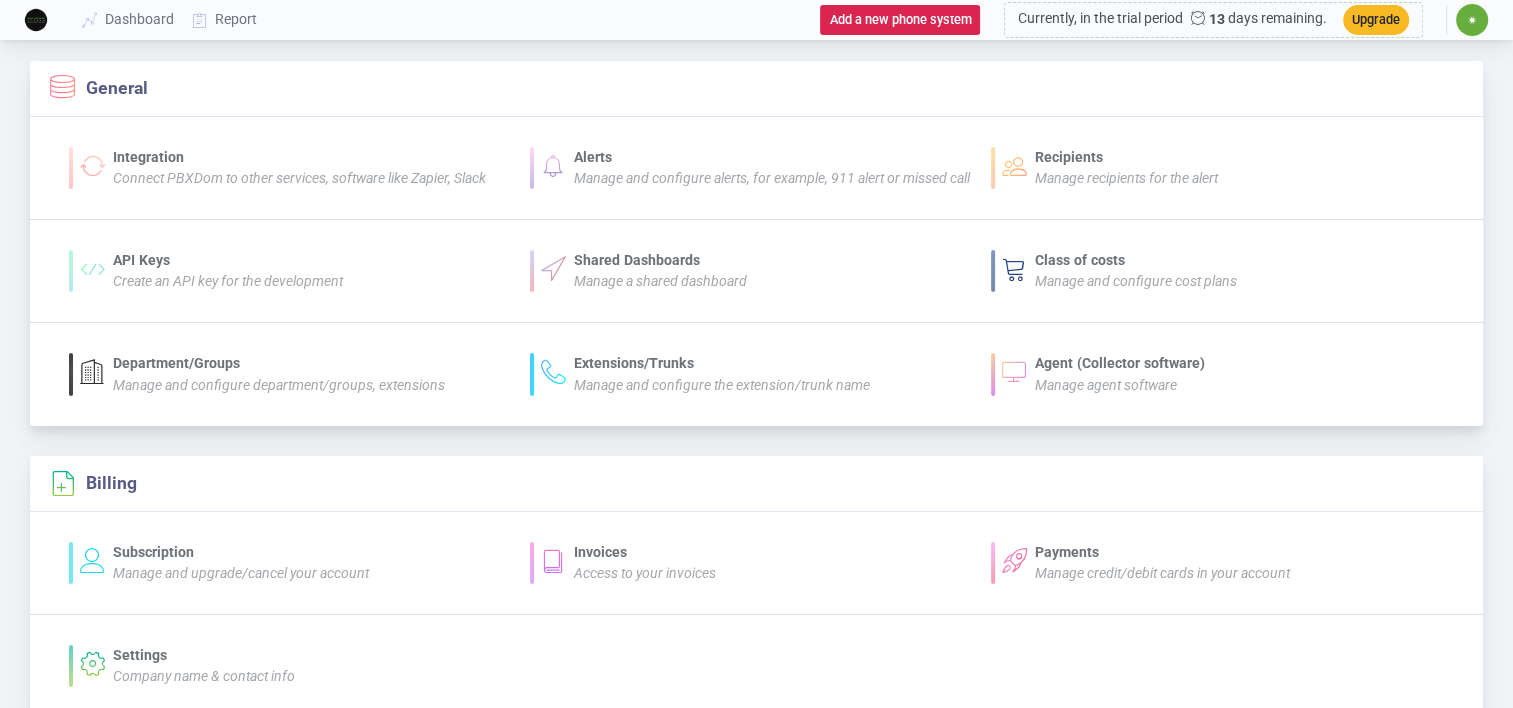 click on "Manage agent software" at bounding box center [1106, 385] 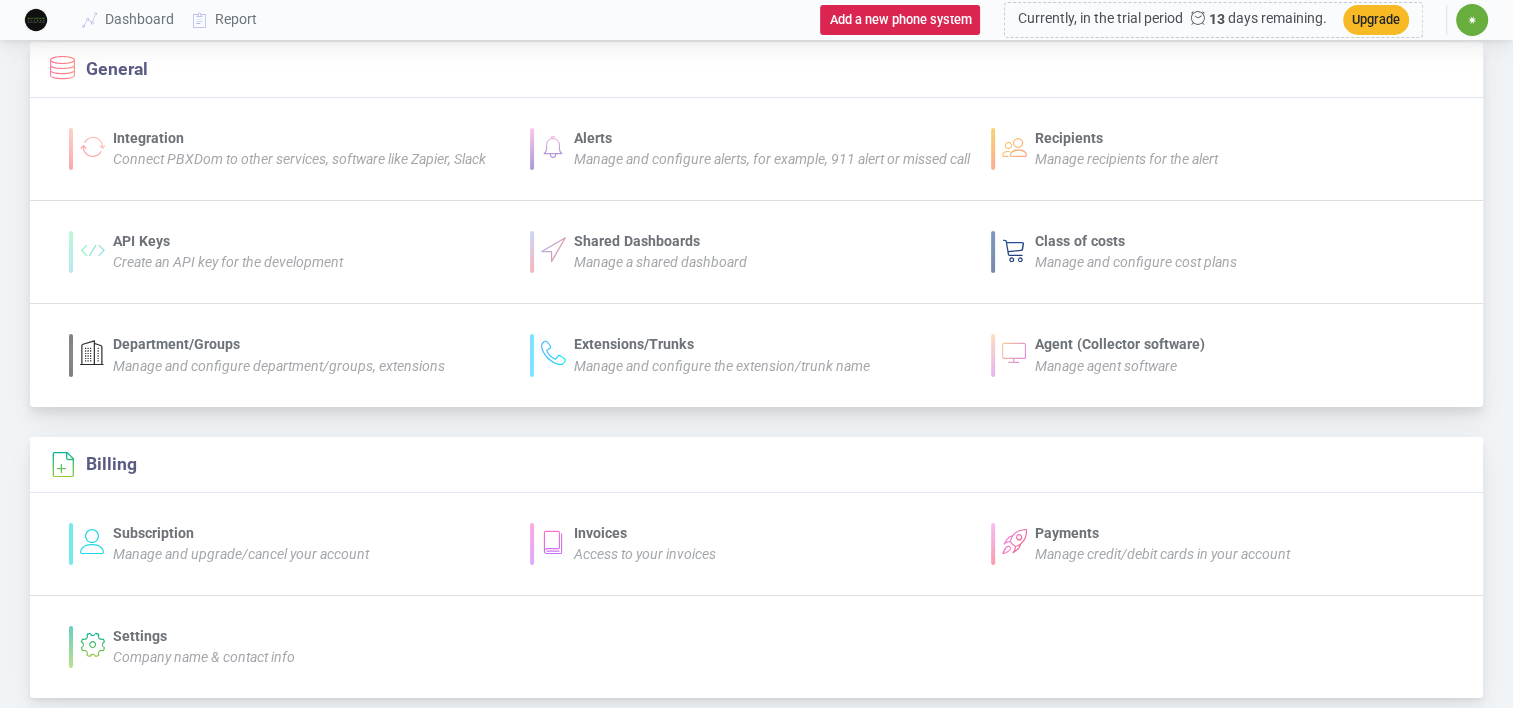 scroll, scrollTop: 0, scrollLeft: 0, axis: both 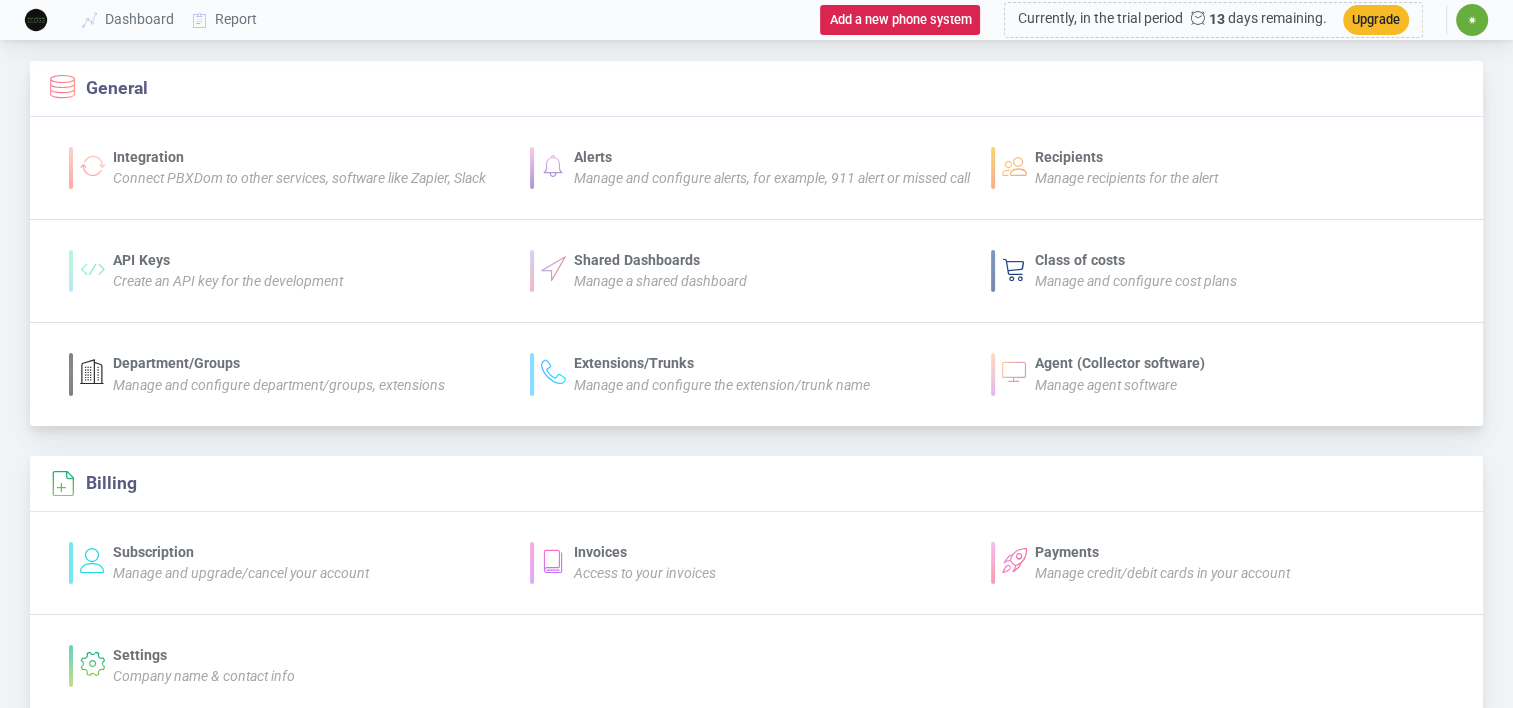 click on "Integration" at bounding box center (299, 157) 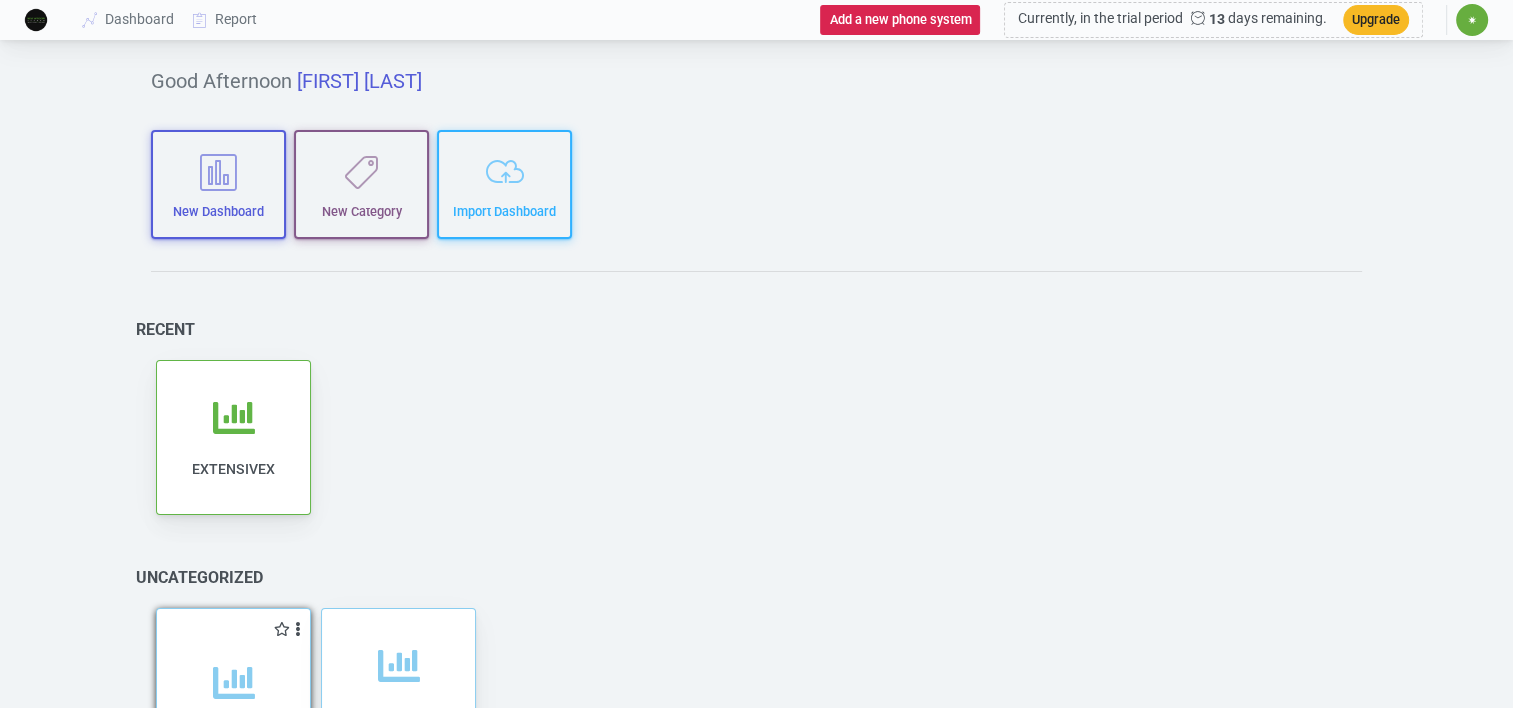 click on "Add to category Remove from category Edit Clone Export Delete Share" at bounding box center [221, 629] 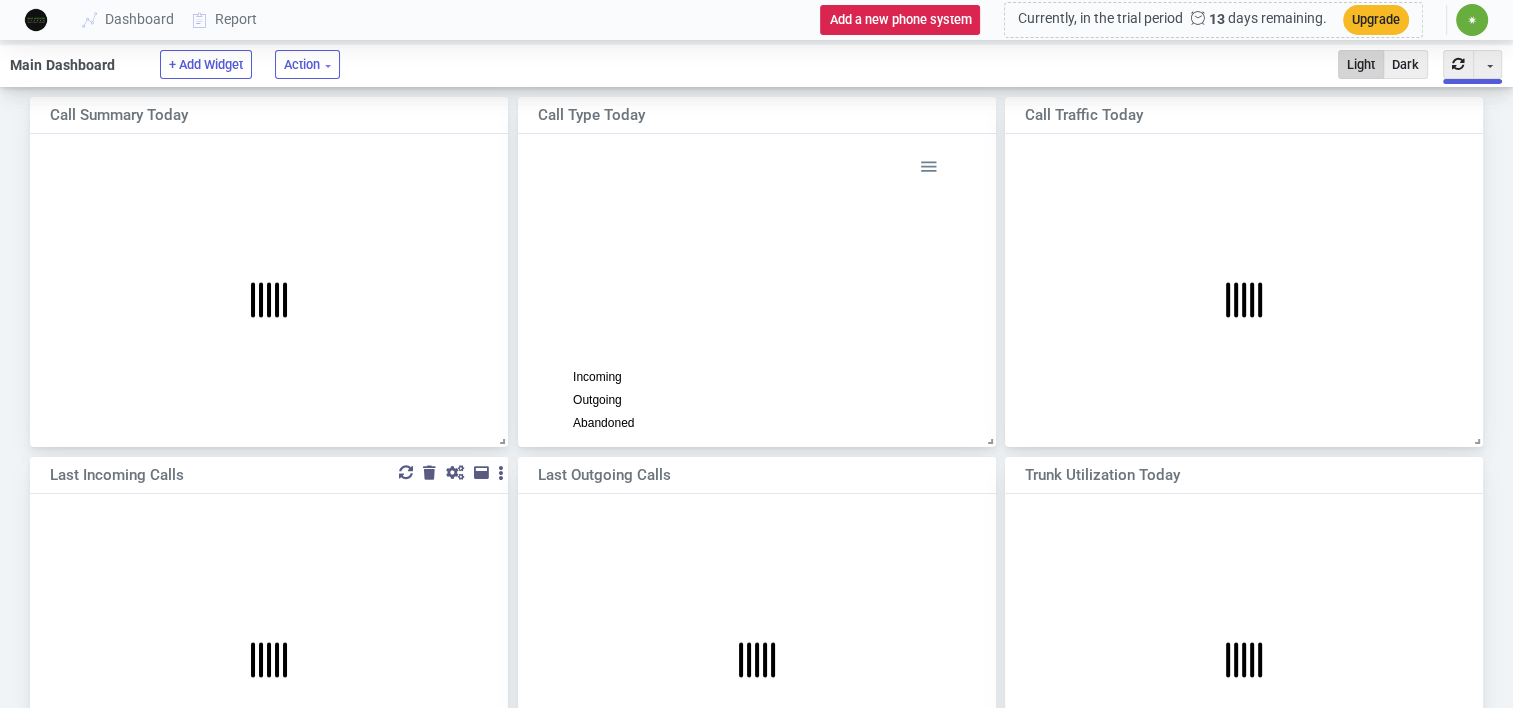 scroll, scrollTop: 16, scrollLeft: 16, axis: both 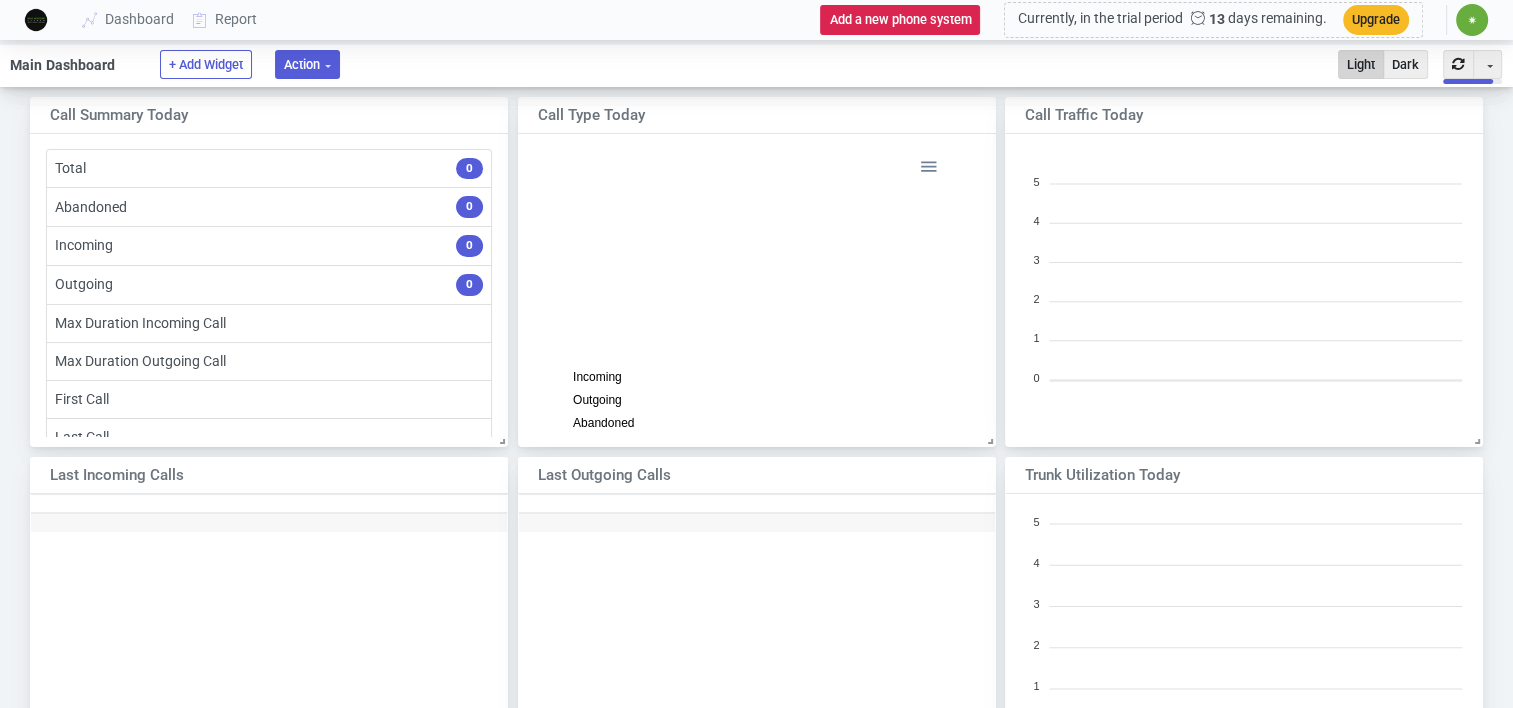 click on "Action" at bounding box center [307, 64] 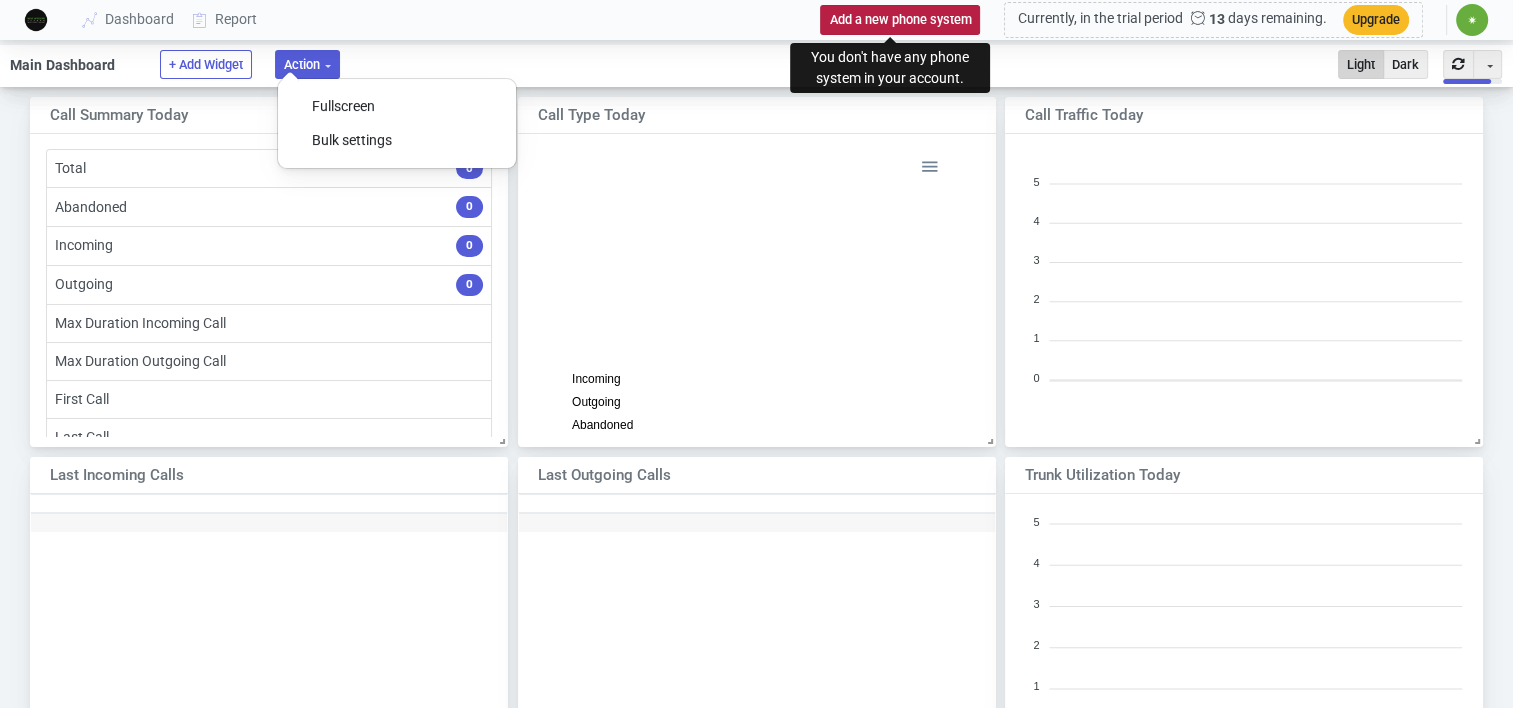 click on "Add a new phone system" at bounding box center [900, 19] 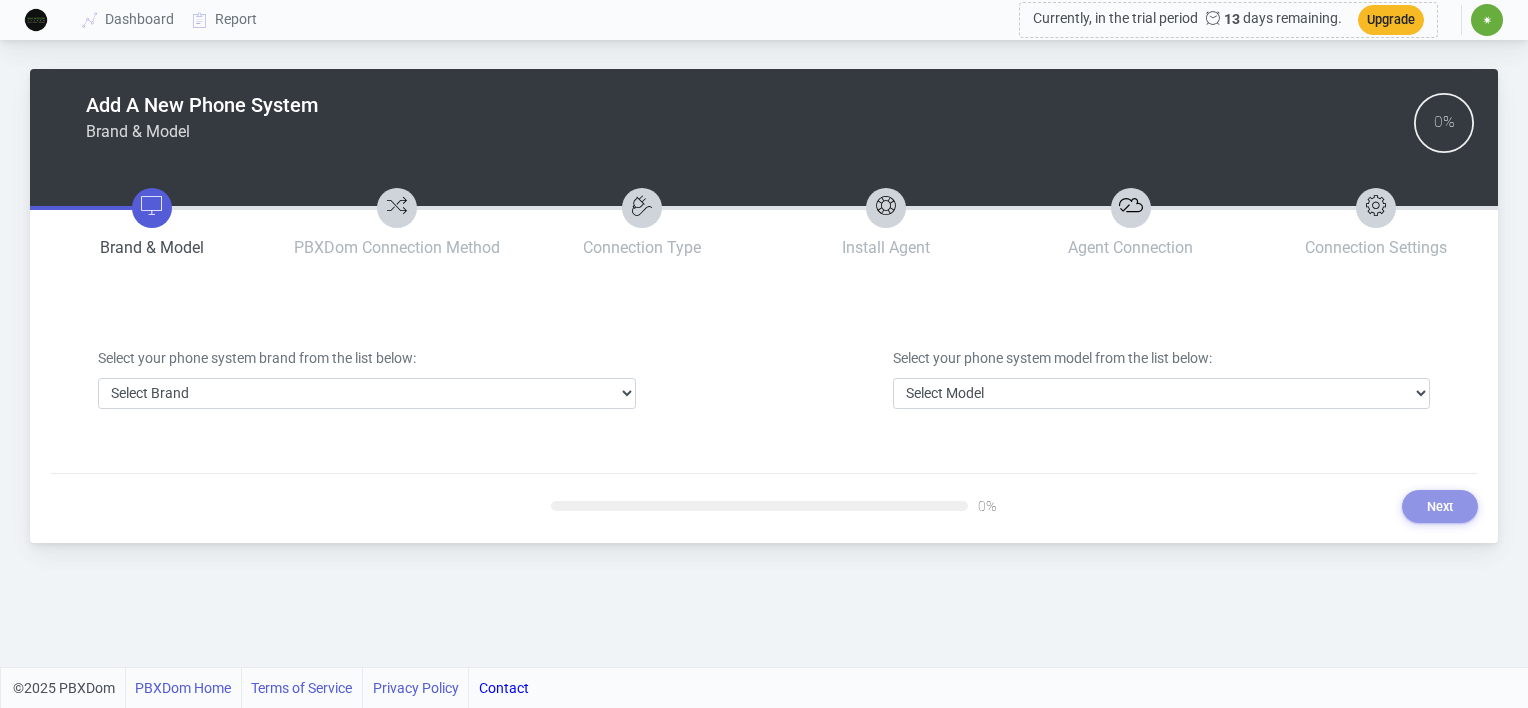 click on "✷" at bounding box center (1487, 20) 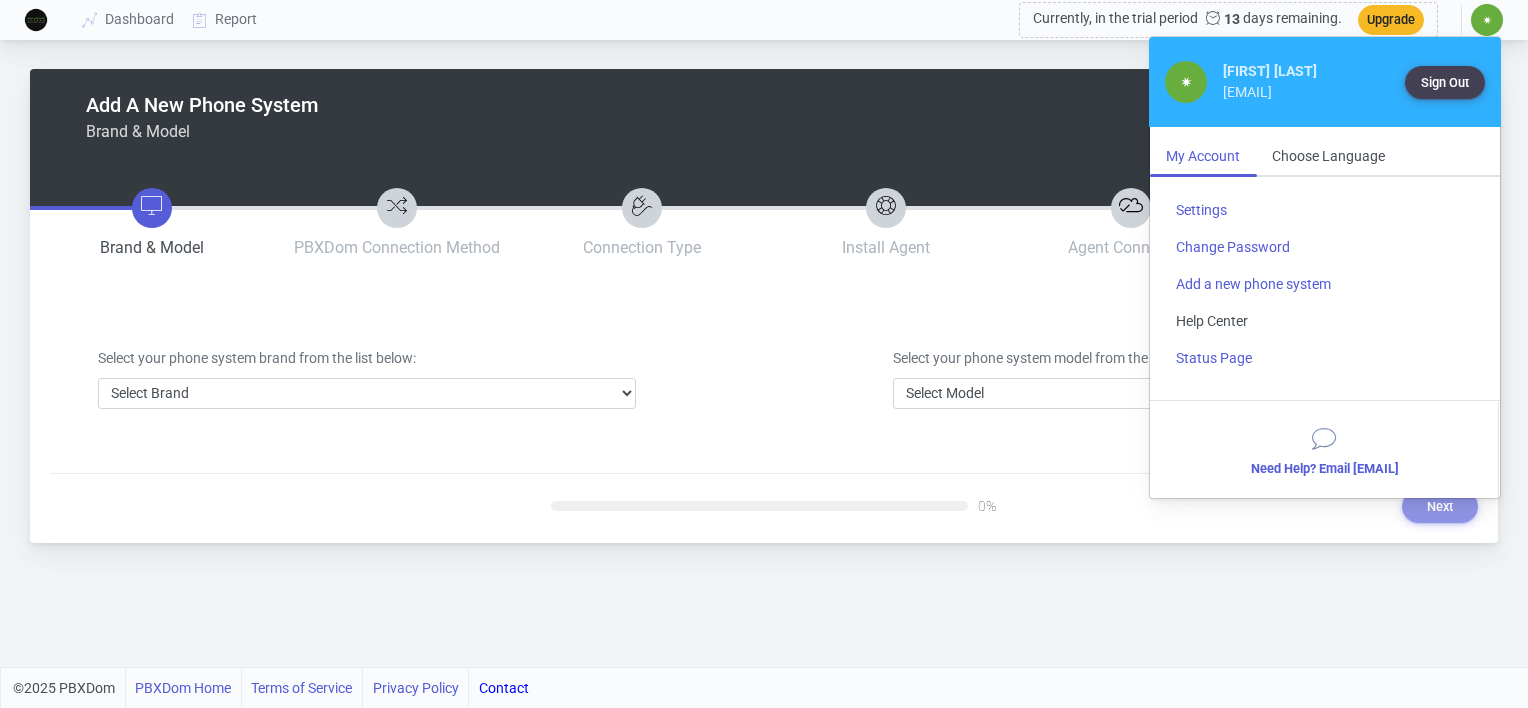 click on "Help Center" at bounding box center [1325, 321] 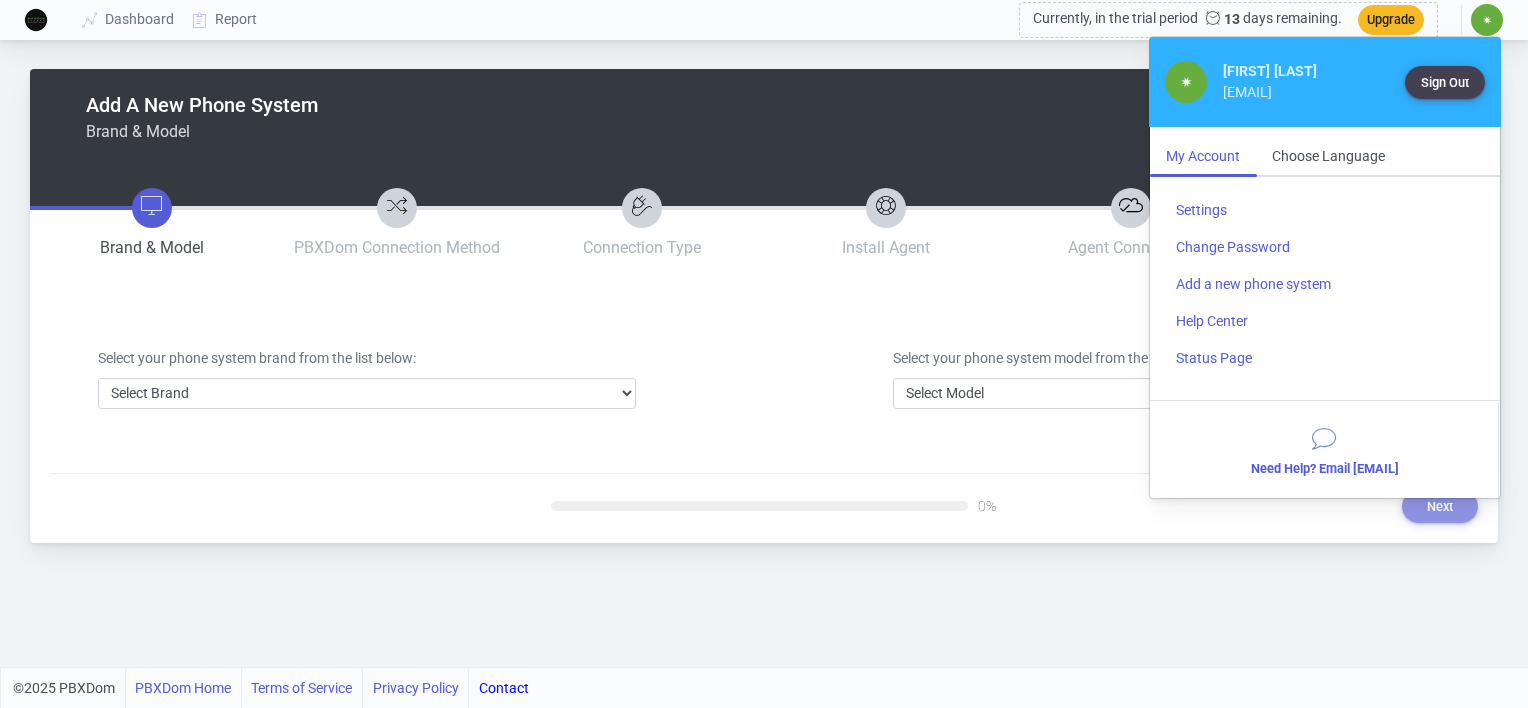 click on "Select your phone system brand from the list below: Select Brand 3CX Avaya Cisco FreePBX/Asterisk Mitel Panasonic Yeastar Select your phone system model from the list below: Select Model" at bounding box center (764, 378) 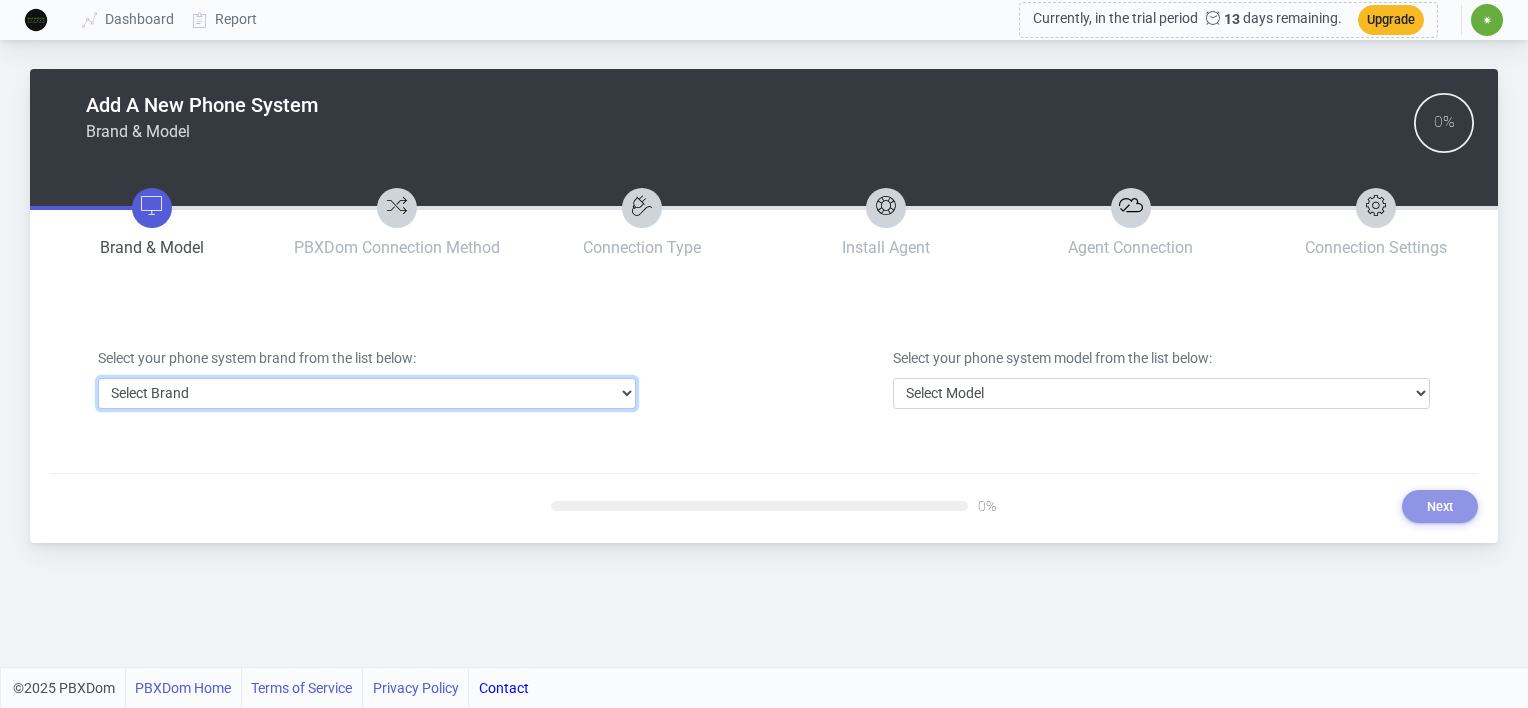 click on "Select Brand 3CX Avaya Cisco FreePBX/Asterisk Mitel Panasonic Yeastar" at bounding box center (367, 393) 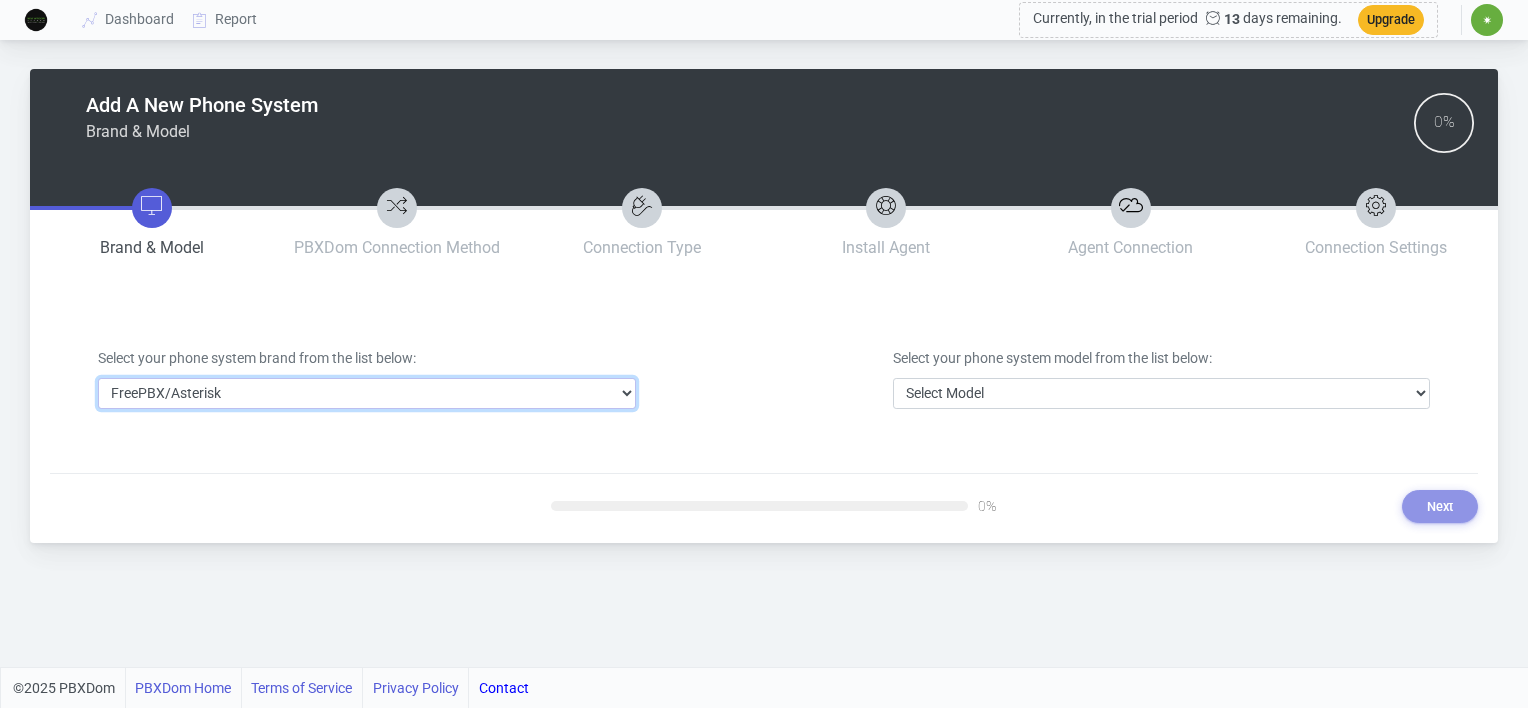click on "Select Brand 3CX Avaya Cisco FreePBX/Asterisk Mitel Panasonic Yeastar" at bounding box center (367, 393) 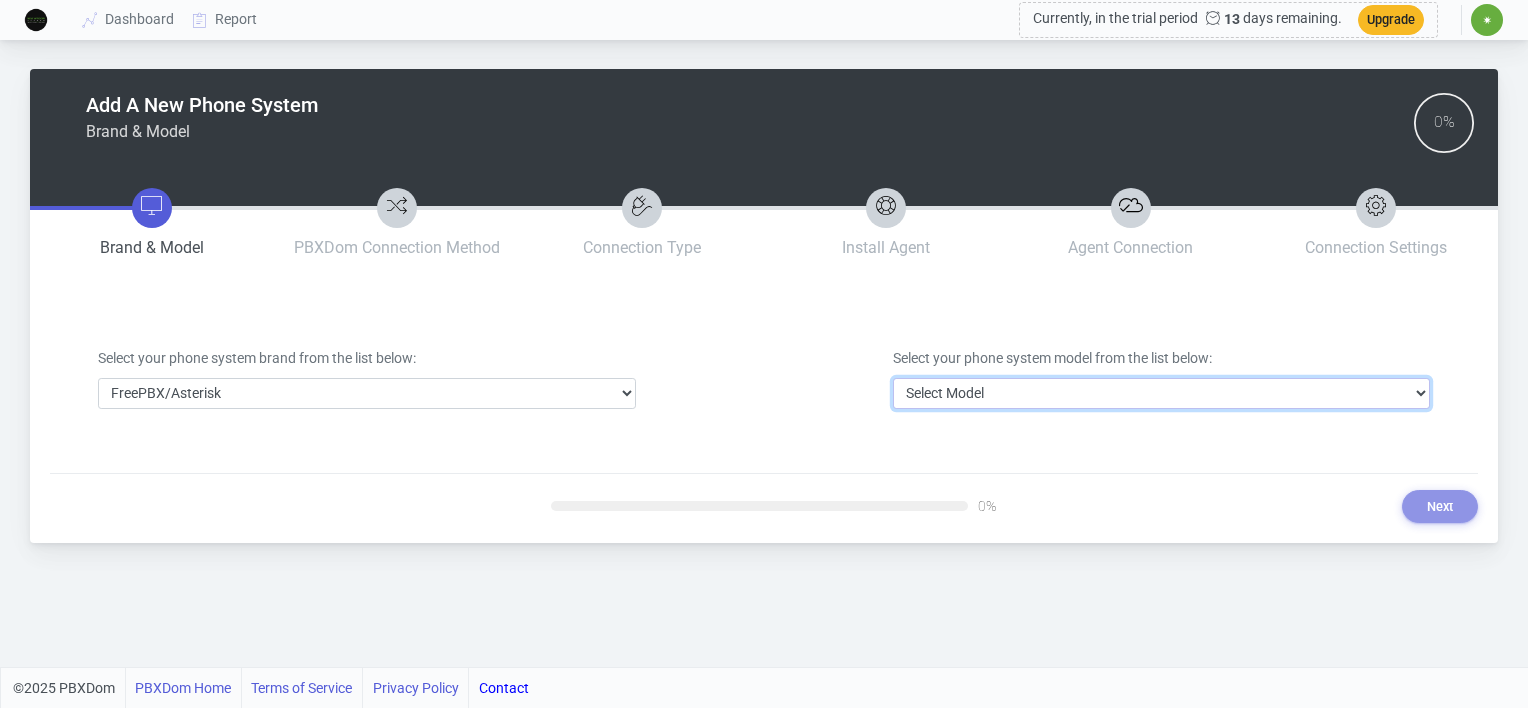 click on "Select Model FreePBX/Asterisk" at bounding box center [1162, 393] 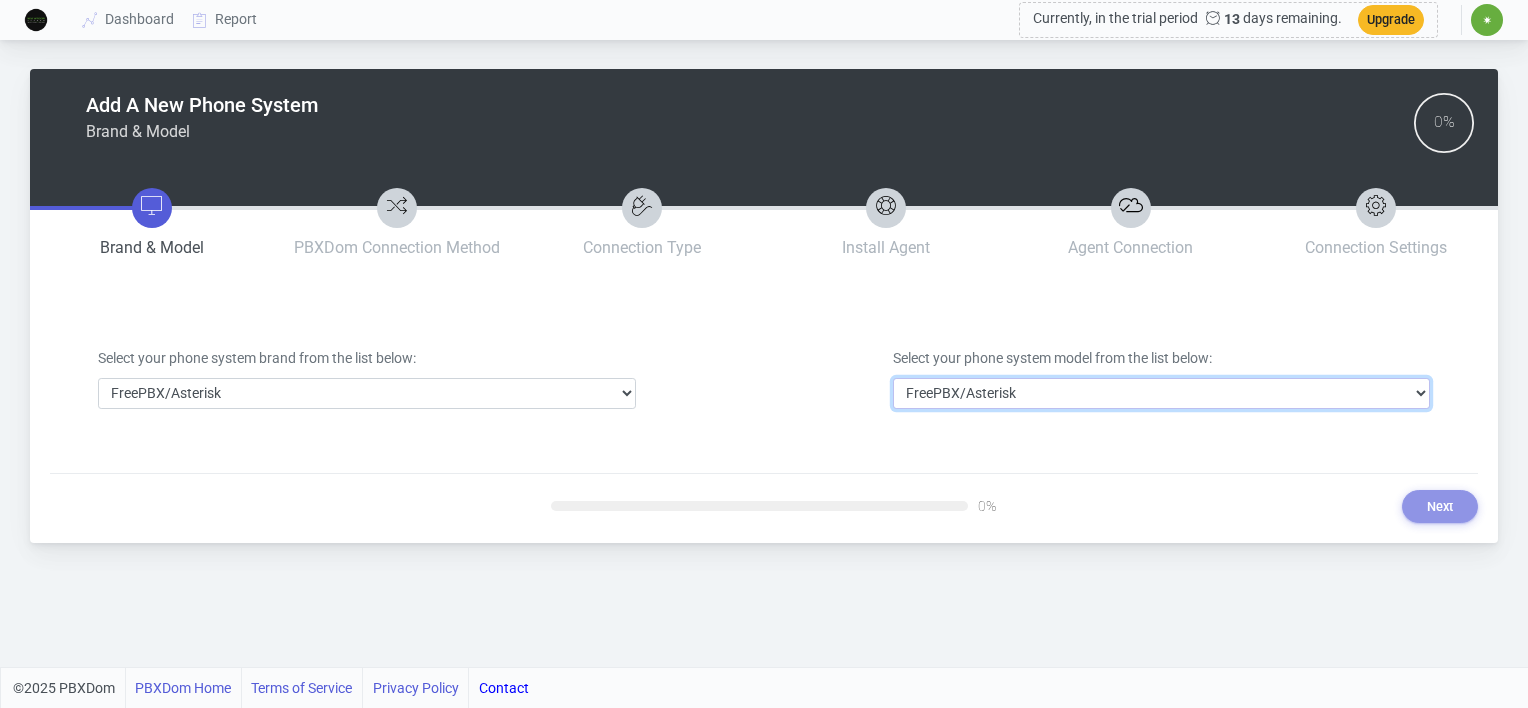 click on "Select Model FreePBX/Asterisk" at bounding box center [1162, 393] 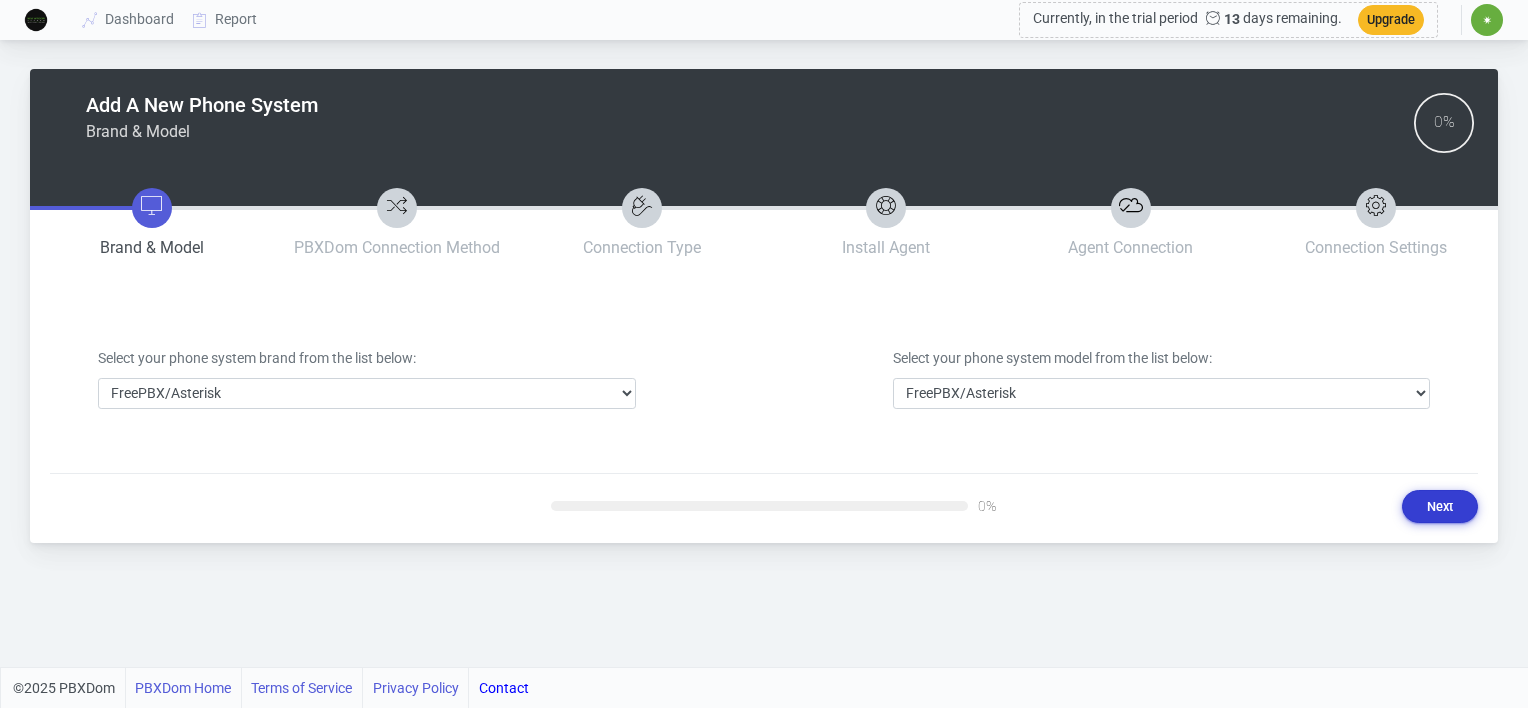 click on "Next" at bounding box center [1440, 506] 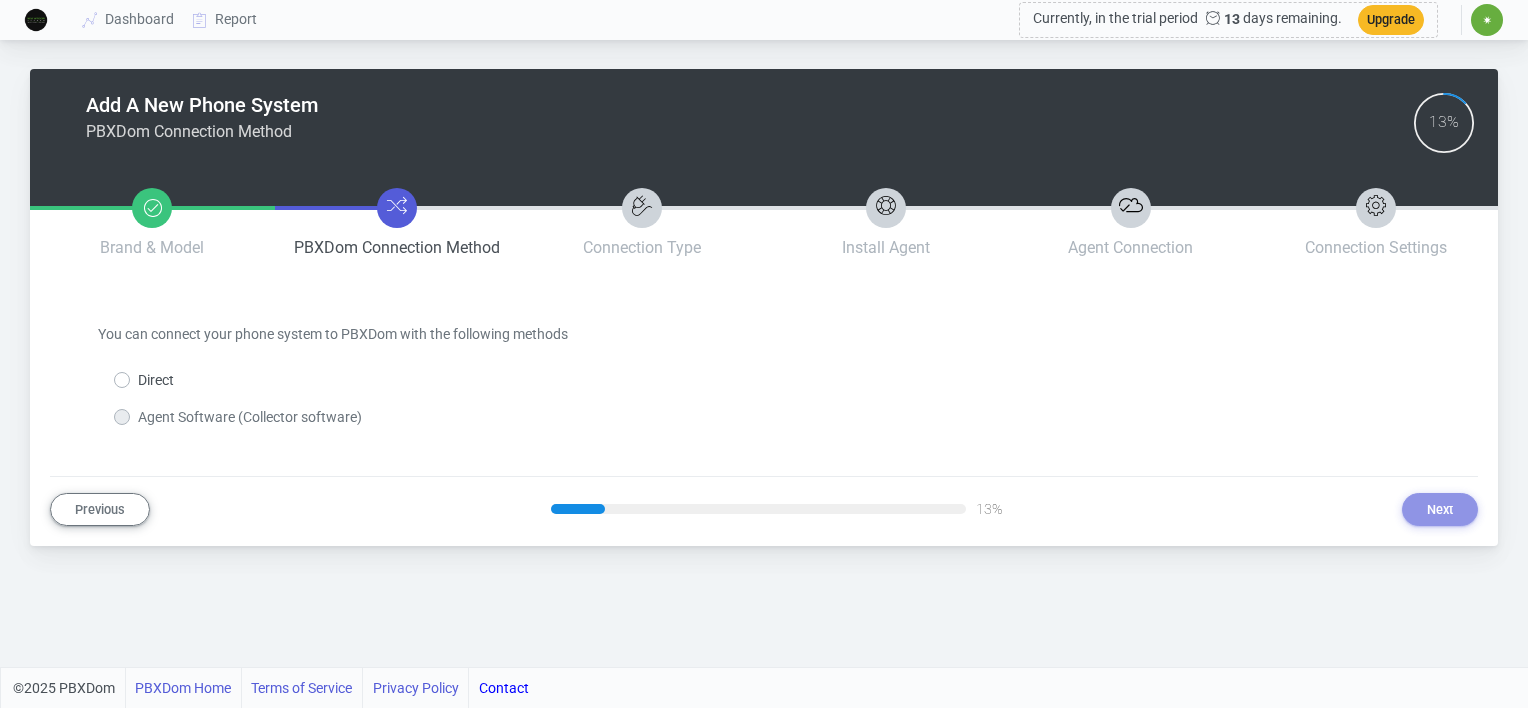 click on "Direct" at bounding box center (156, 380) 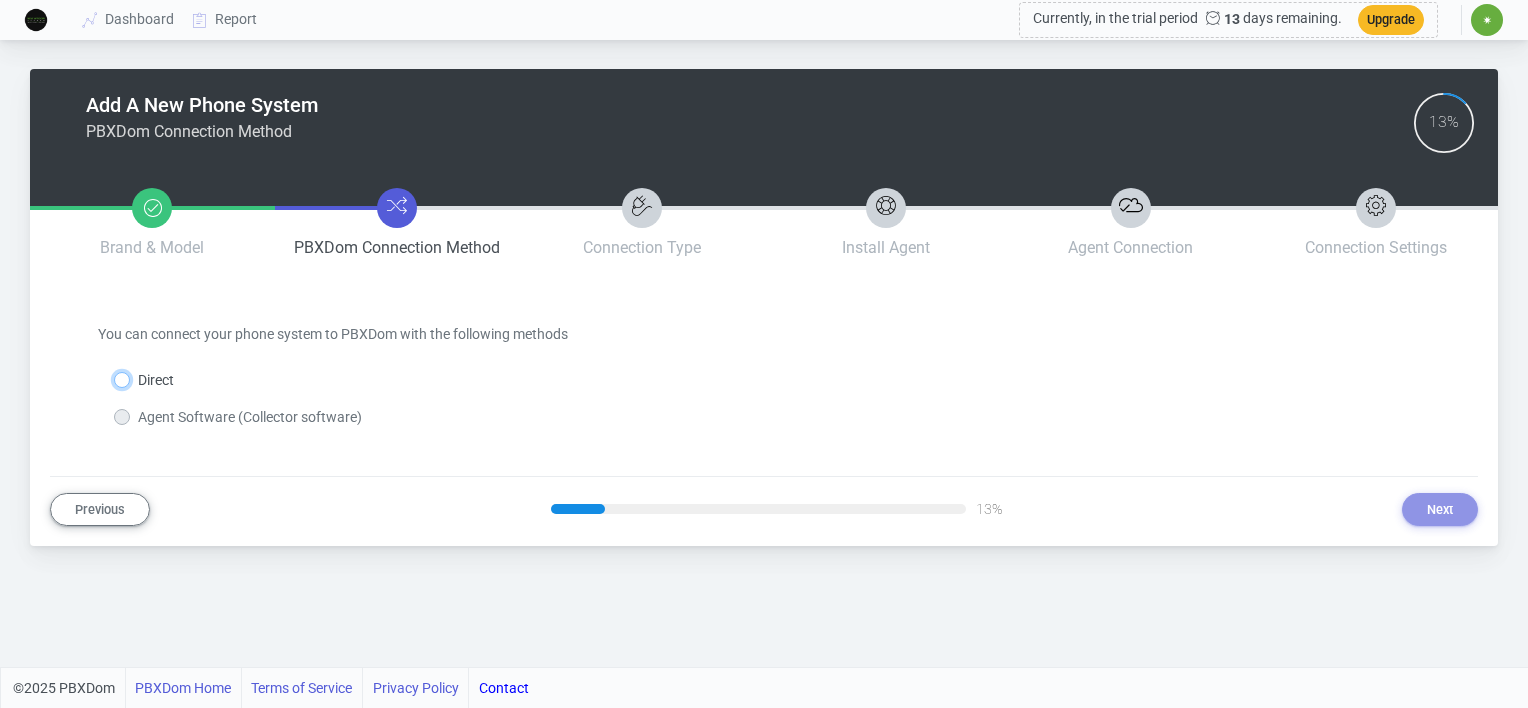 click on "Direct" at bounding box center (144, 376) 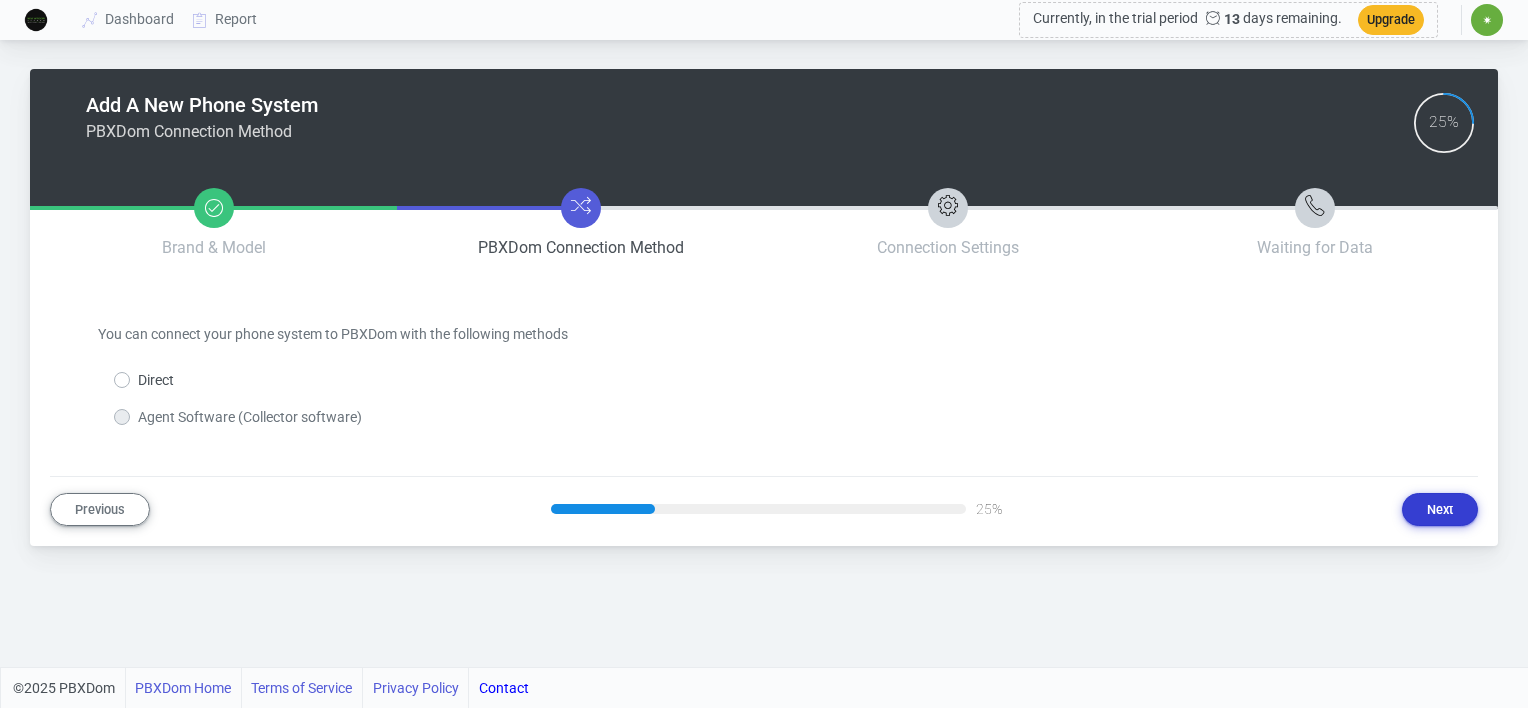 click on "Next" at bounding box center (1440, 509) 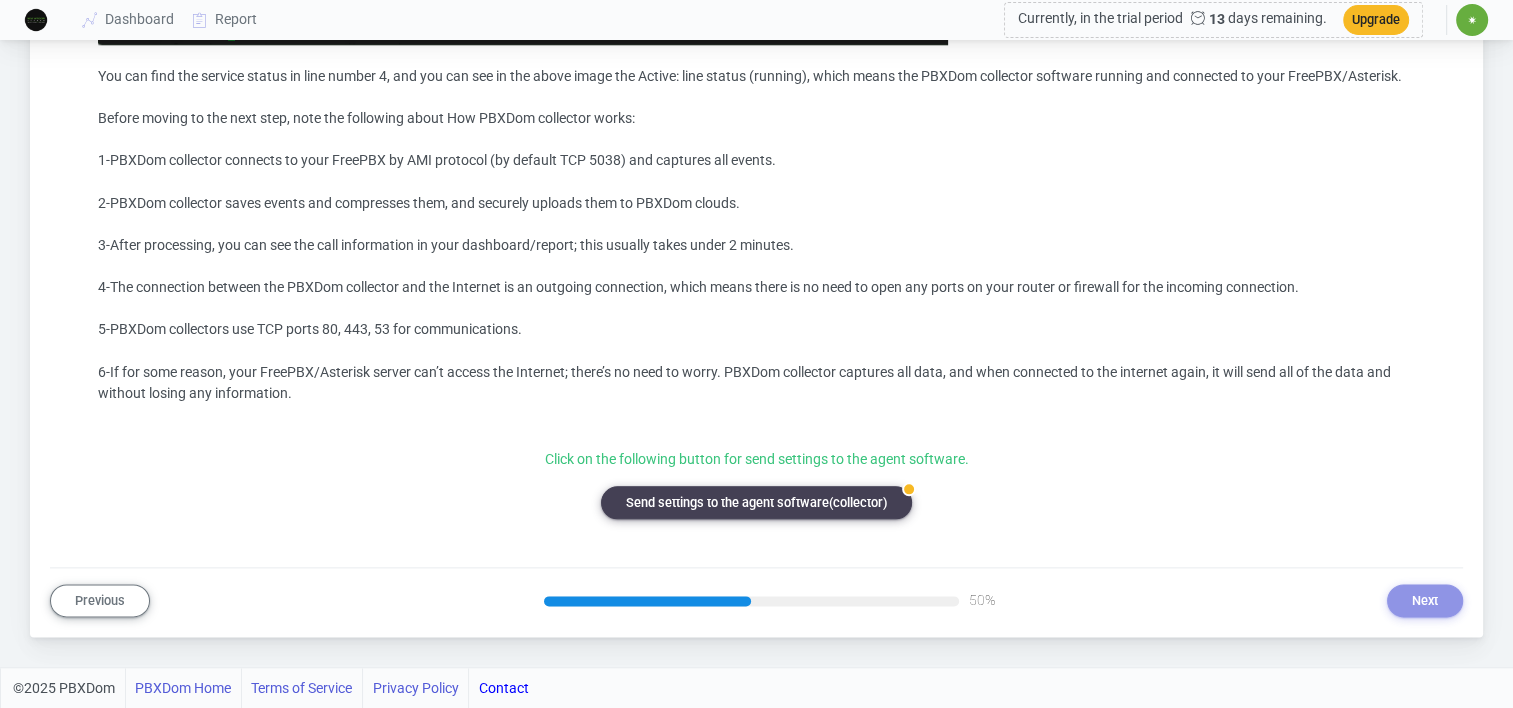 scroll, scrollTop: 2269, scrollLeft: 0, axis: vertical 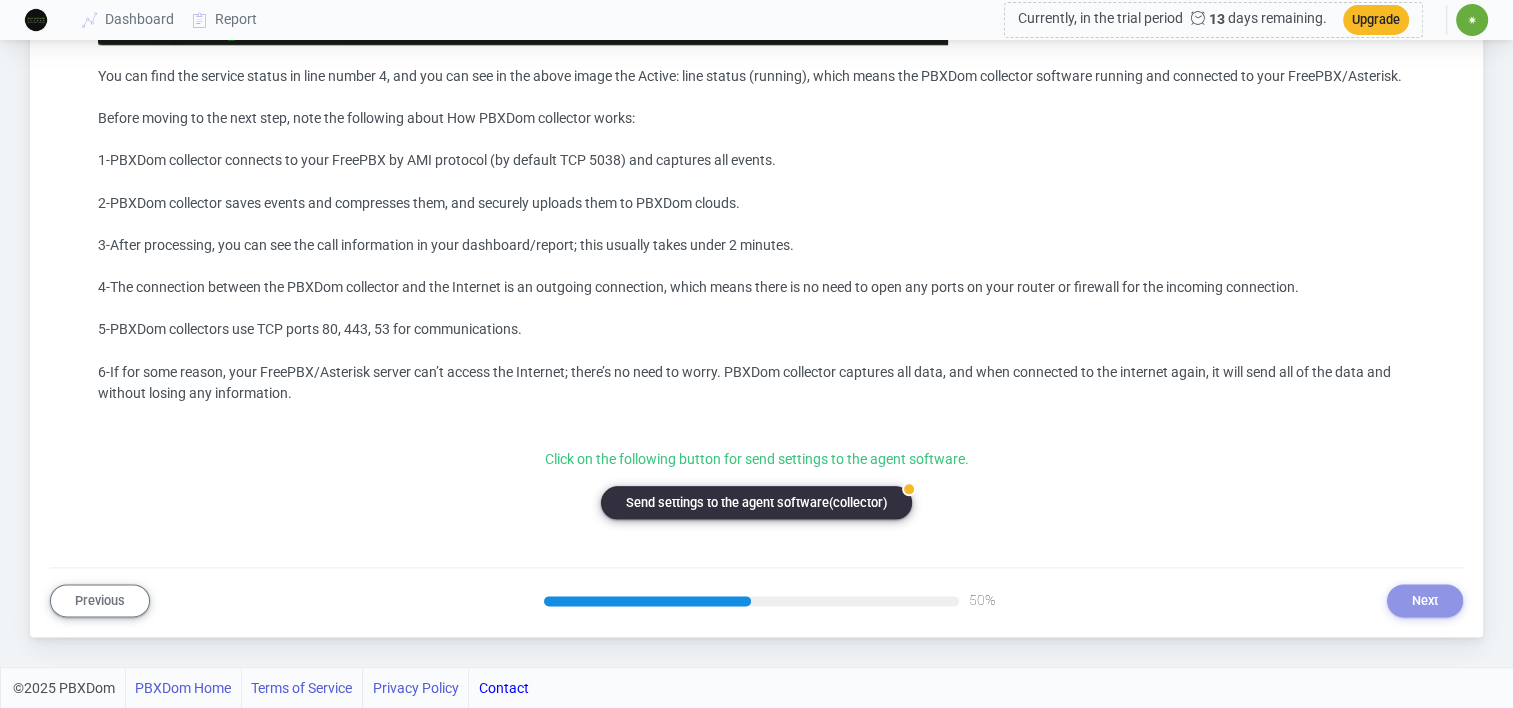 click on "badge Send settings to the agent software(collector)" at bounding box center (756, 502) 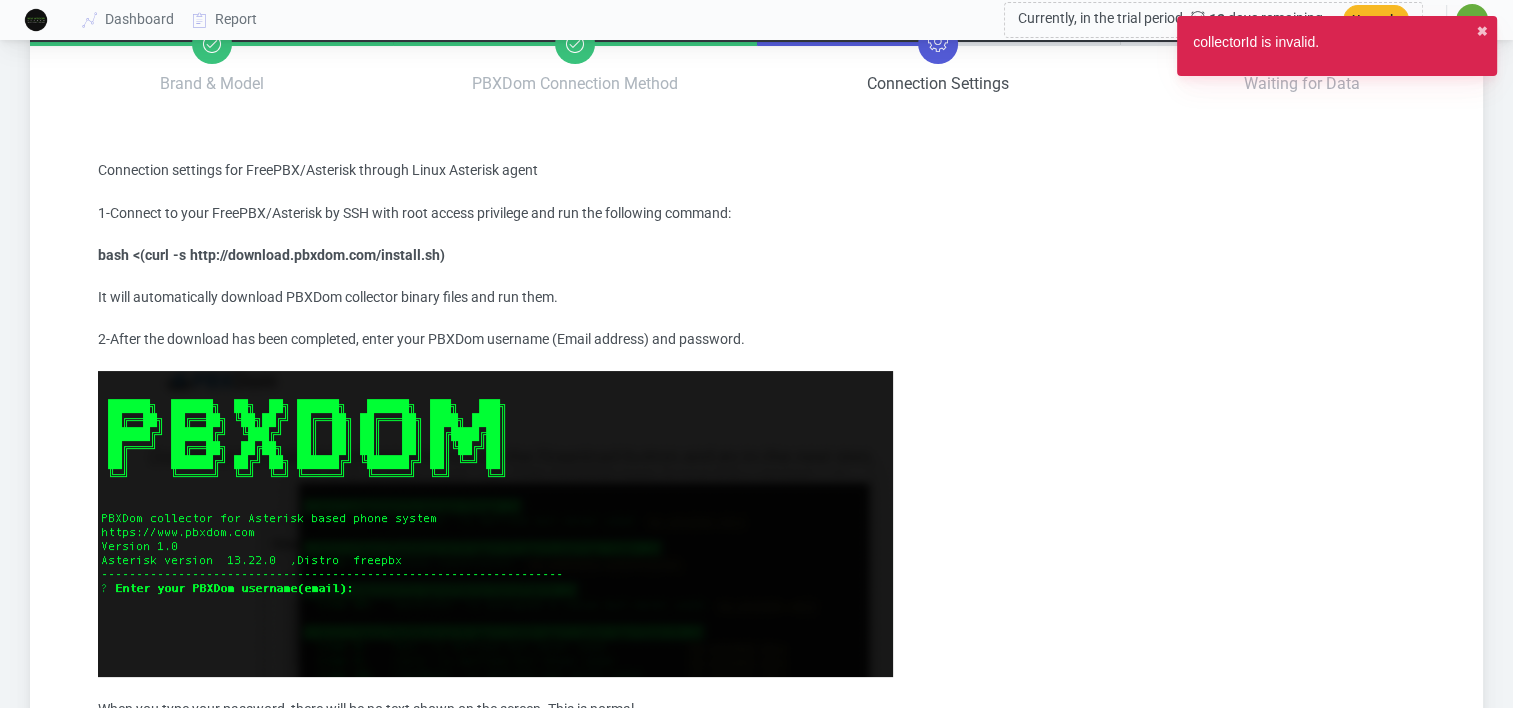 scroll, scrollTop: 0, scrollLeft: 0, axis: both 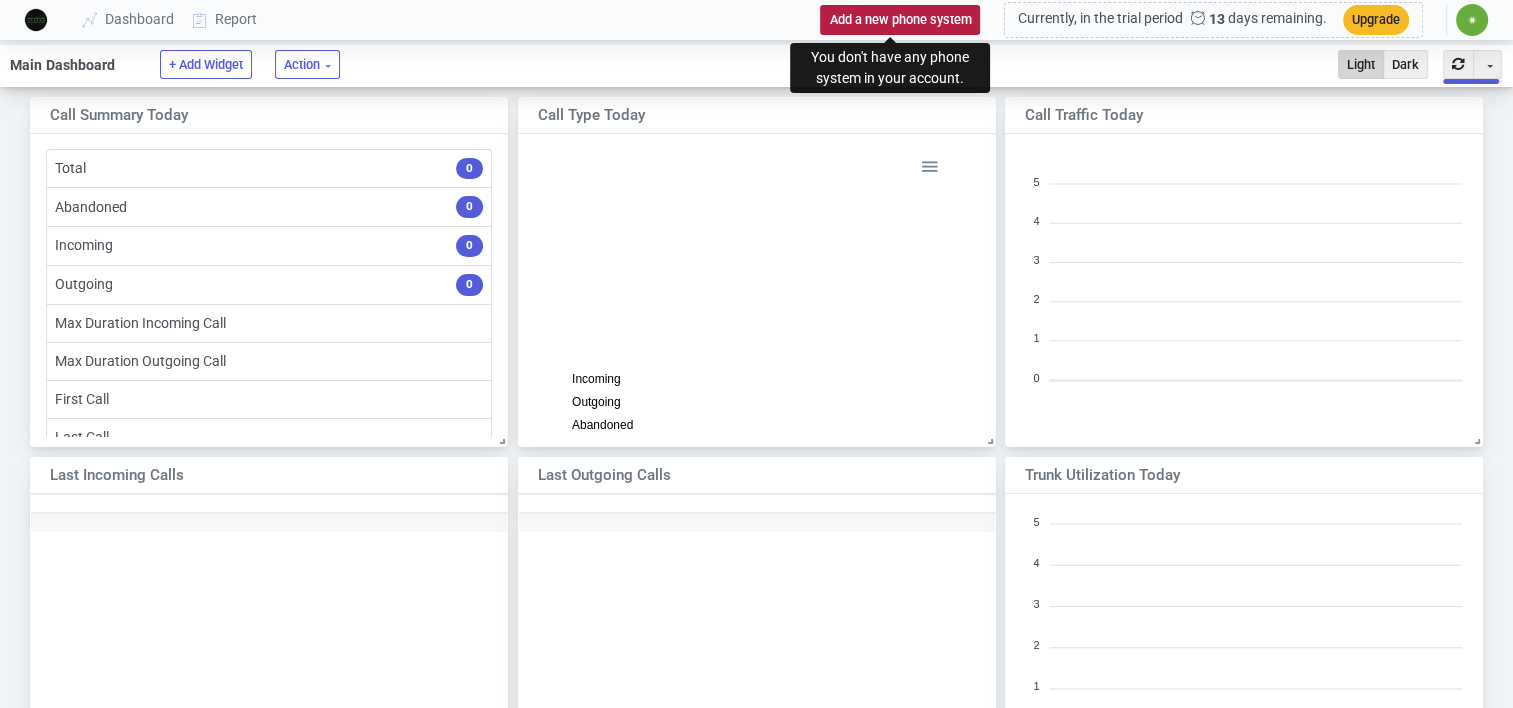 click on "Add a new phone system" at bounding box center [900, 19] 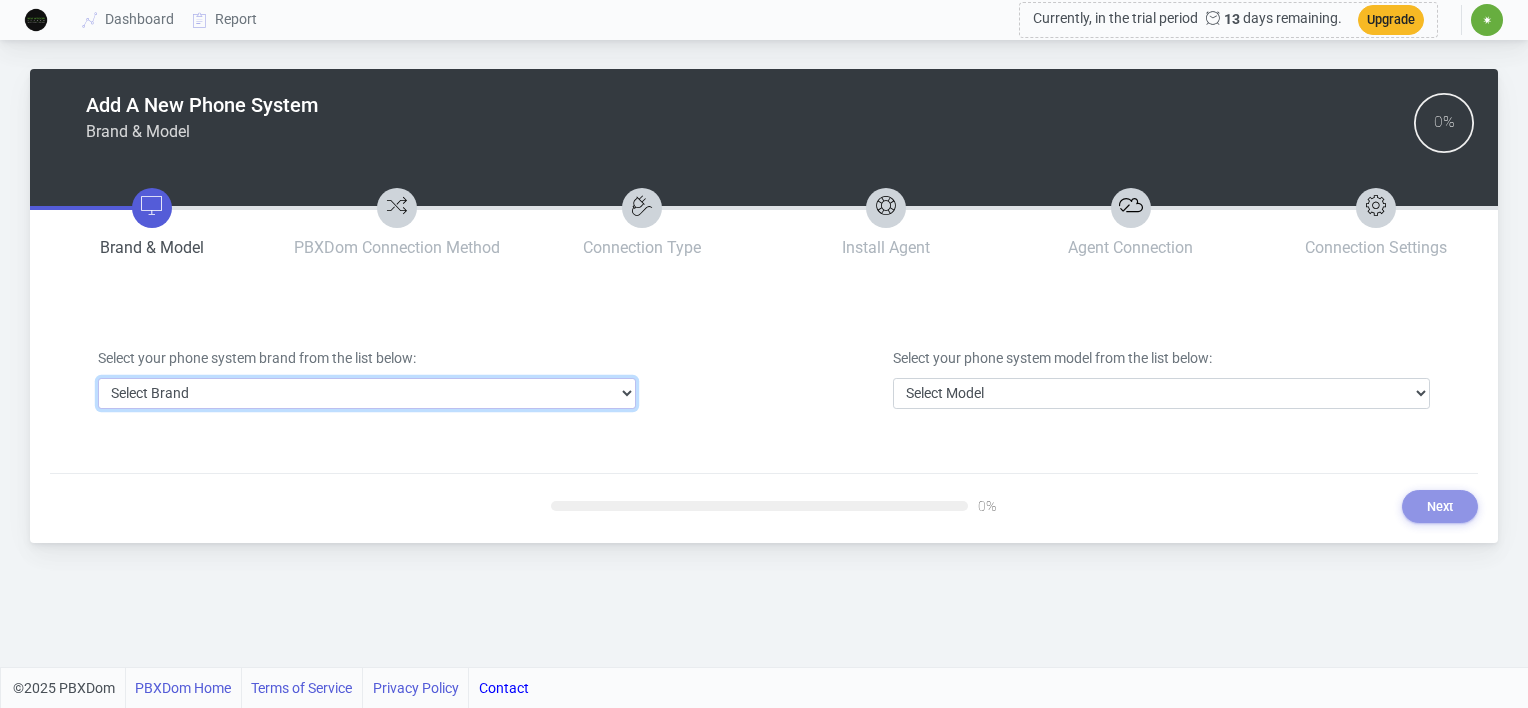 click on "Select Brand 3CX Avaya Cisco FreePBX/Asterisk Mitel Panasonic Yeastar" at bounding box center [367, 393] 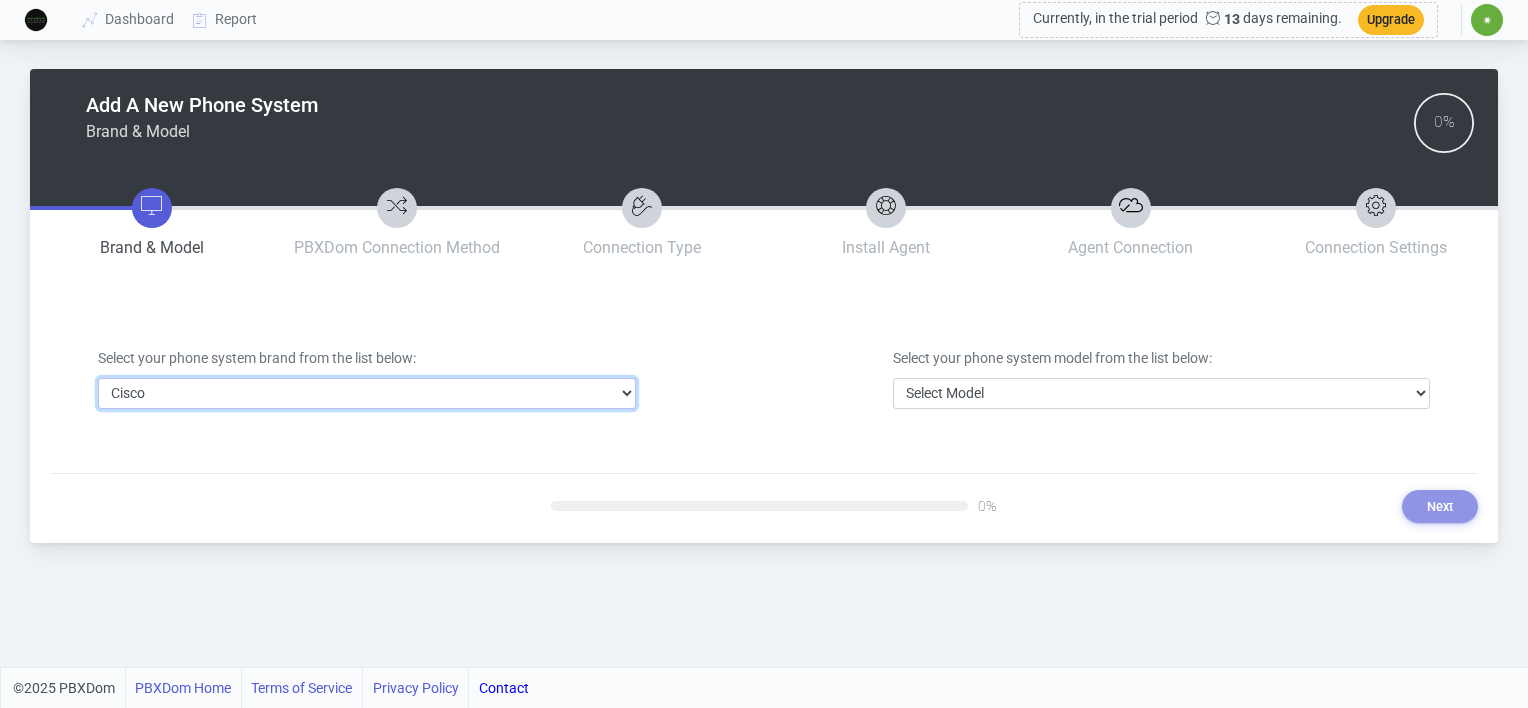 click on "Select Brand 3CX Avaya Cisco FreePBX/Asterisk Mitel Panasonic Yeastar" at bounding box center (367, 393) 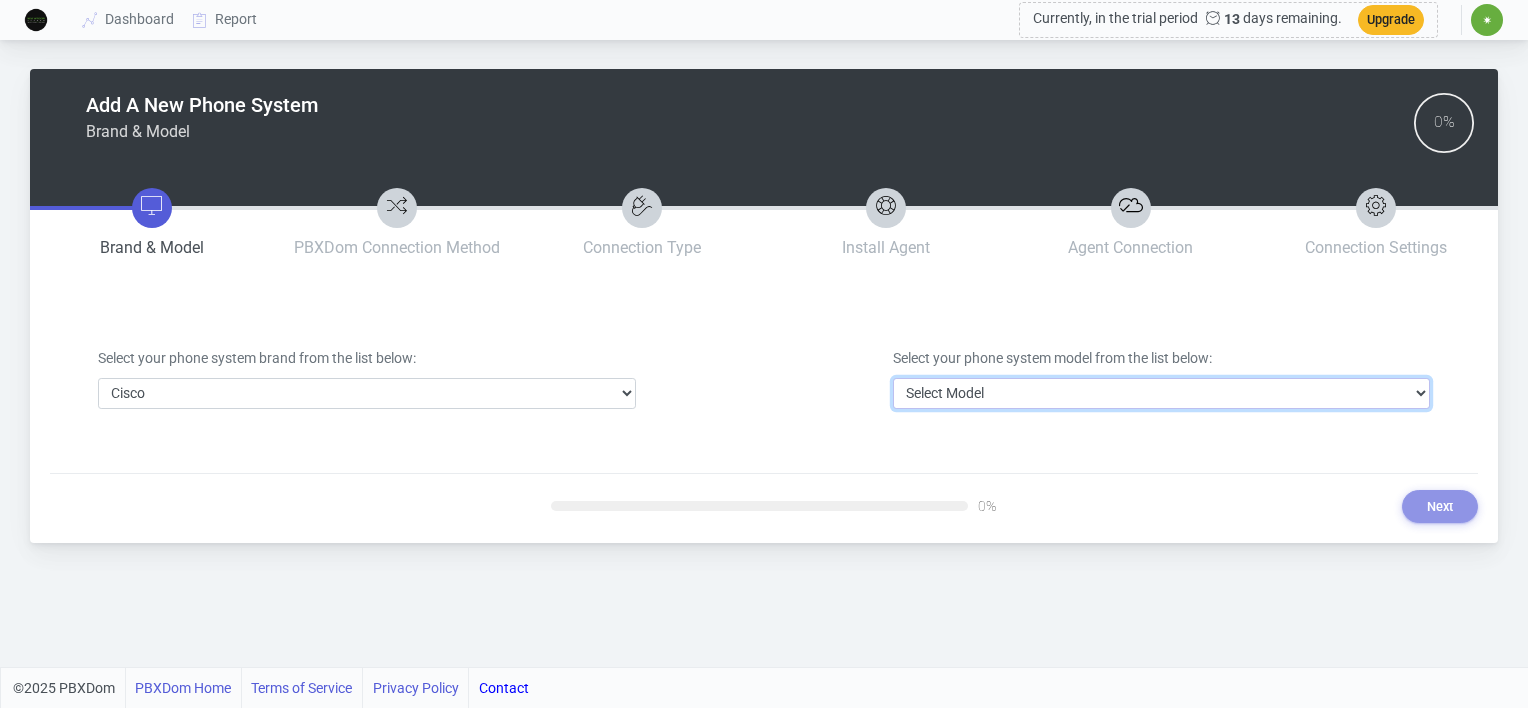 click on "Select Model Business Edition 4000 or older Business Edition 6000/7000 CUCM below version 5 CUCM version 5 or newer CUCME/UC500" at bounding box center [1162, 393] 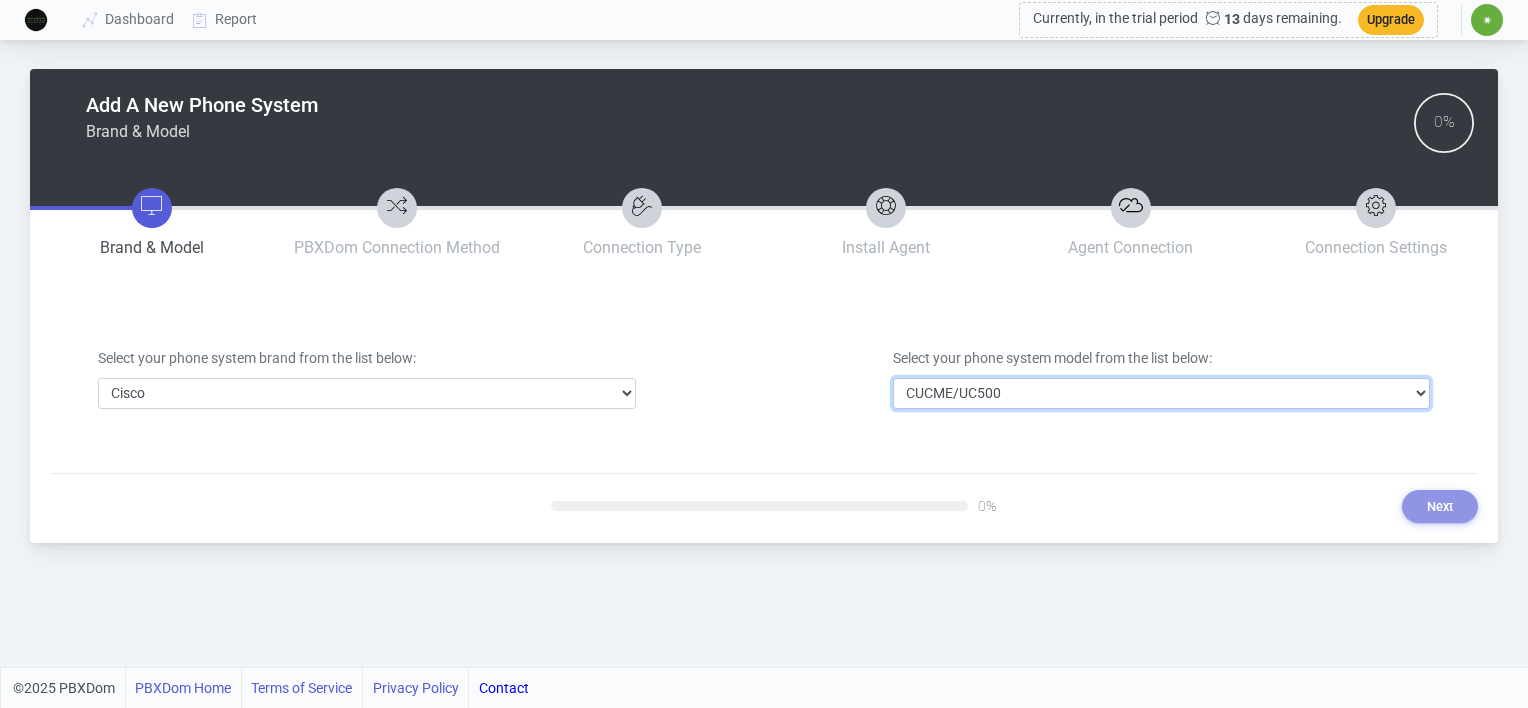 click on "Select Model Business Edition 4000 or older Business Edition 6000/7000 CUCM below version 5 CUCM version 5 or newer CUCME/UC500" at bounding box center (1162, 393) 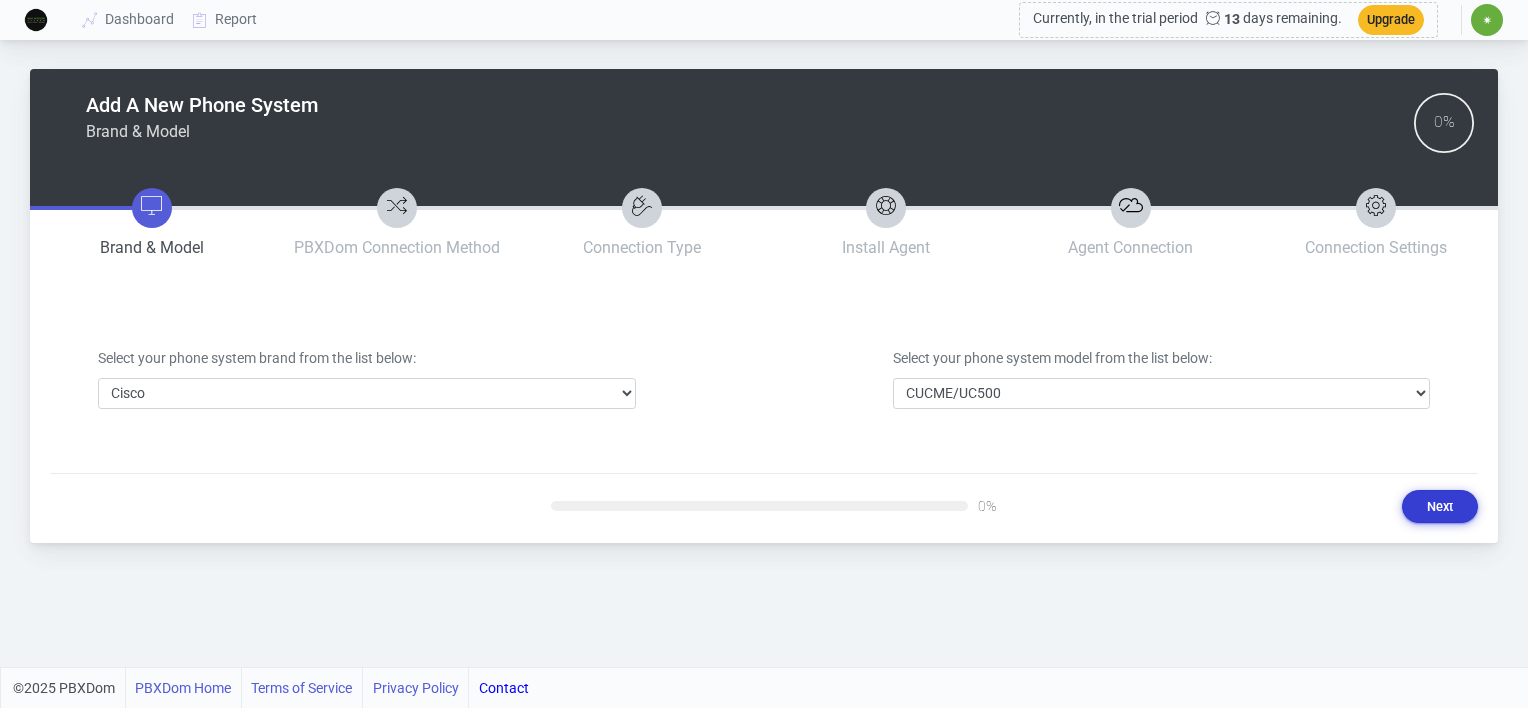 click on "Next" at bounding box center (1440, 506) 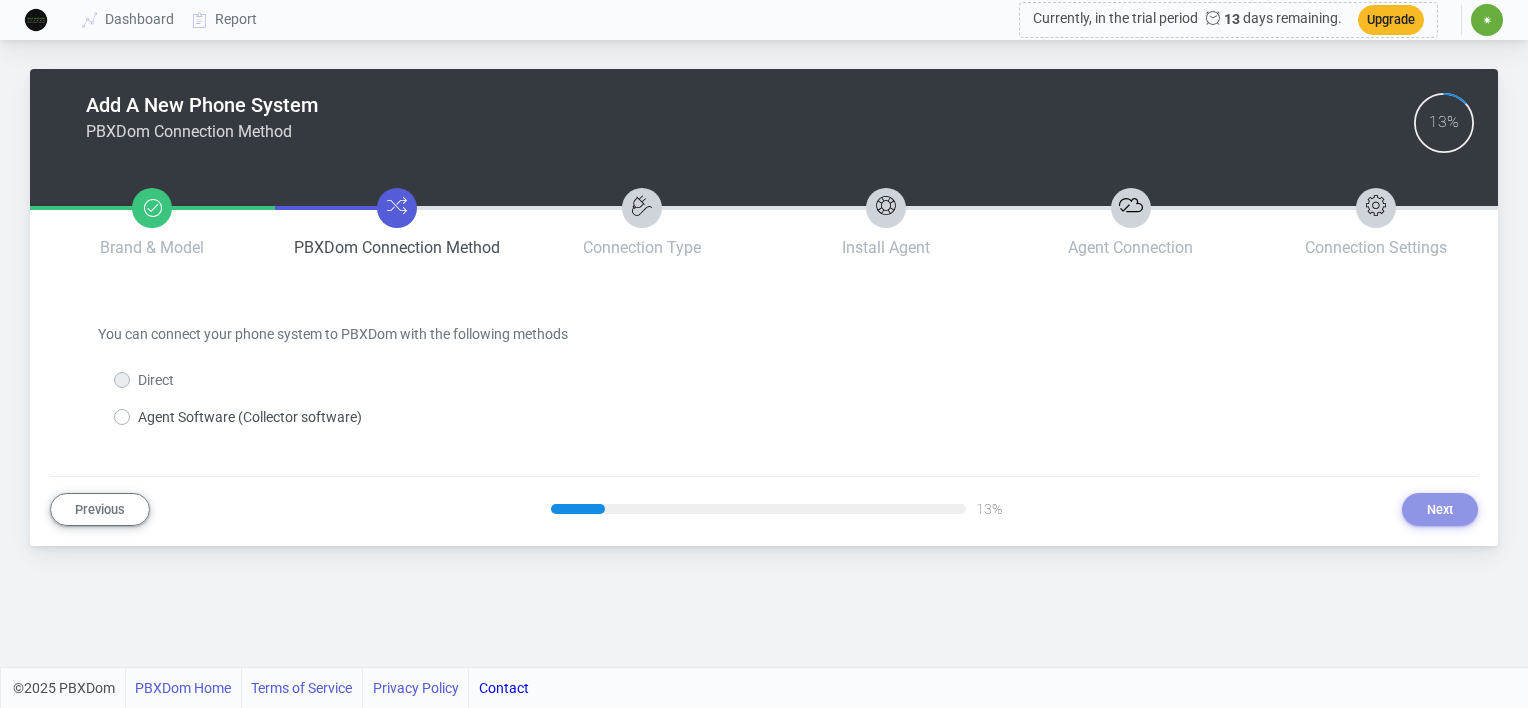 click on "Add A New Phone System PBXDom Connection Method 13% Brand & Model PBXDom Connection Method Connection Type Install Agent Agent Connection Connection Settings Phone System Configuration Waiting for Data You can connect your phone system to PBXDom with the following methods Direct Agent Software (Collector software) Previous 13% Next" at bounding box center [764, 307] 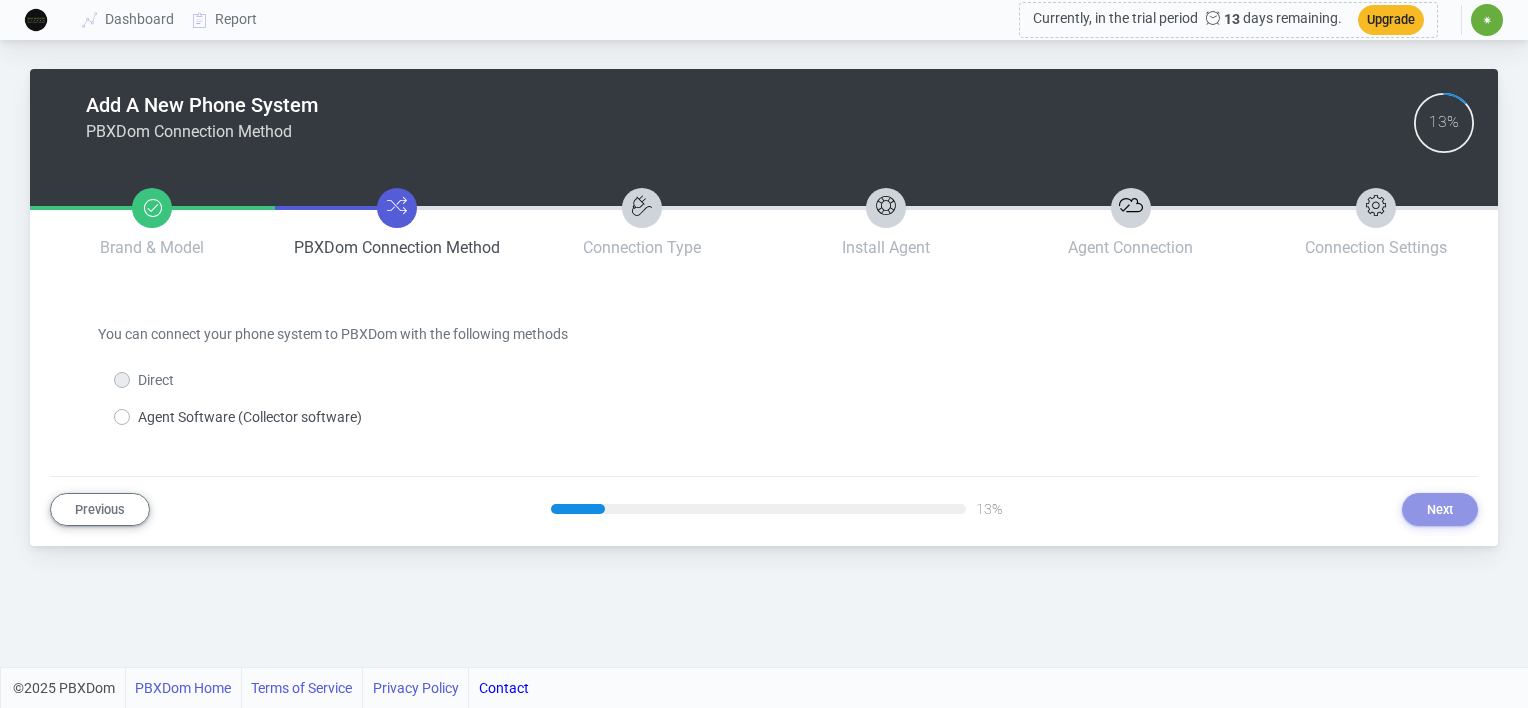 click on "Direct" at bounding box center [156, 380] 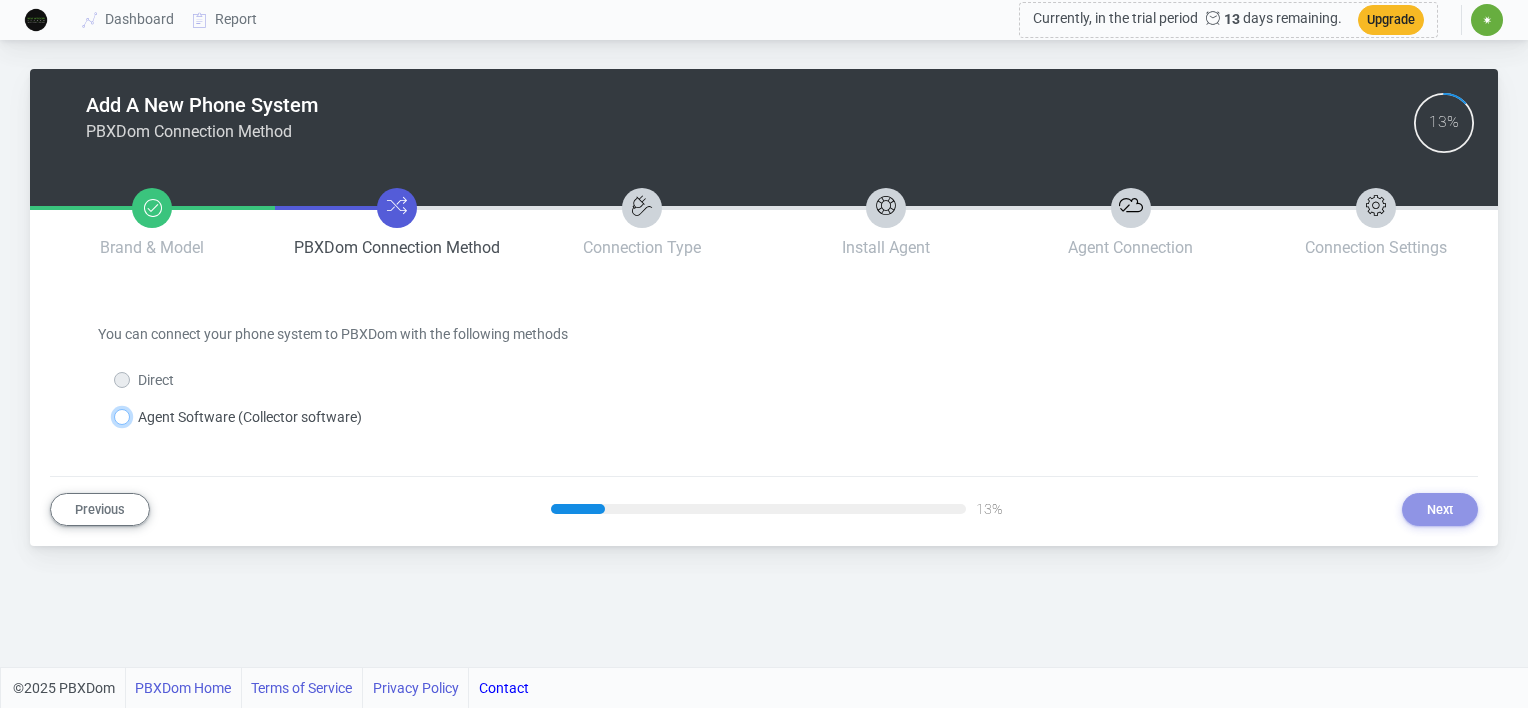click on "Agent Software (Collector software)" at bounding box center (144, 413) 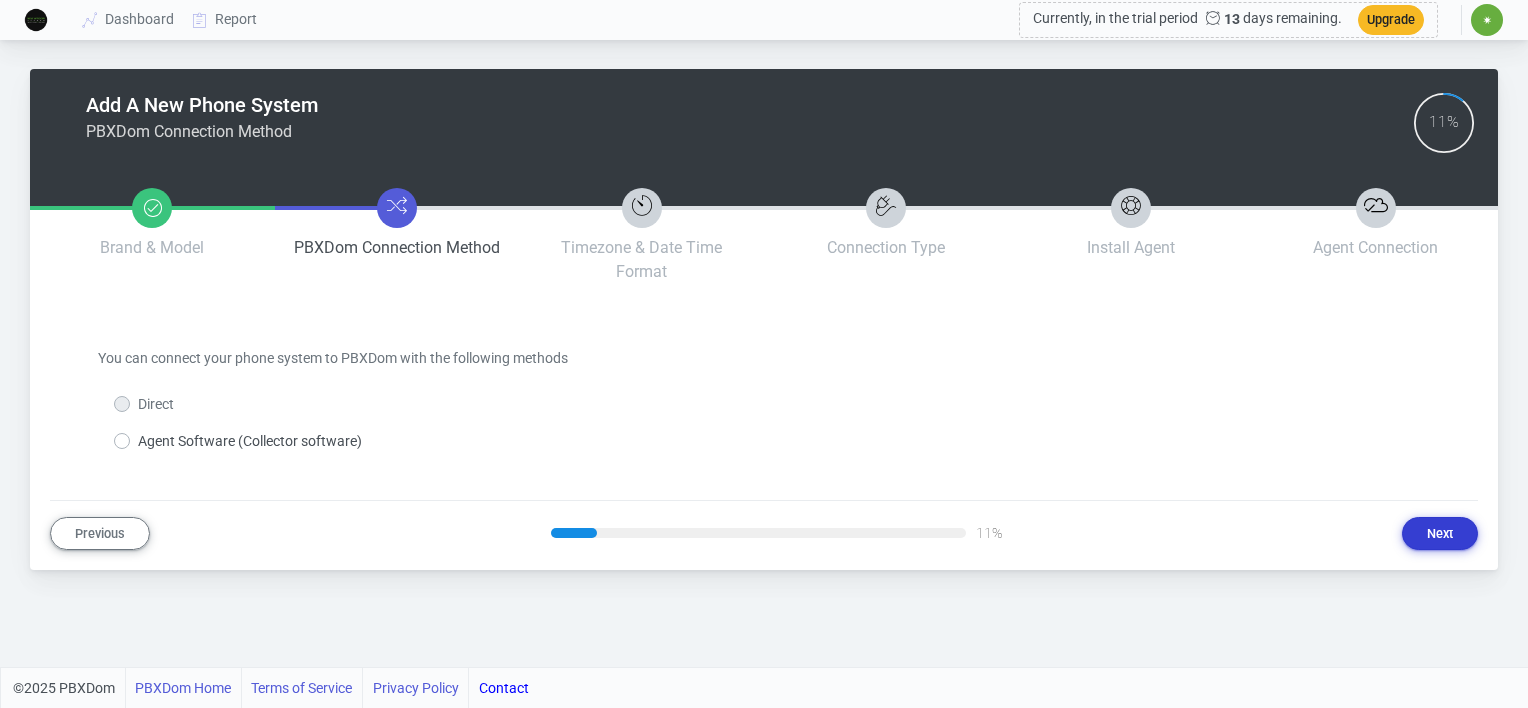 click on "Next" at bounding box center (1440, 533) 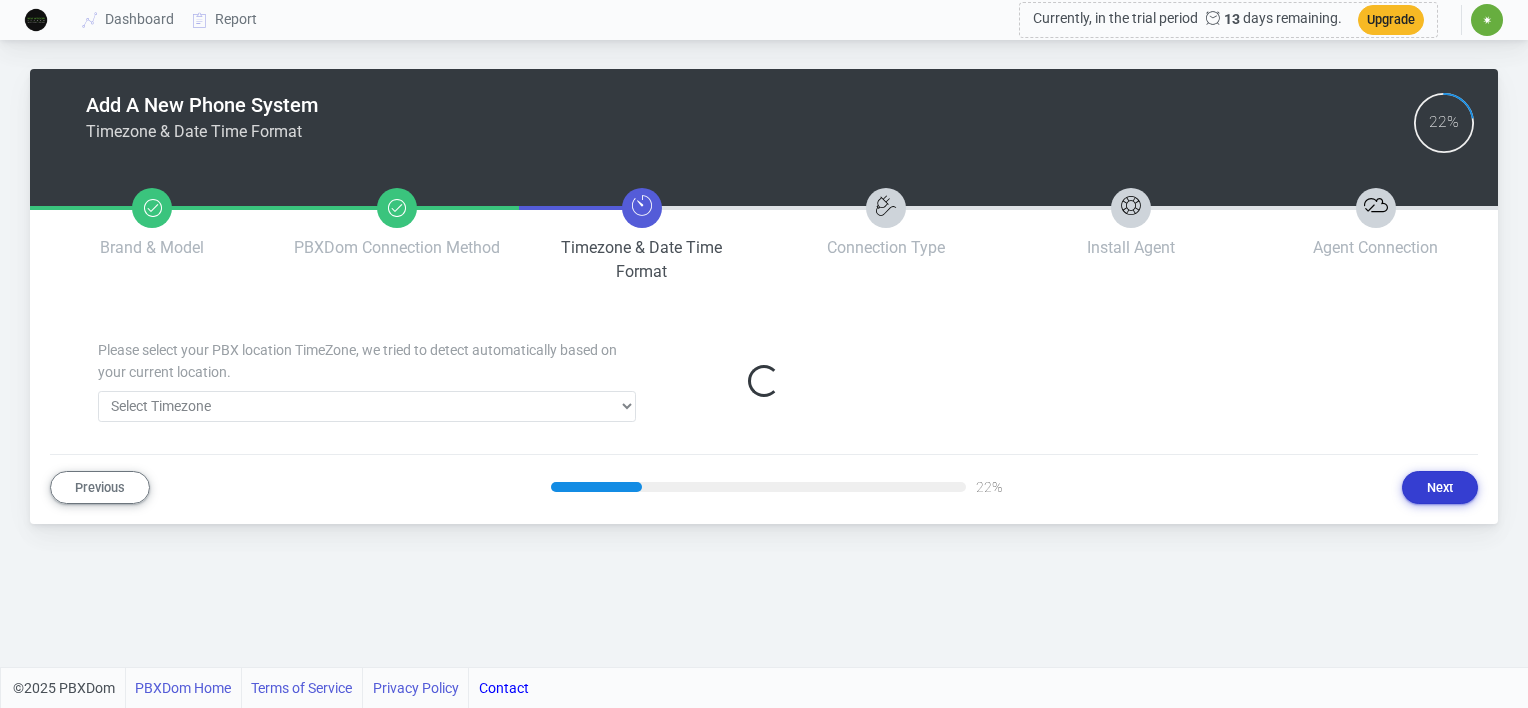 select on "372" 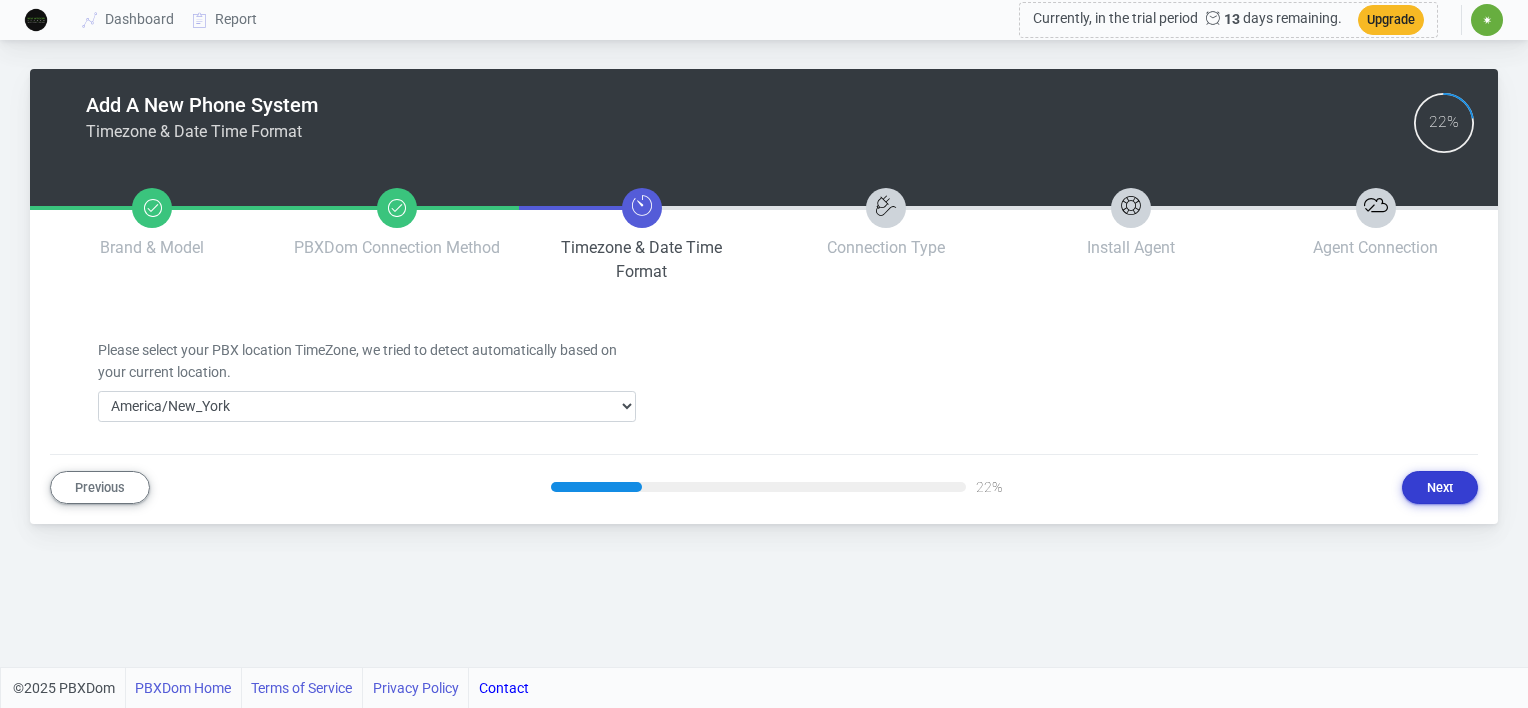 click on "Next" at bounding box center (1440, 487) 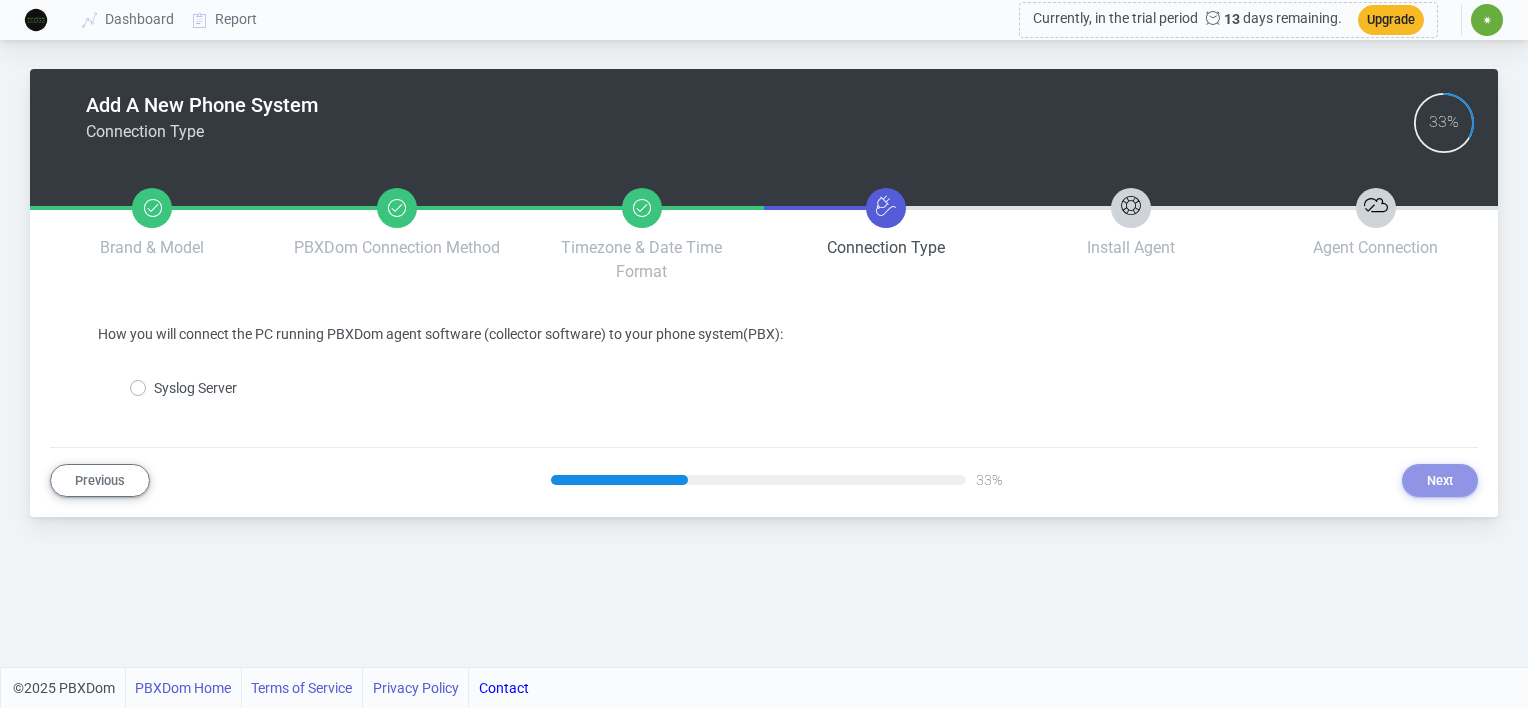 click on "Syslog Server" at bounding box center (183, 388) 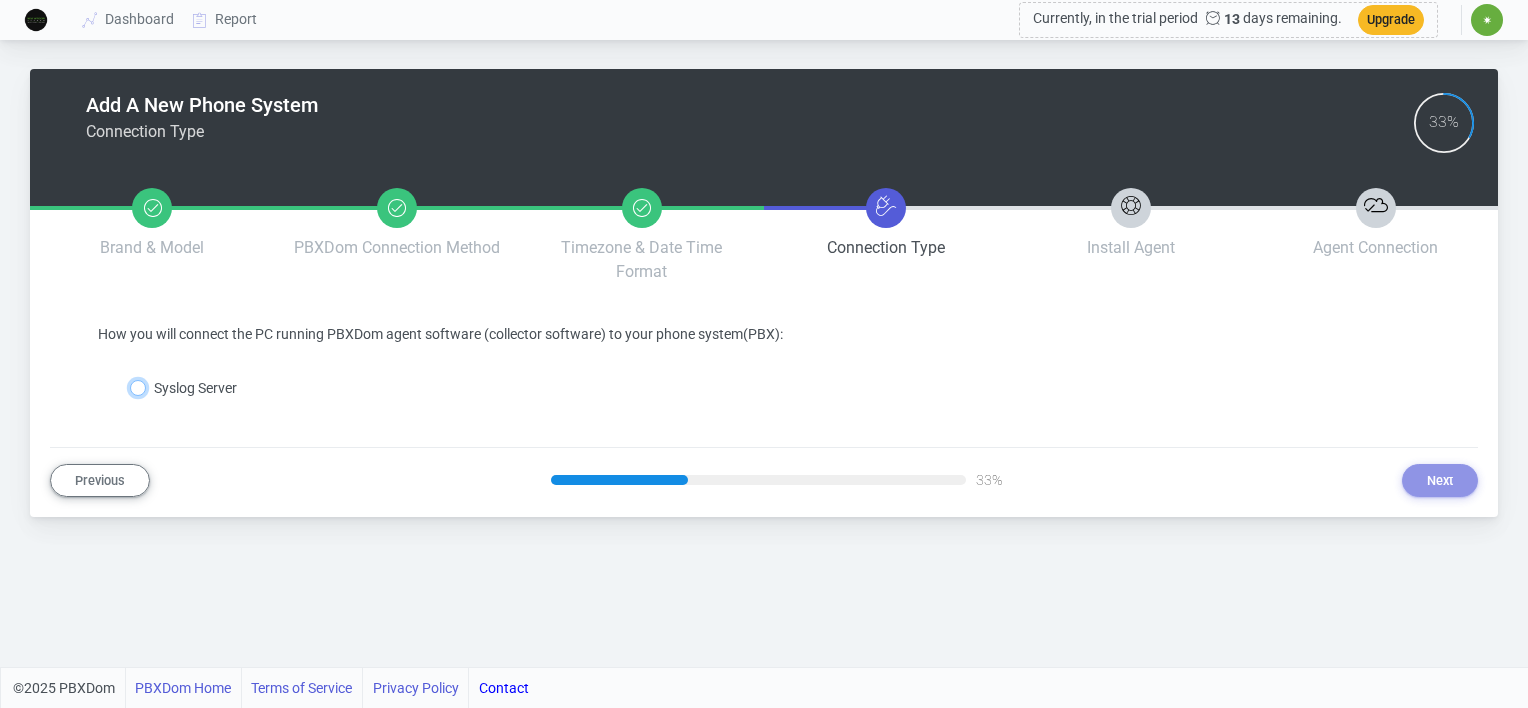 radio on "true" 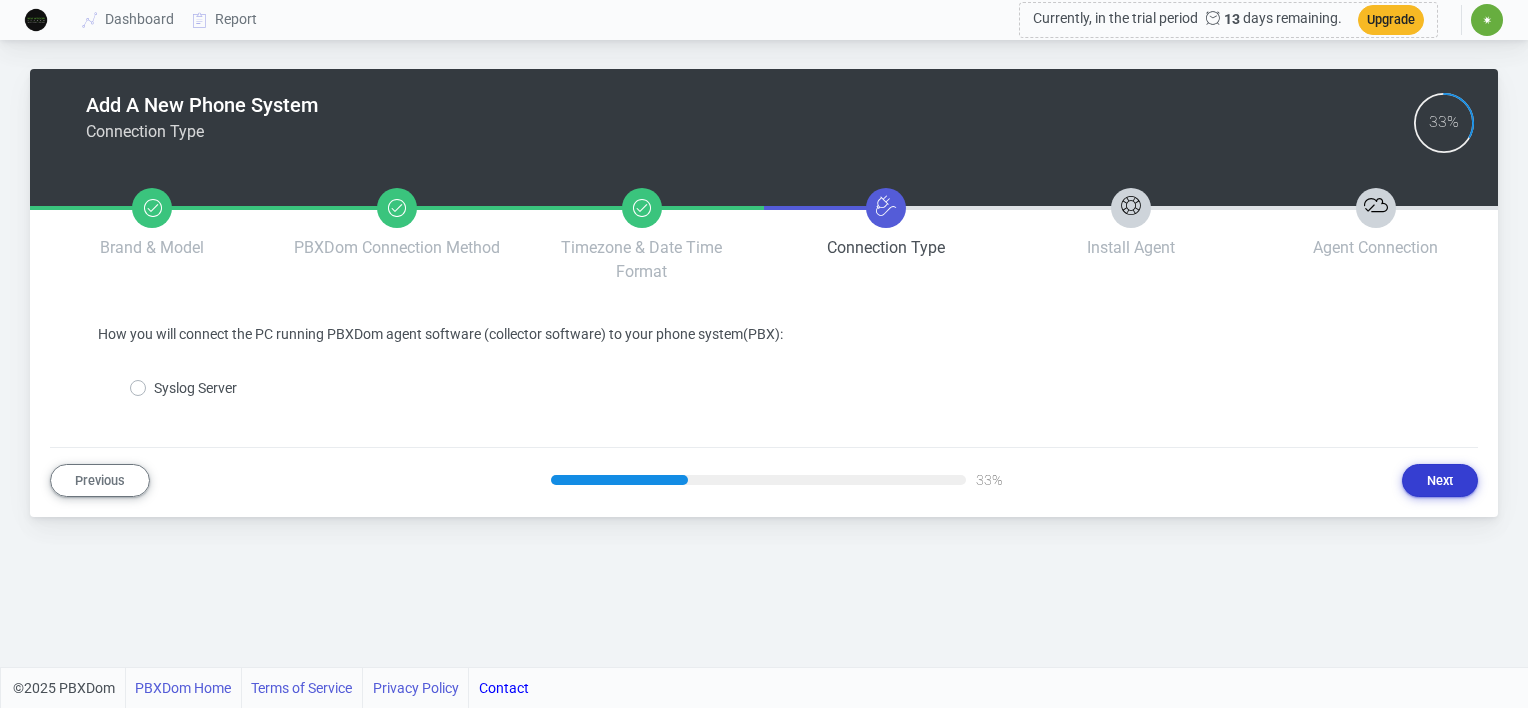 click on "Next" at bounding box center [1440, 480] 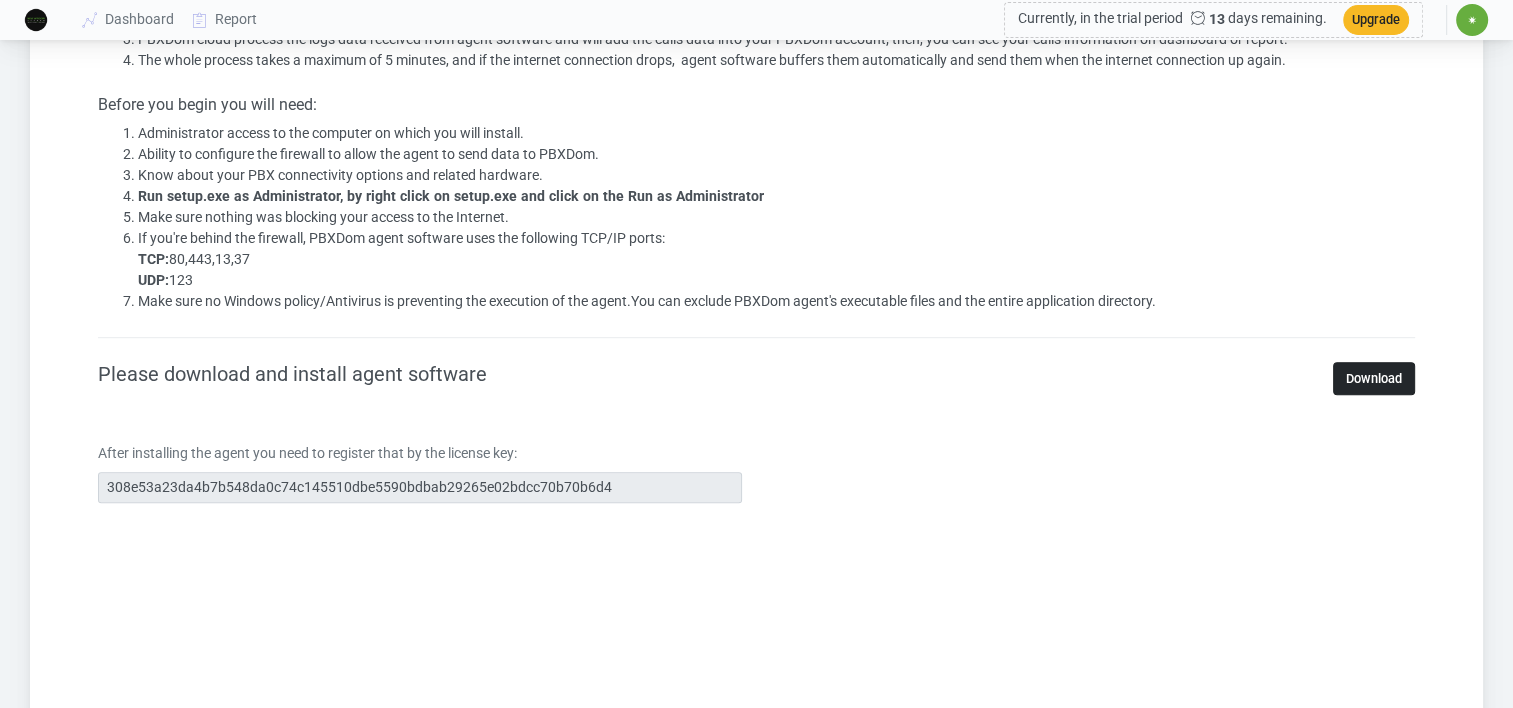click on "Download" at bounding box center [1374, 378] 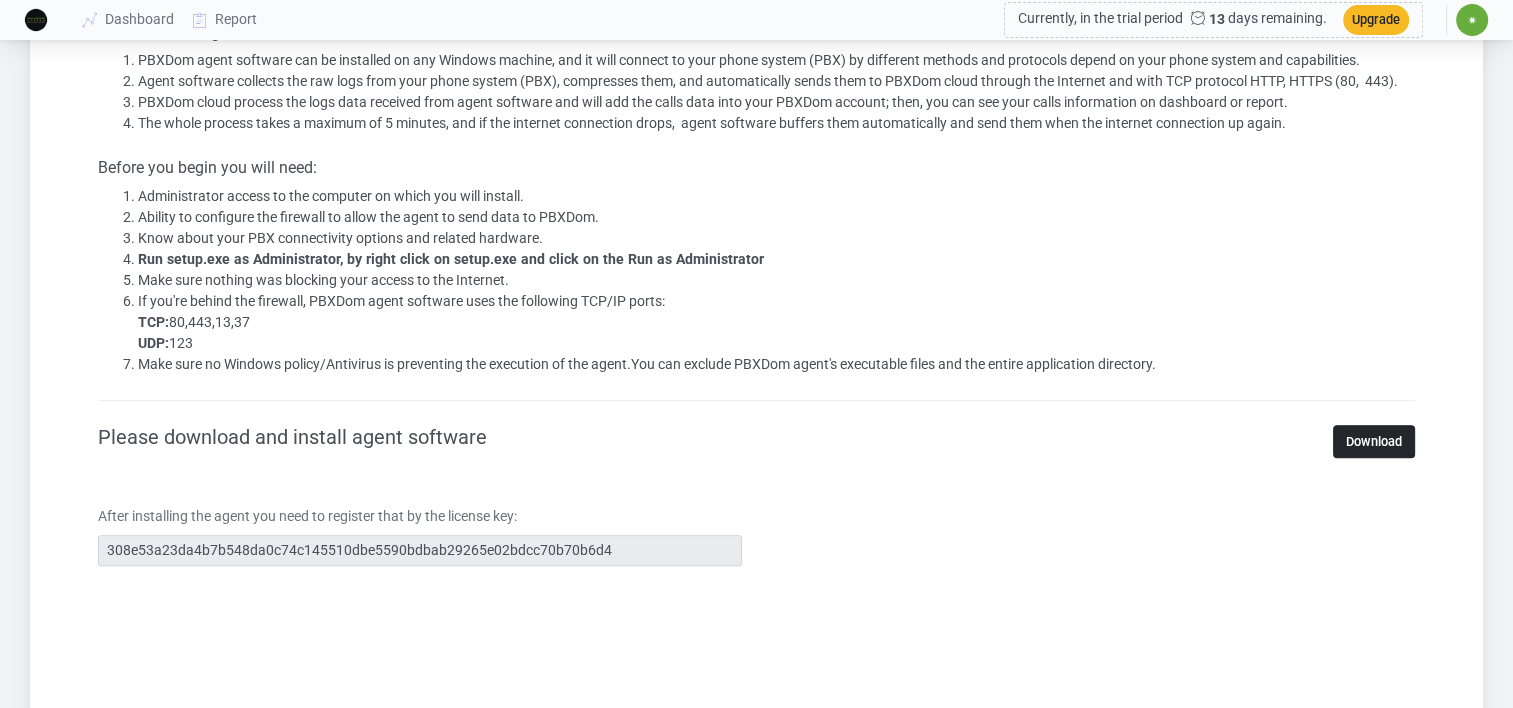 click on "Install PBXDom Agent Software (Collector) How PBXDom agent software works? PBXDom agent software can be installed on any Windows machine, and it will connect to your phone system (PBX) by different methods and protocols depend on your phone system and capabilities. Agent software collects the raw logs from your phone system (PBX), compresses them, and automatically sends them to PBXDom cloud through the Internet and with TCP protocol HTTP, HTTPS (80,  443). PBXDom cloud process the logs data received from agent software and will add the calls data into your PBXDom account; then, you can see your calls information on dashboard or report. The whole process takes a maximum of 5 minutes, and if the internet connection drops,  agent software buffers them automatically and send them when the internet connection up again. Before you begin you will need: Administrator access to the computer on which you will install. Ability to configure the firewall to allow the agent to send data to PBXDom. TCP:  80,443,13,37" at bounding box center (756, 361) 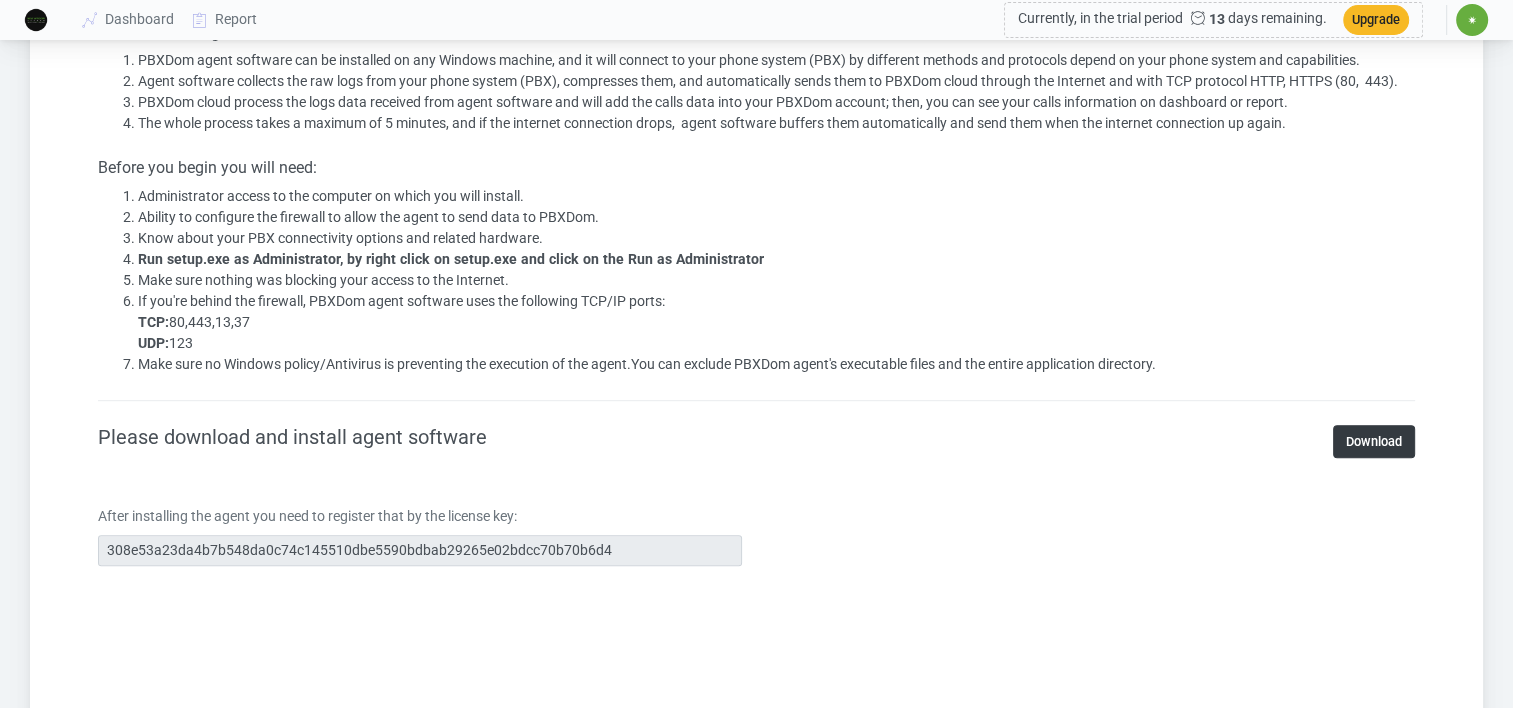 click on "Download" at bounding box center (1374, 441) 